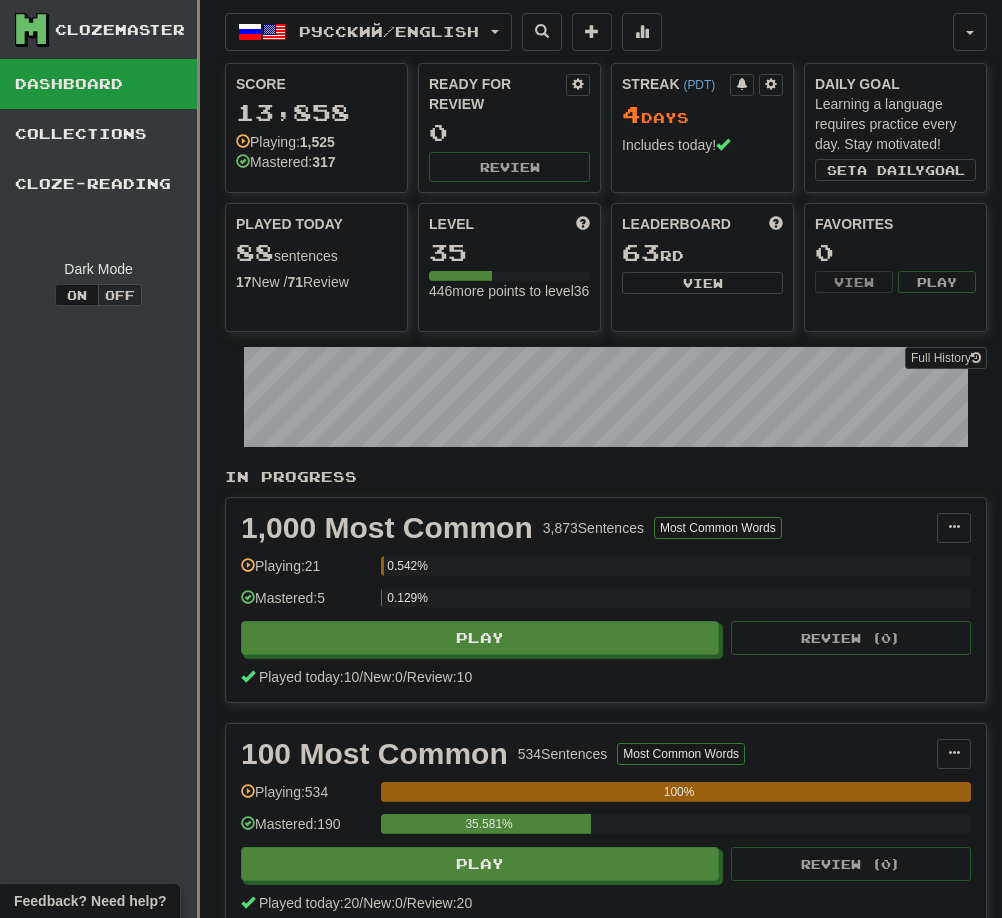 scroll, scrollTop: 0, scrollLeft: 0, axis: both 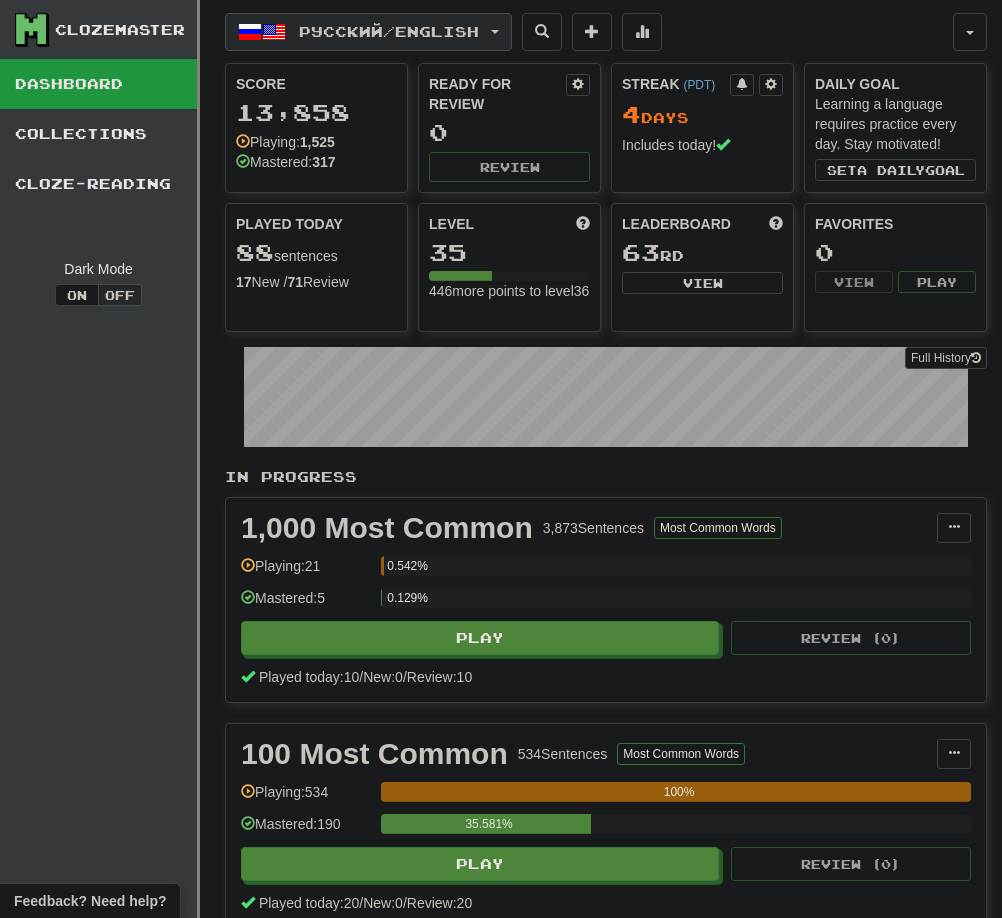 click on "Русский  /  English" at bounding box center [389, 31] 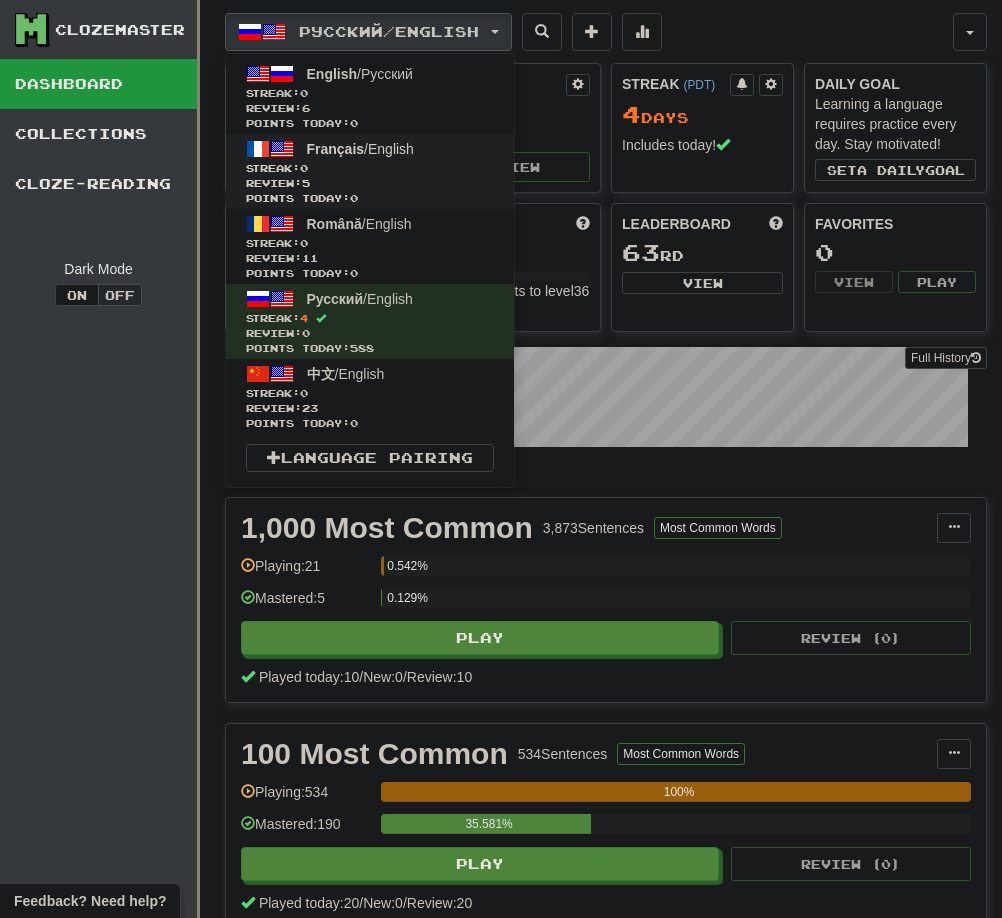 click on "Review:  5" at bounding box center (370, 183) 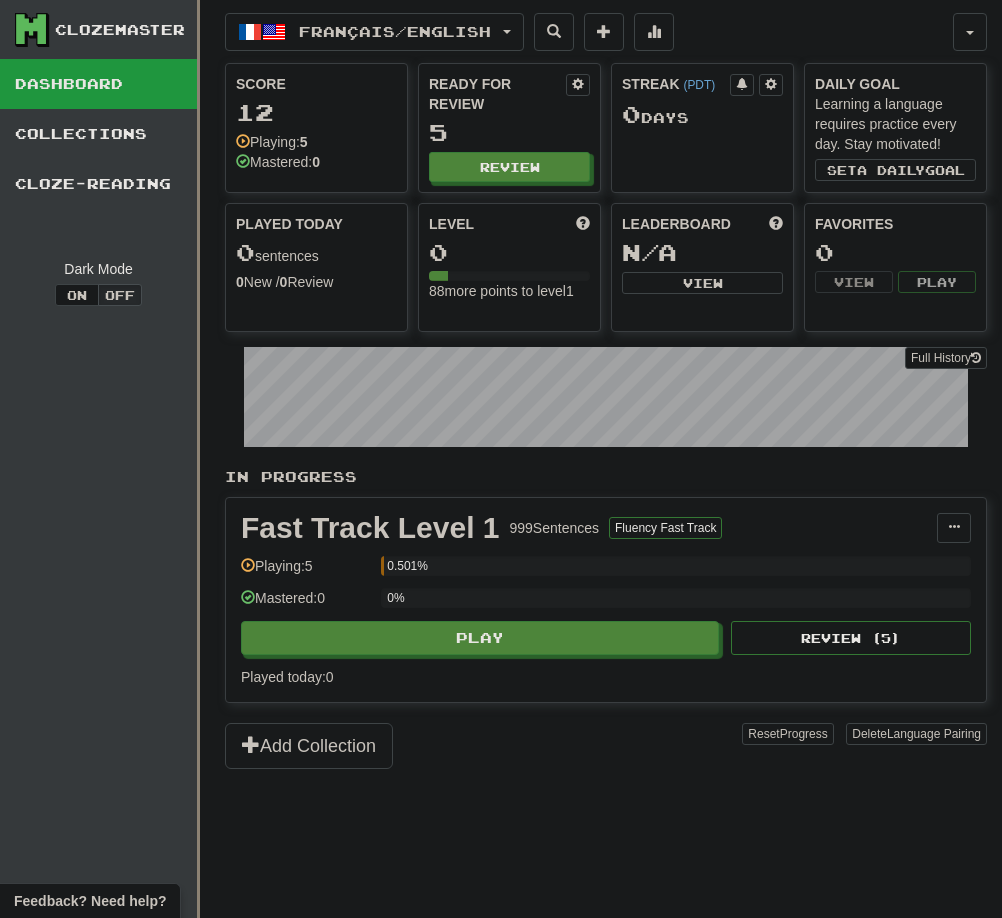 scroll, scrollTop: 0, scrollLeft: 0, axis: both 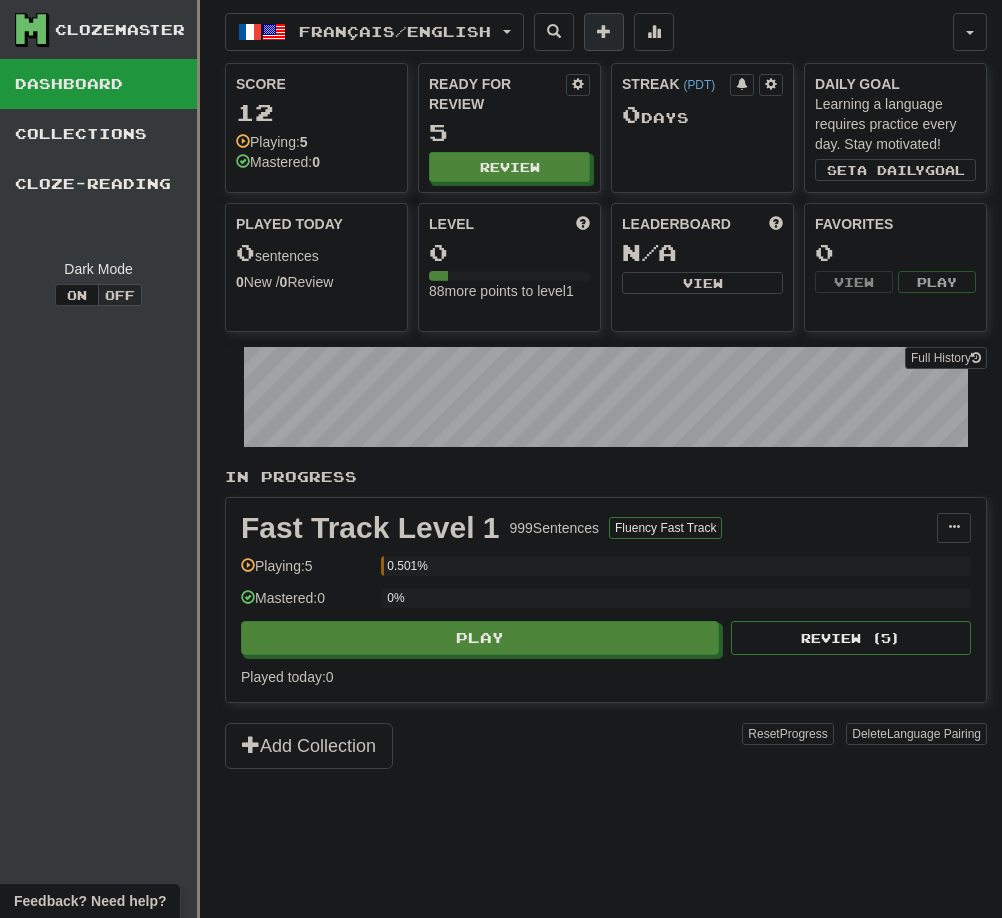 click at bounding box center [604, 31] 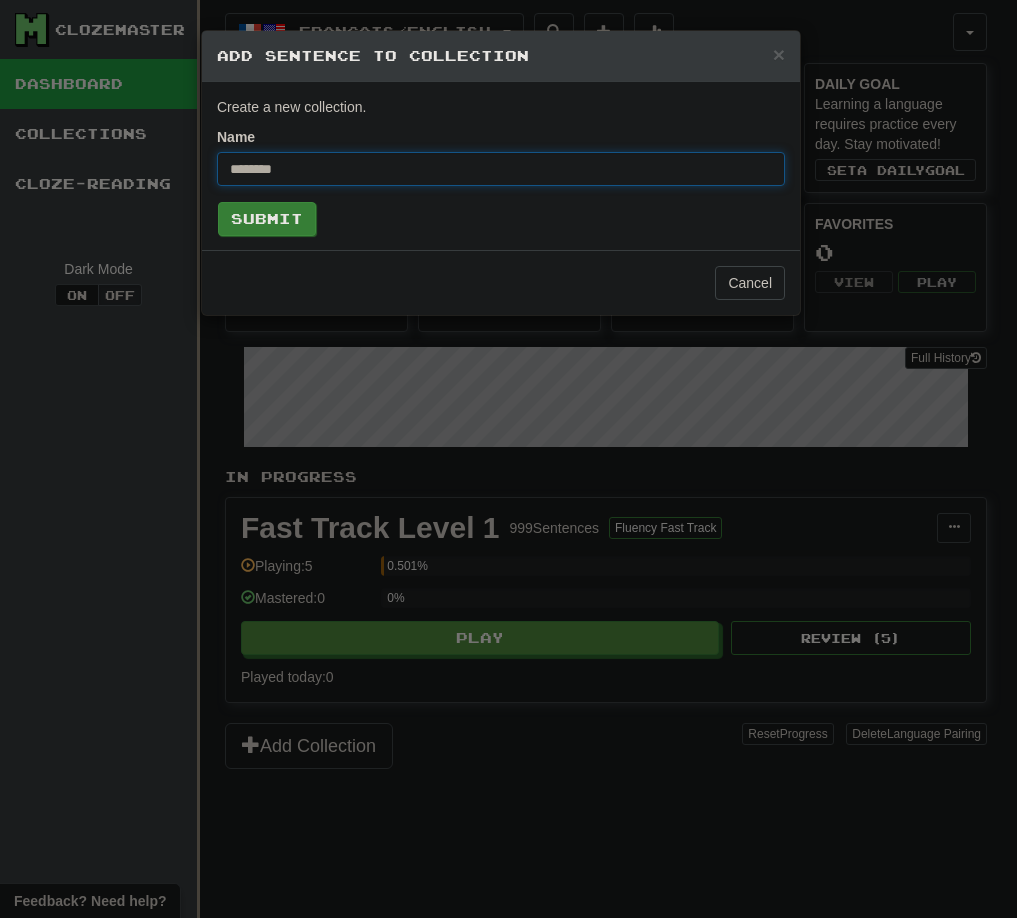type on "********" 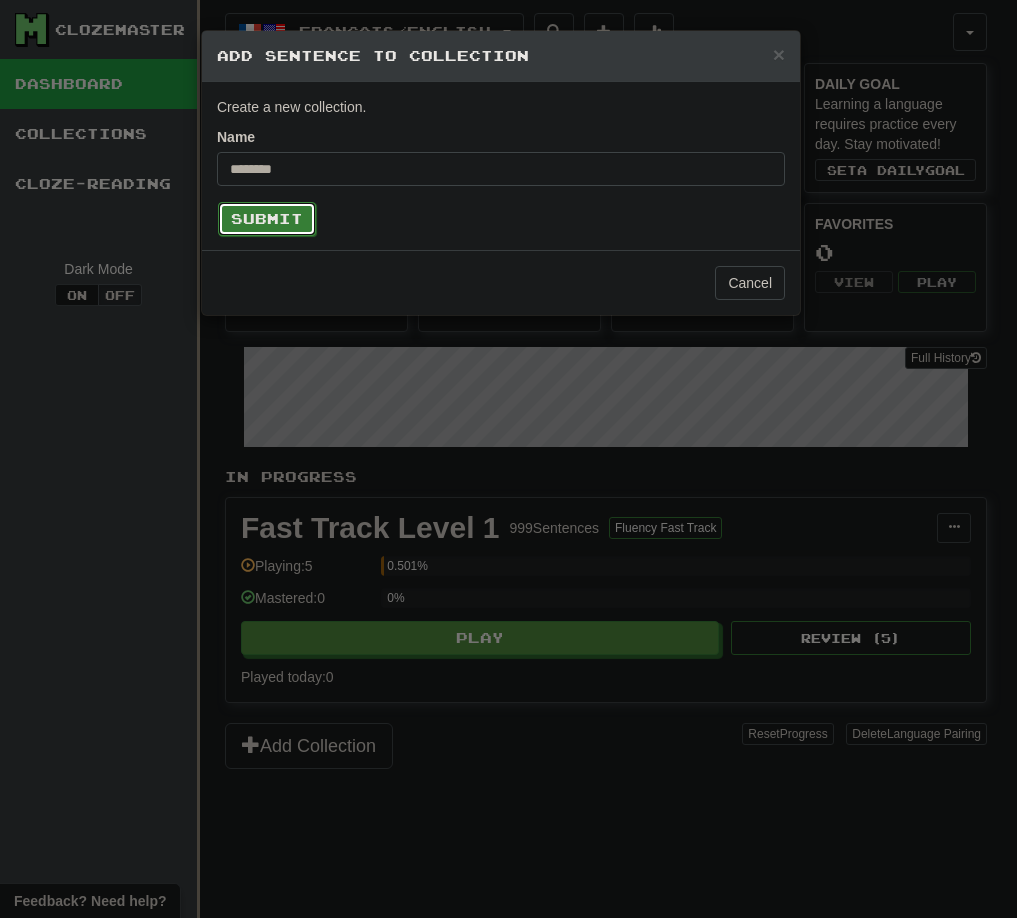 click on "Submit" at bounding box center (267, 219) 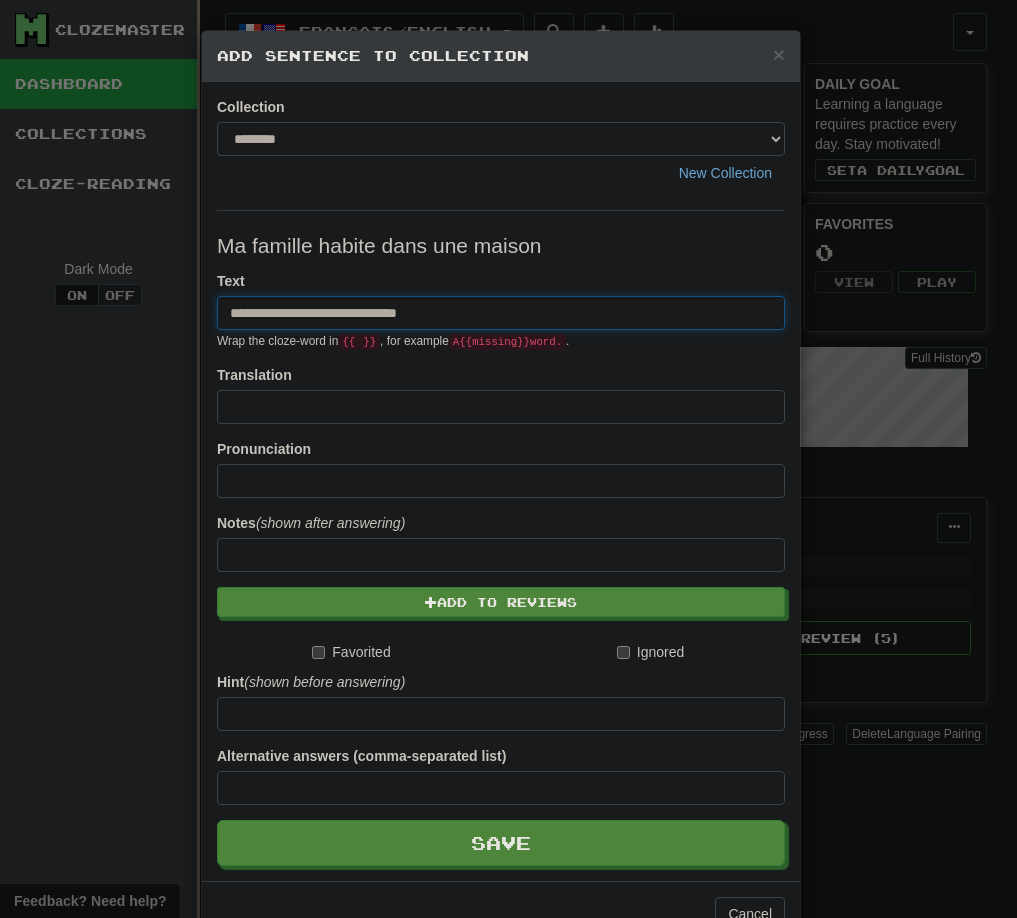drag, startPoint x: 291, startPoint y: 308, endPoint x: 243, endPoint y: 322, distance: 50 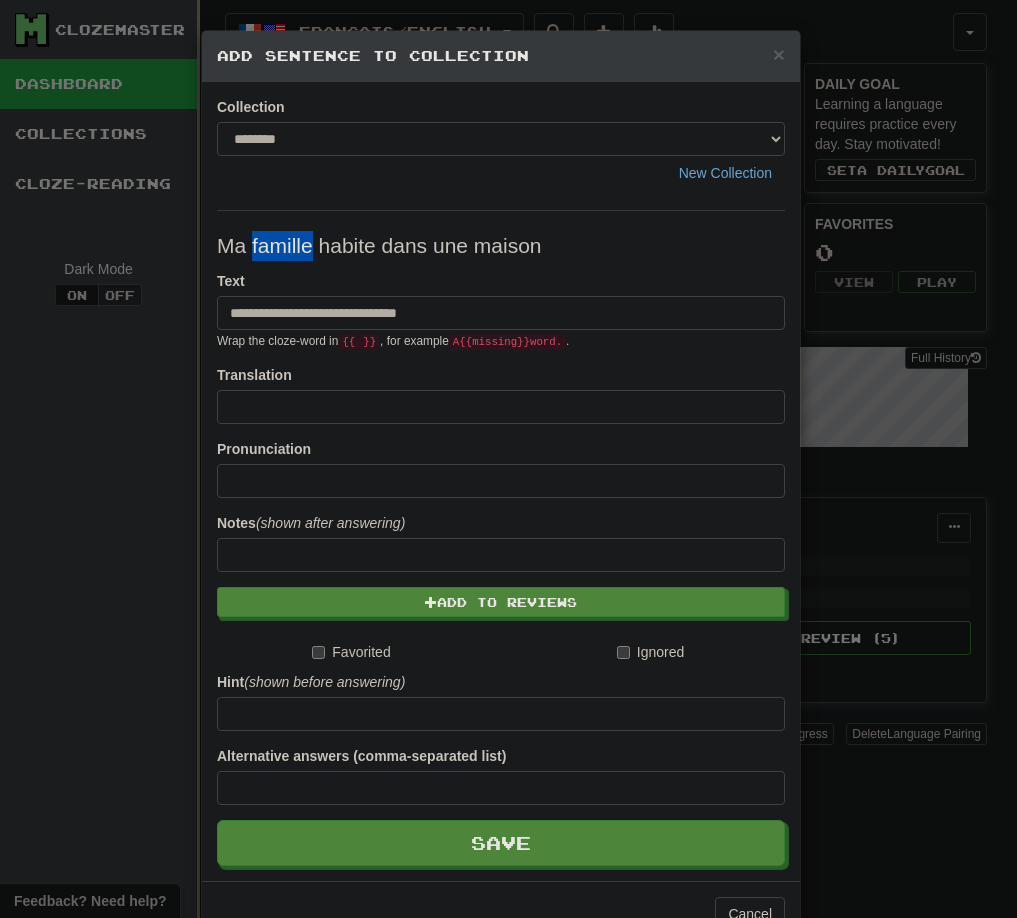 drag, startPoint x: 243, startPoint y: 248, endPoint x: 302, endPoint y: 247, distance: 59.008472 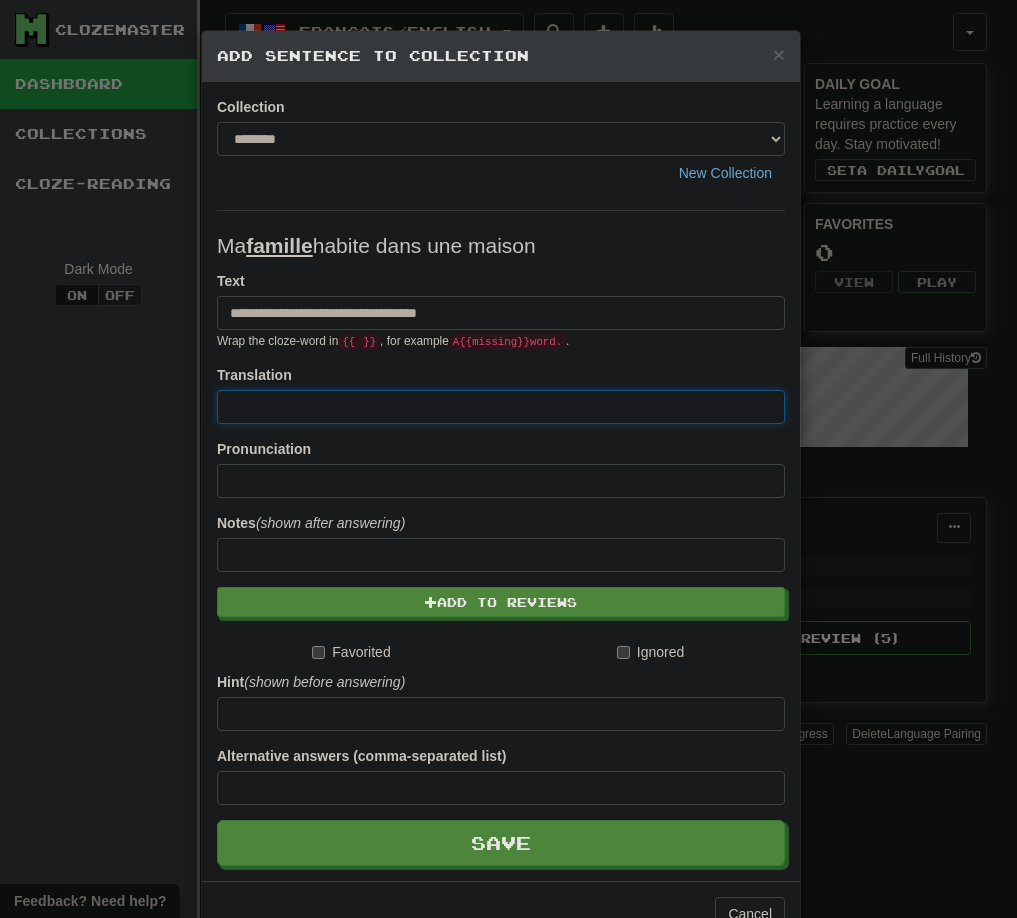 paste on "**********" 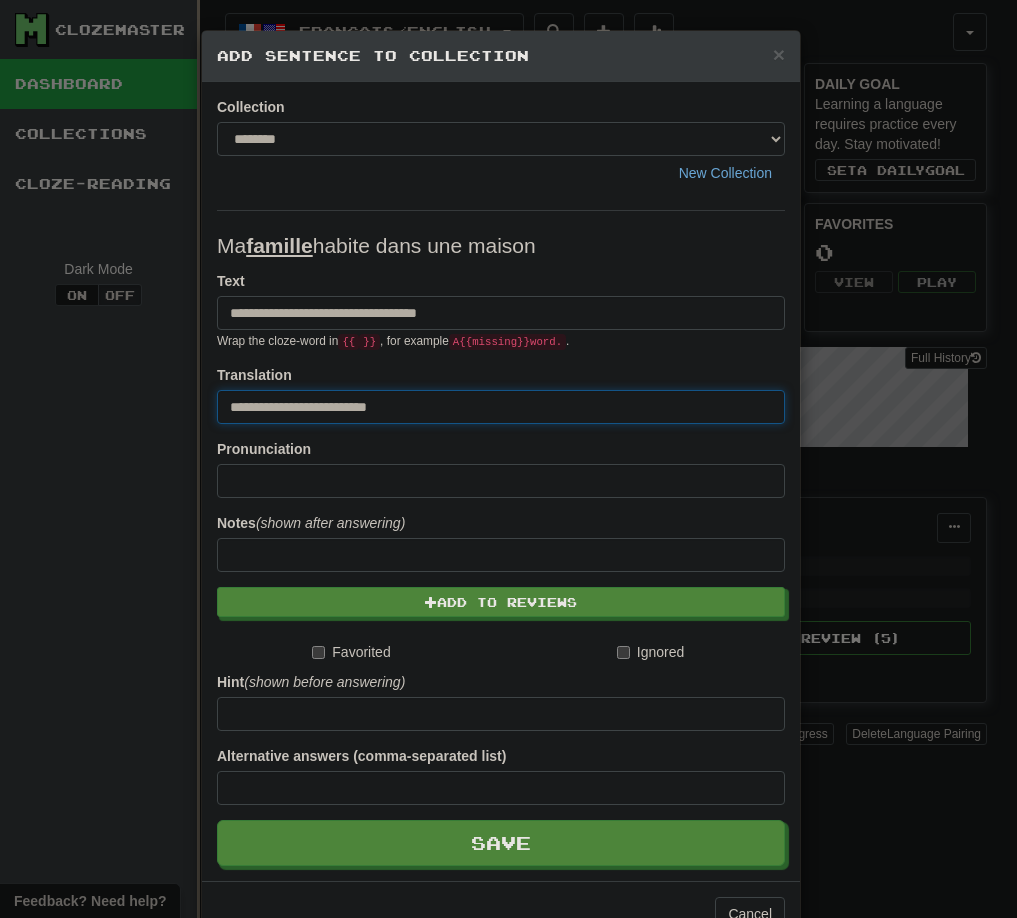type on "**********" 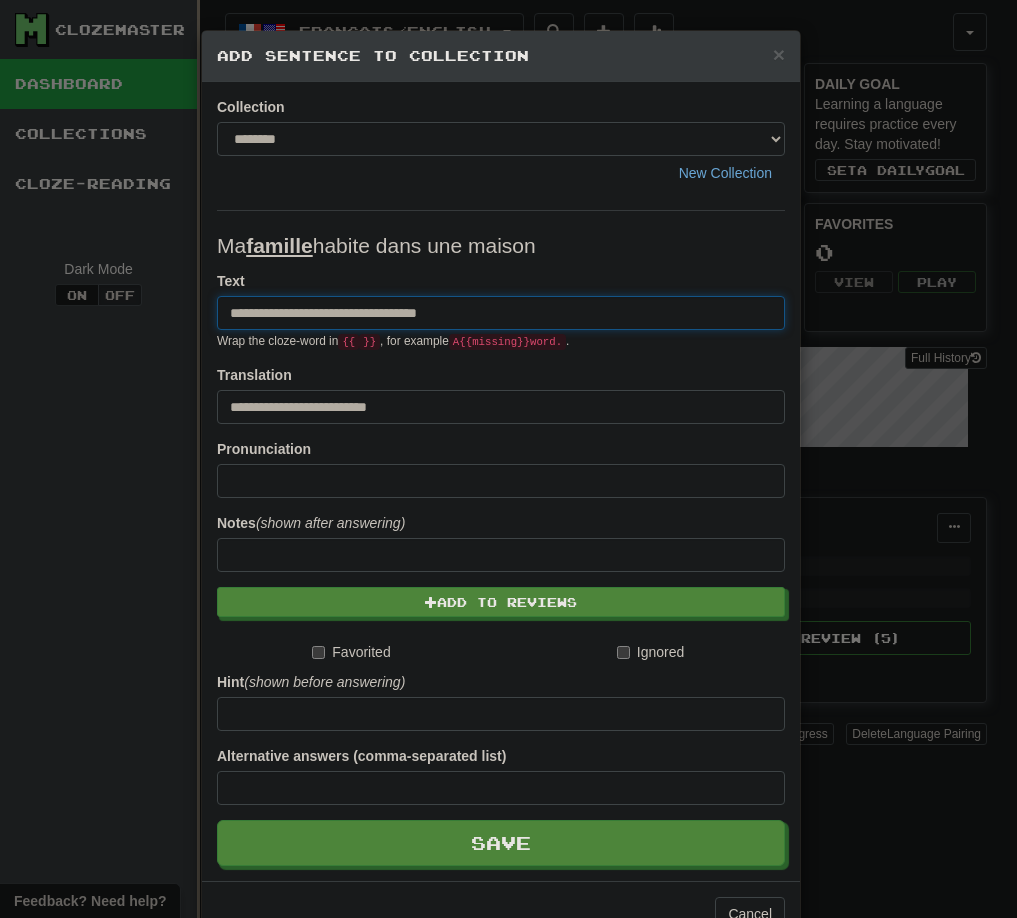 click on "**********" at bounding box center (501, 313) 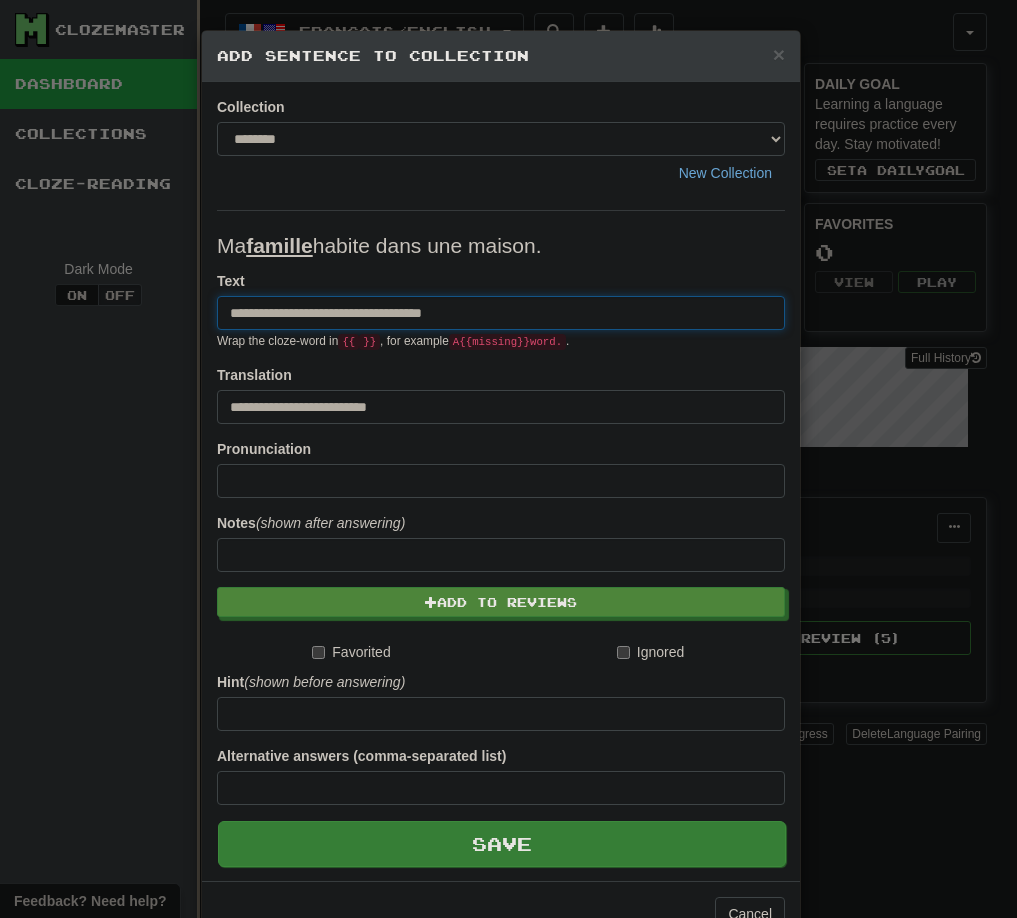 type on "**********" 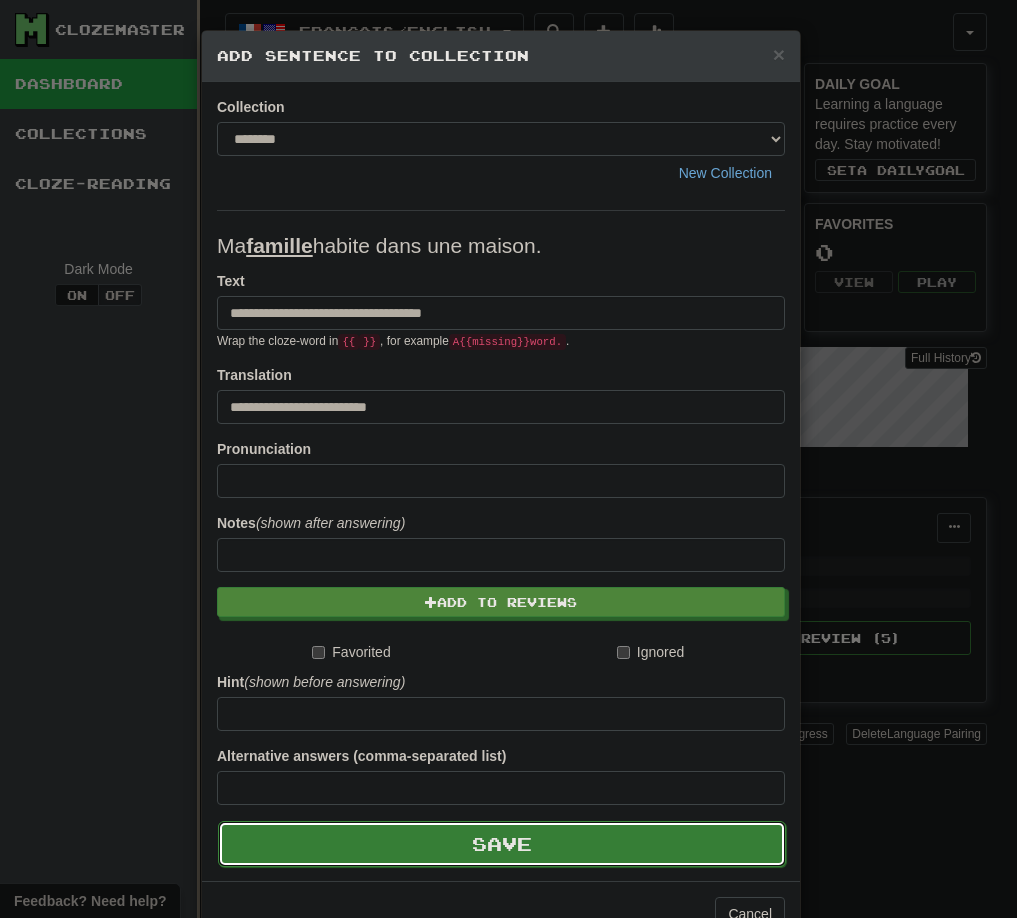 click on "Save" at bounding box center (502, 844) 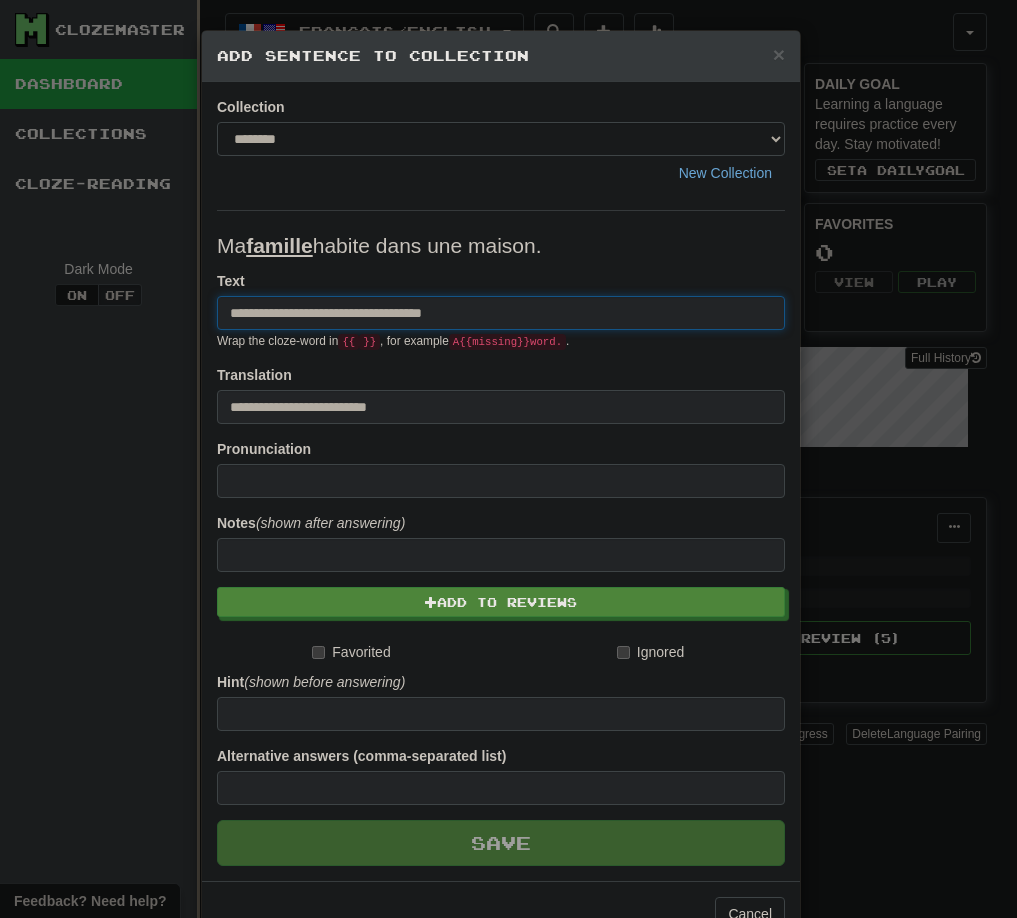 type 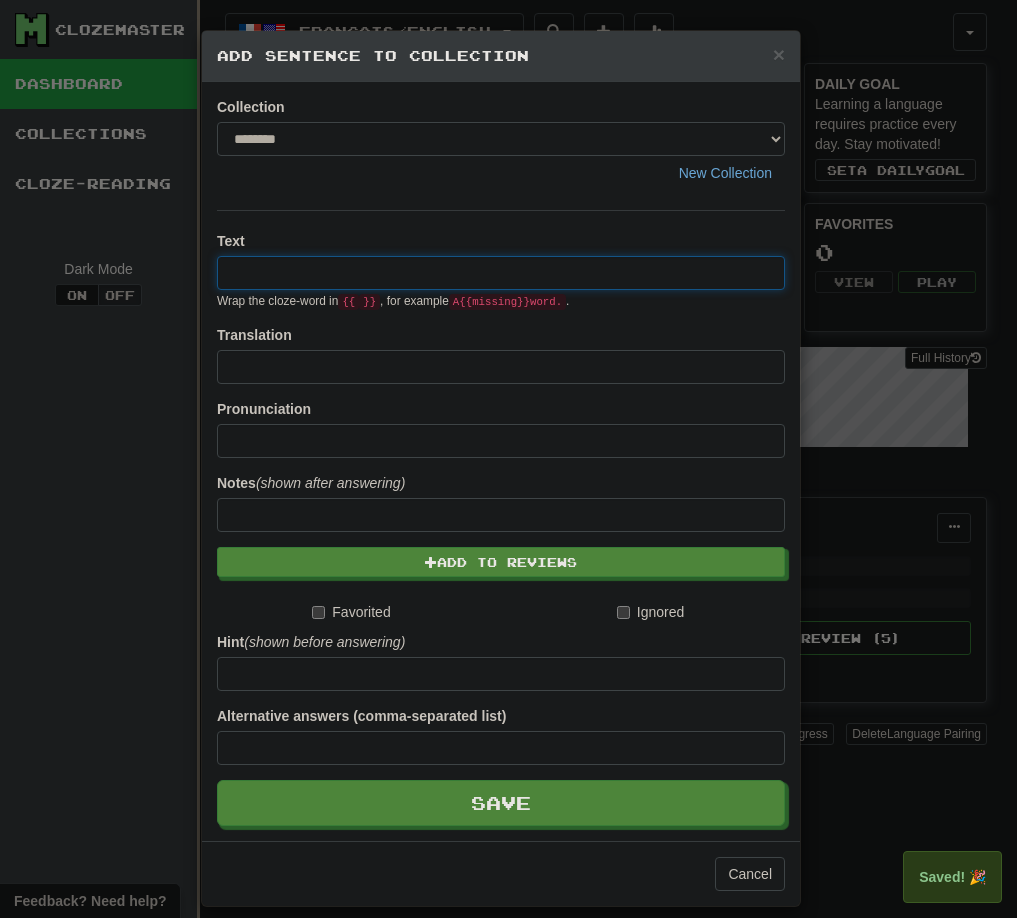 click on "× Add Sentence to Collection Collection ******** New Collection Text Wrap the cloze-word in  {{ }} , for example  A  {{ missing }}  word. . Translation Pronunciation Notes  (shown after answering)  Add to Reviews  Favorited  Ignored Hint  (shown before answering) Alternative answers (comma-separated list) Save Cancel" at bounding box center (508, 459) 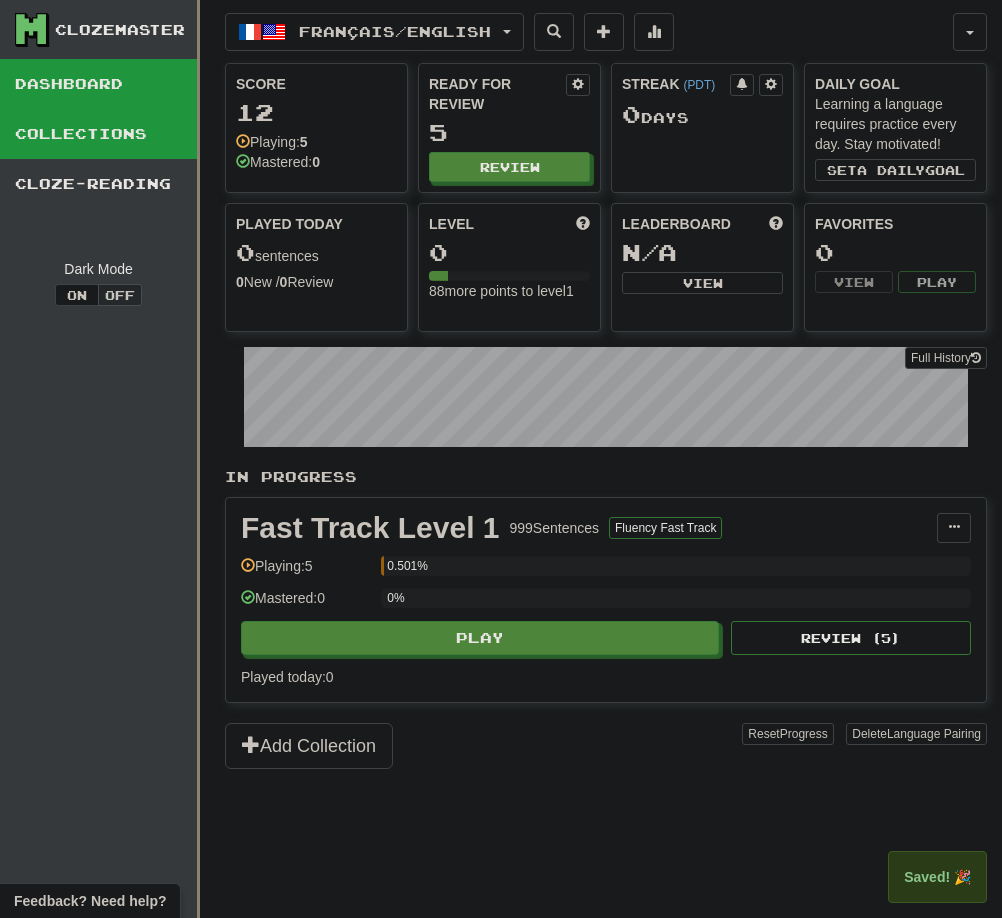 click on "Collections" at bounding box center (98, 134) 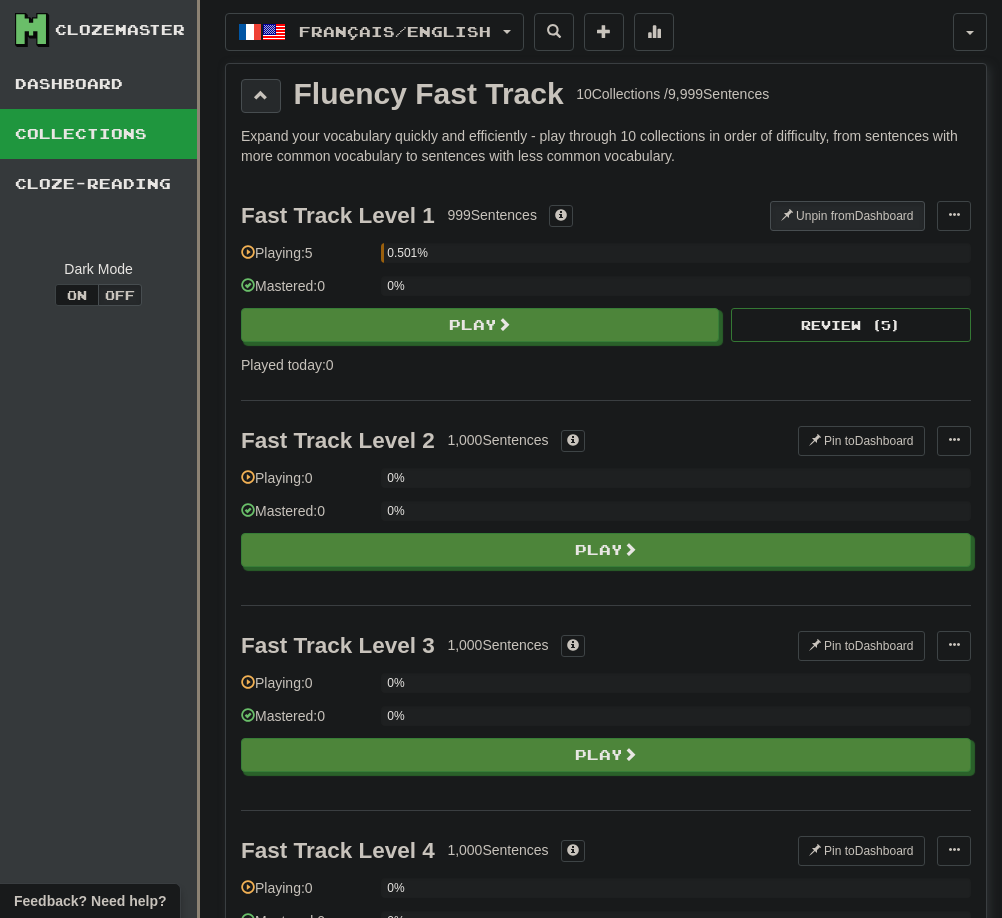 click at bounding box center (261, 95) 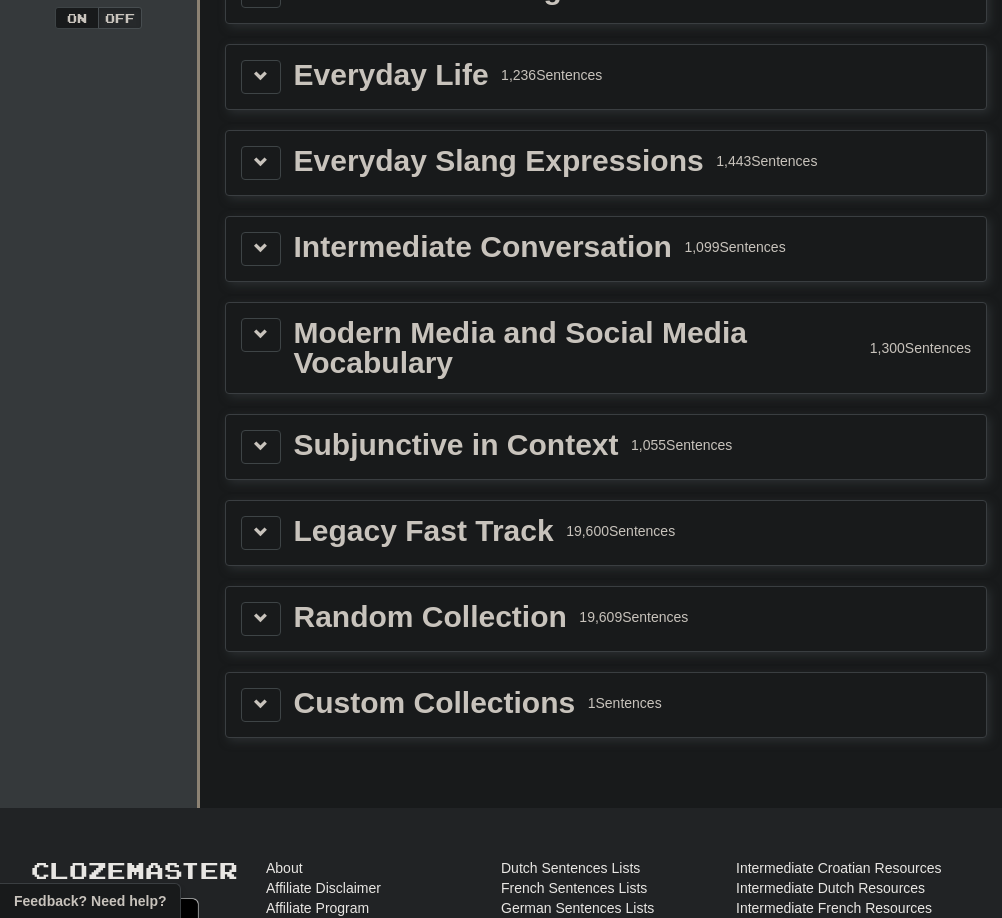 scroll, scrollTop: 300, scrollLeft: 0, axis: vertical 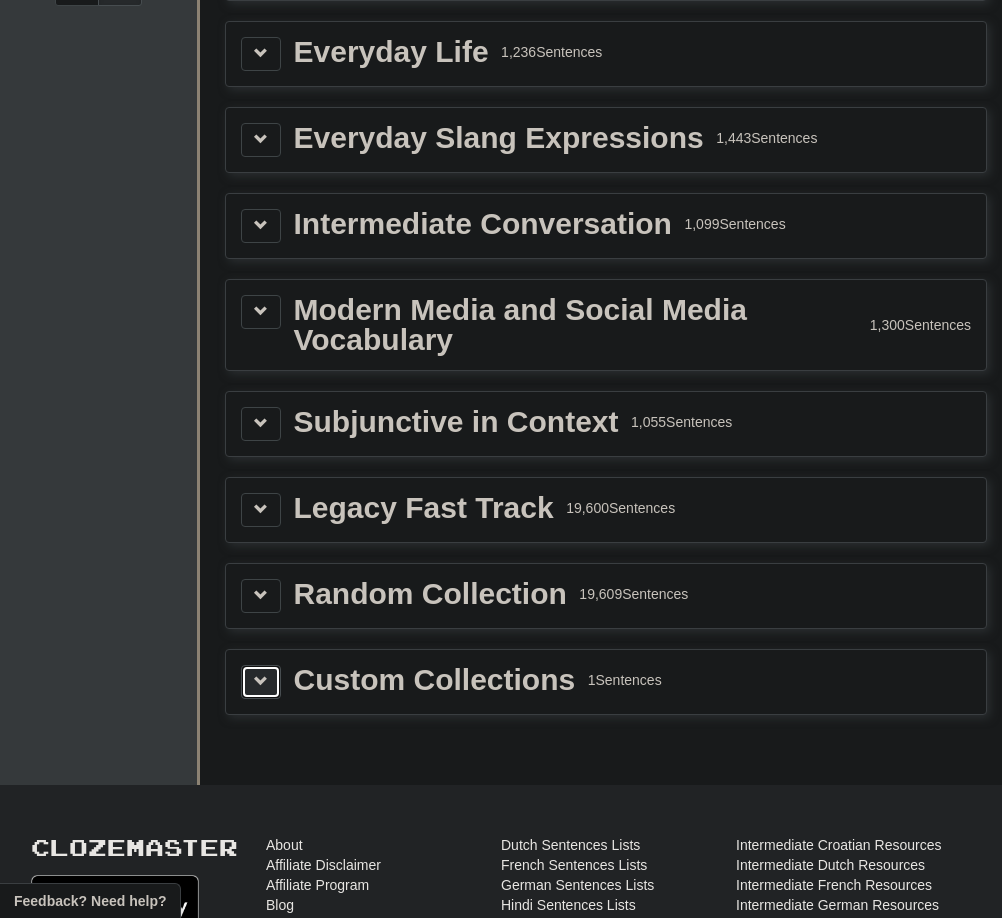 click at bounding box center [261, 682] 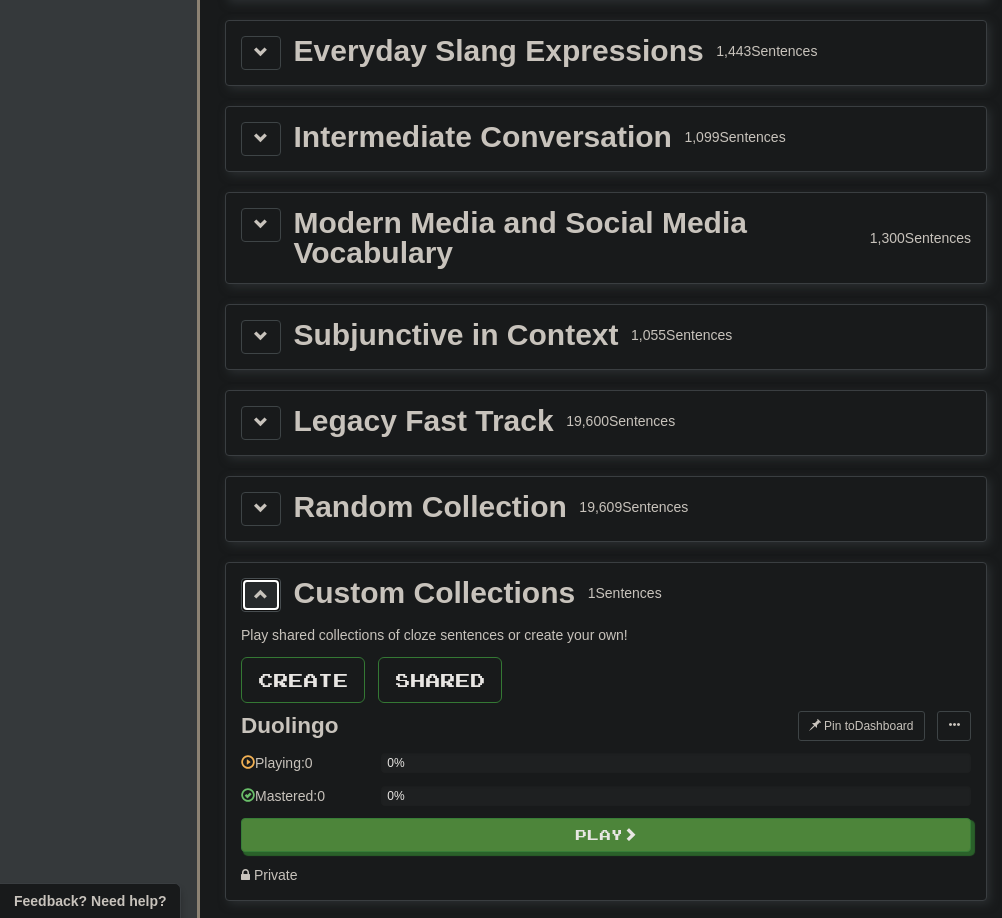 scroll, scrollTop: 600, scrollLeft: 0, axis: vertical 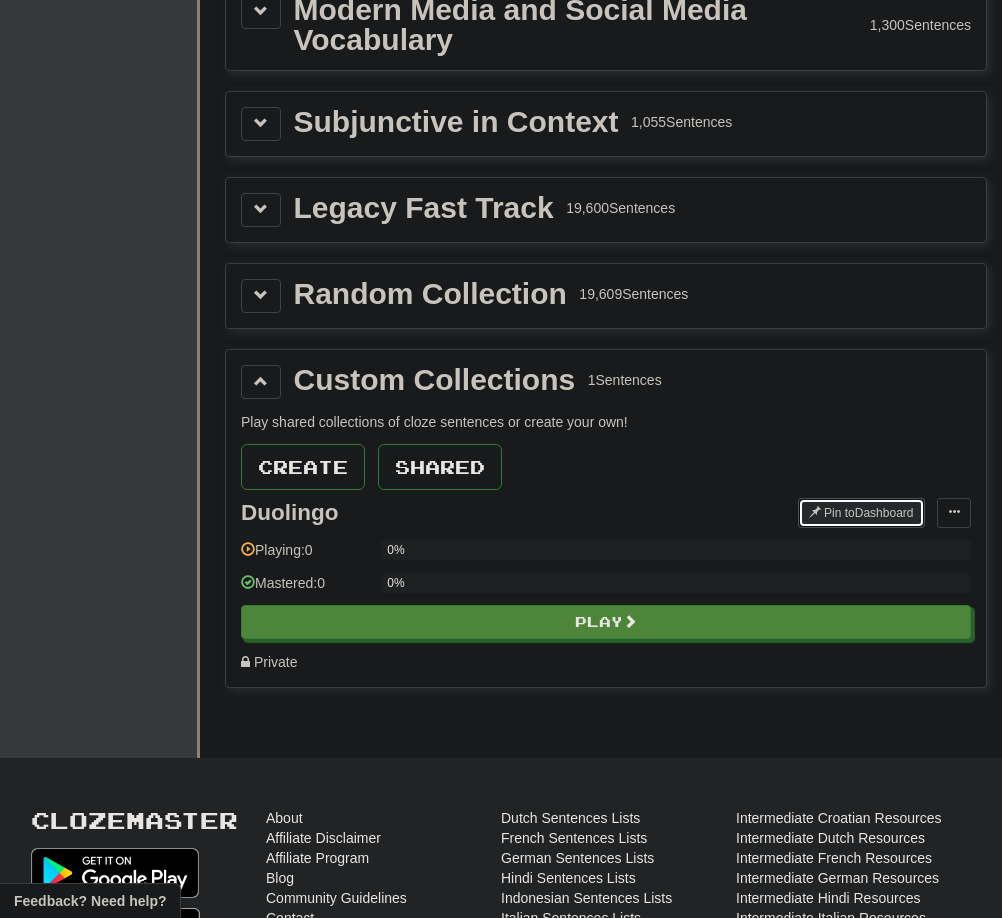 click on "Pin to  Dashboard" at bounding box center [861, 513] 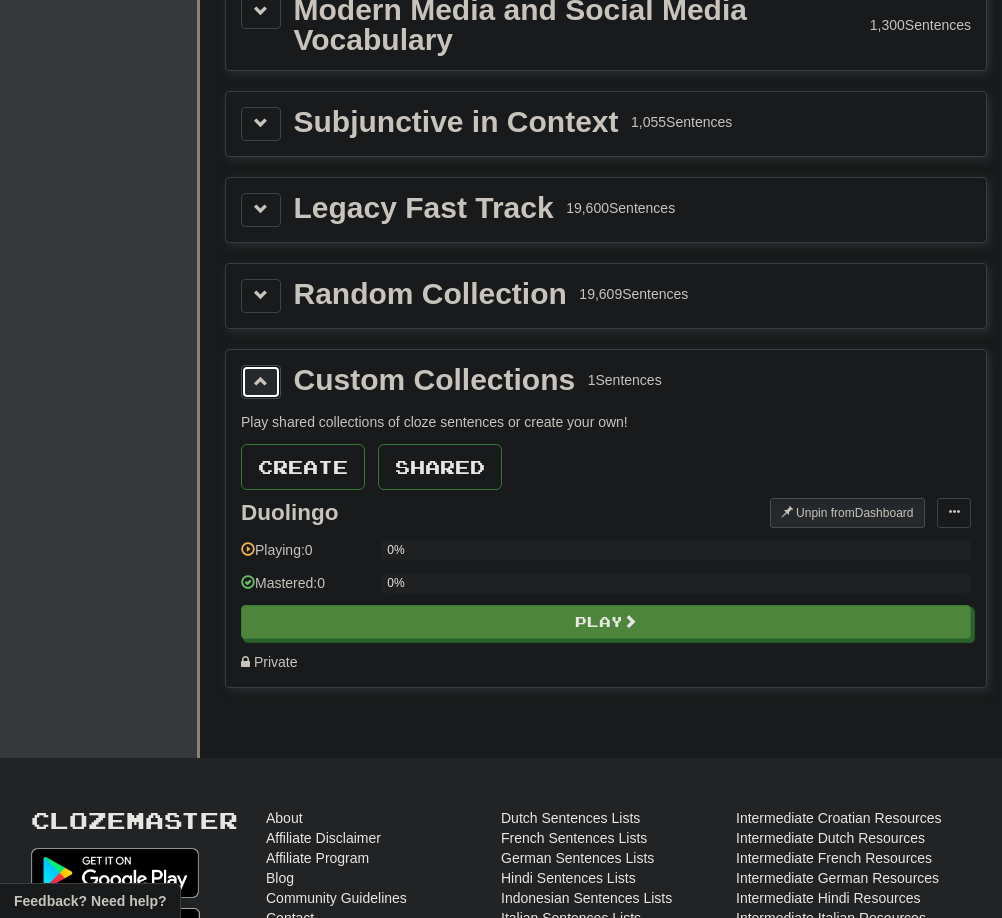 click at bounding box center [261, 382] 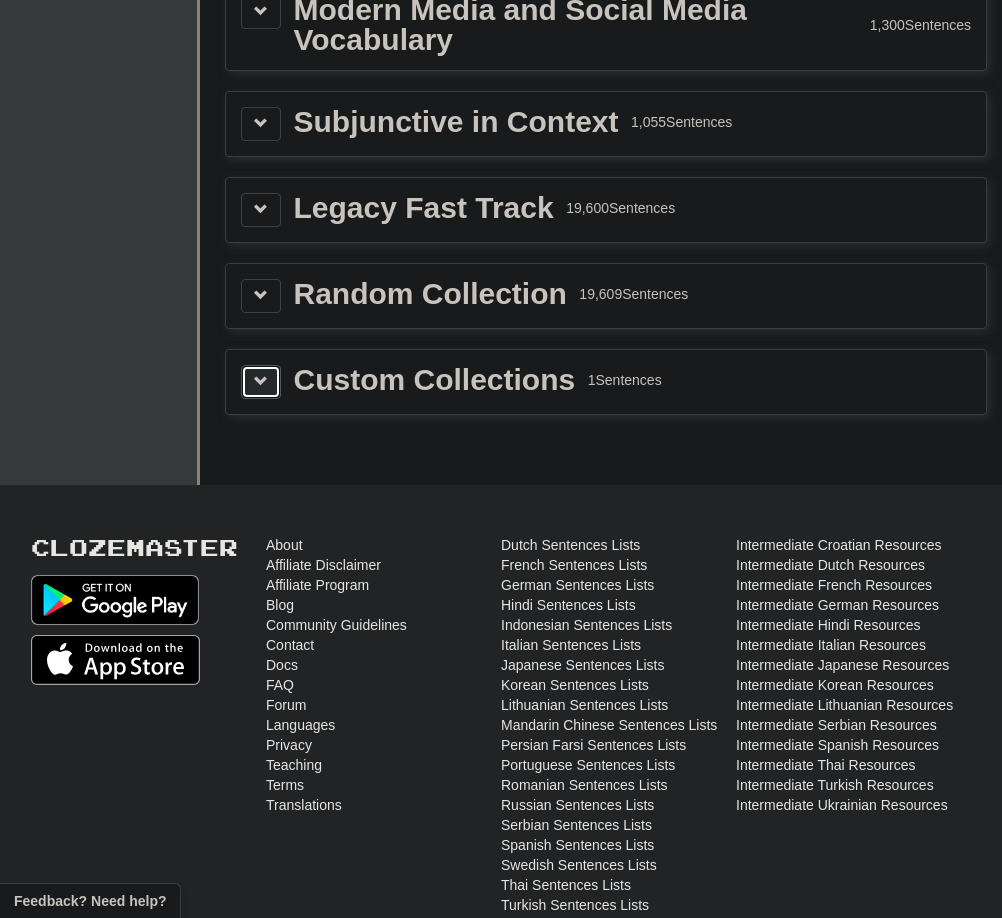 scroll, scrollTop: 308, scrollLeft: 0, axis: vertical 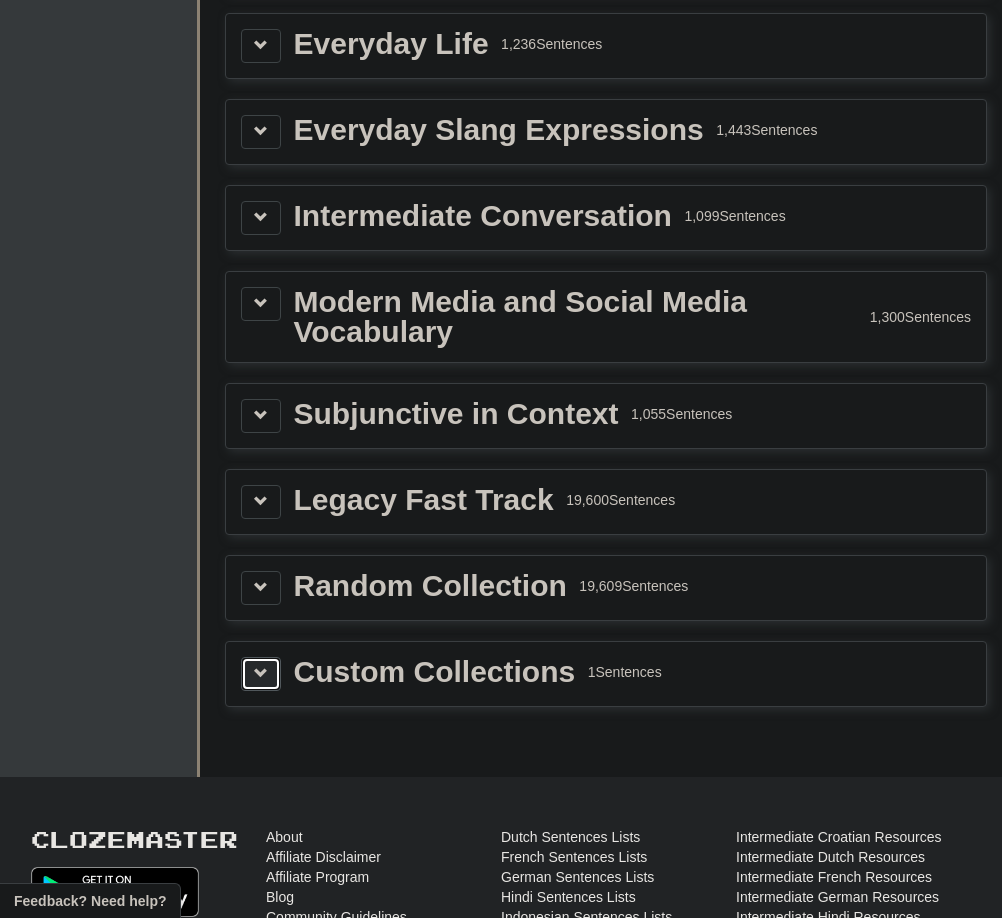 drag, startPoint x: 138, startPoint y: 364, endPoint x: 230, endPoint y: 791, distance: 436.79858 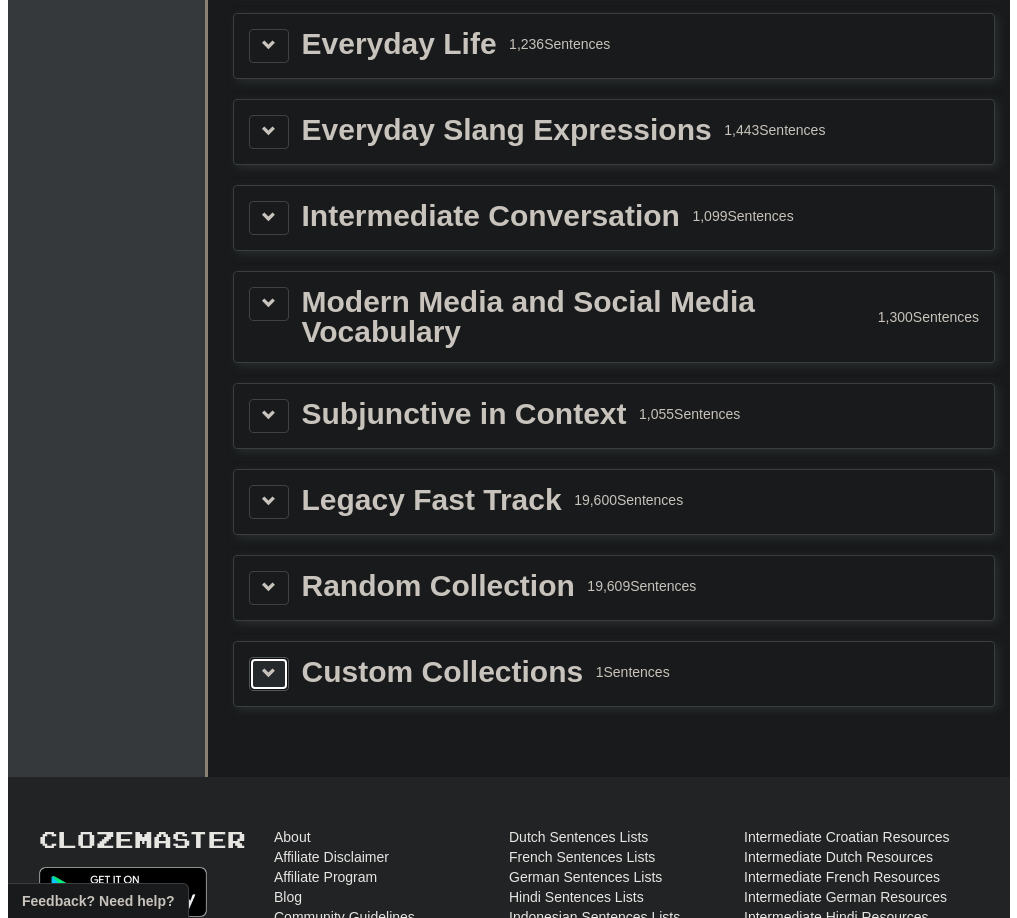 scroll, scrollTop: 0, scrollLeft: 0, axis: both 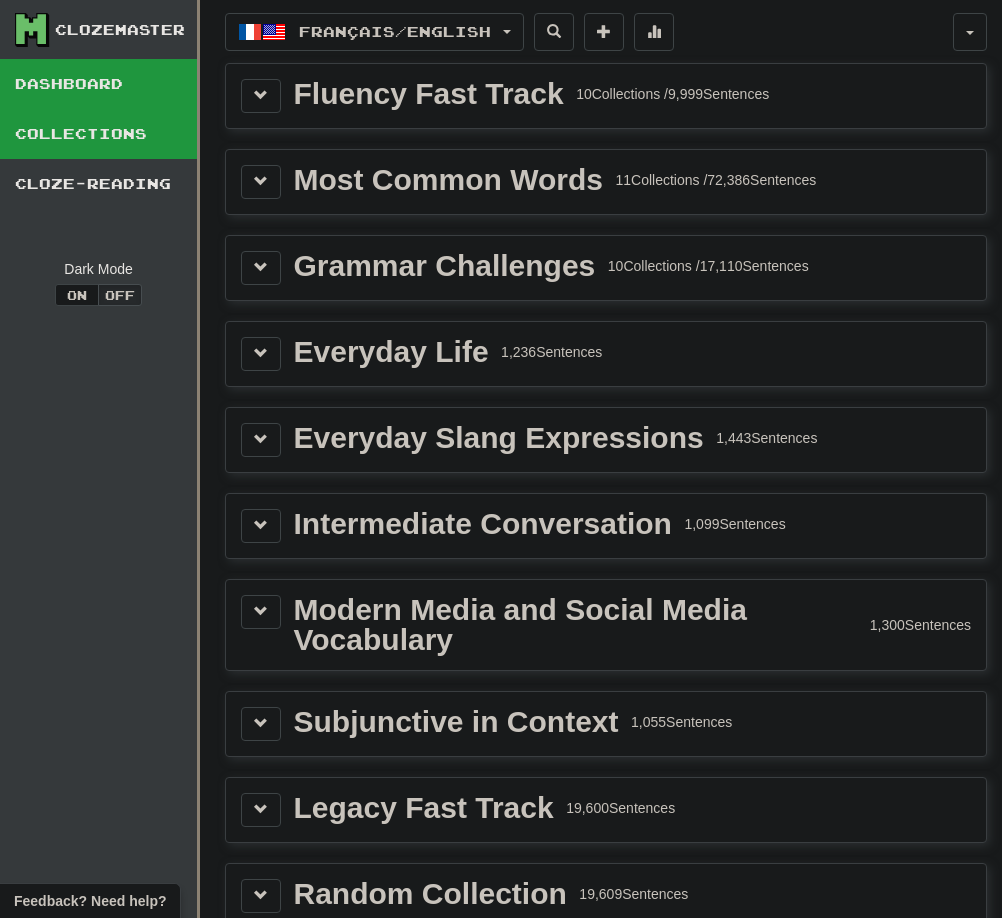 click on "Dashboard" at bounding box center (98, 84) 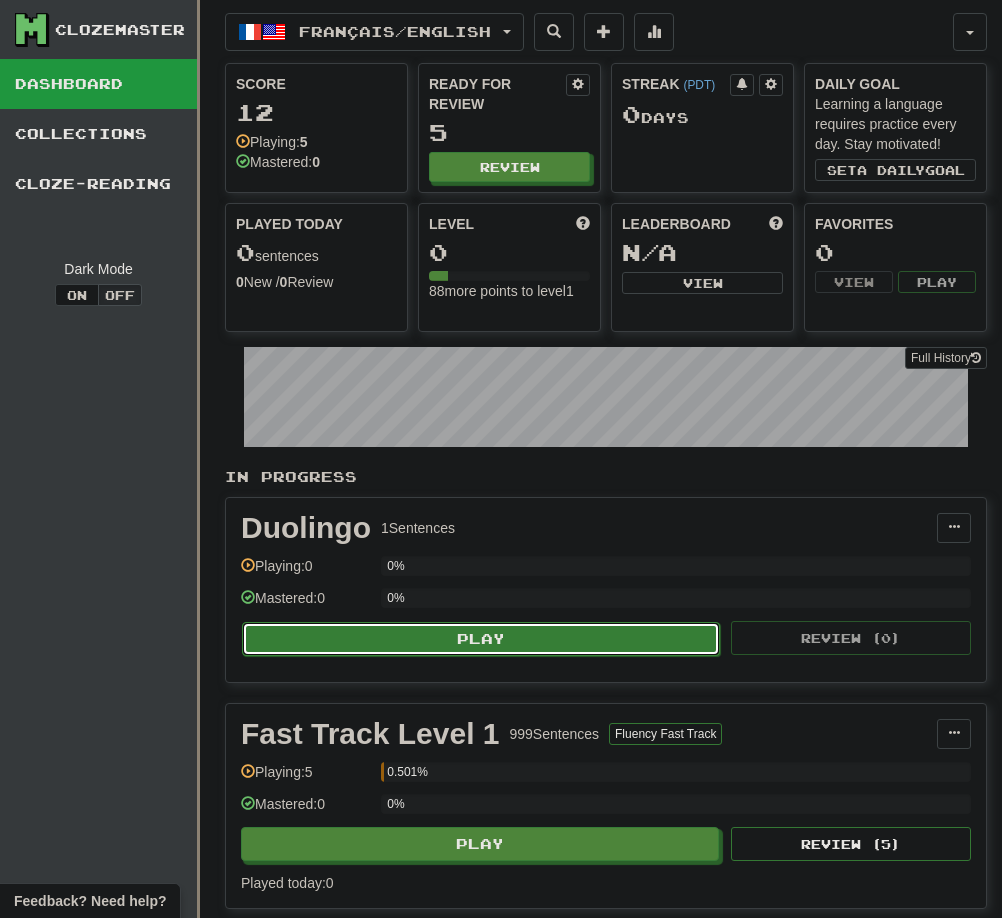 click on "Play" at bounding box center [481, 639] 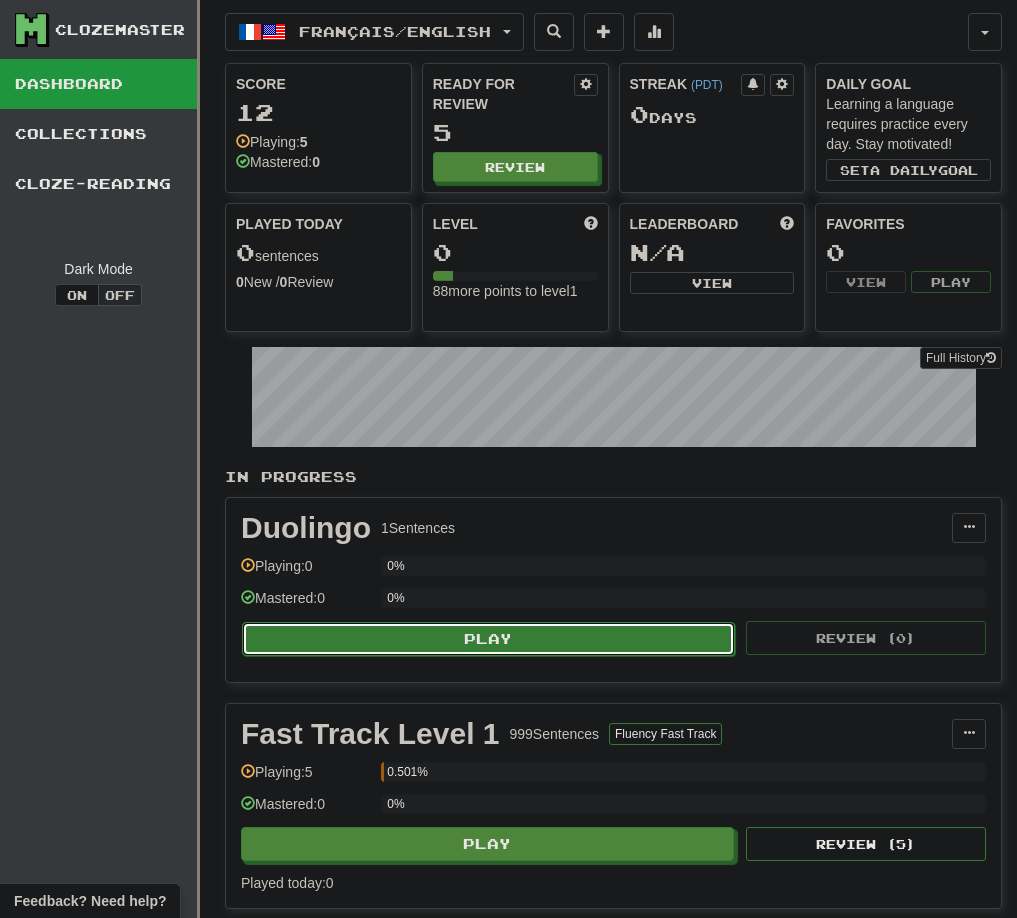 select on "**" 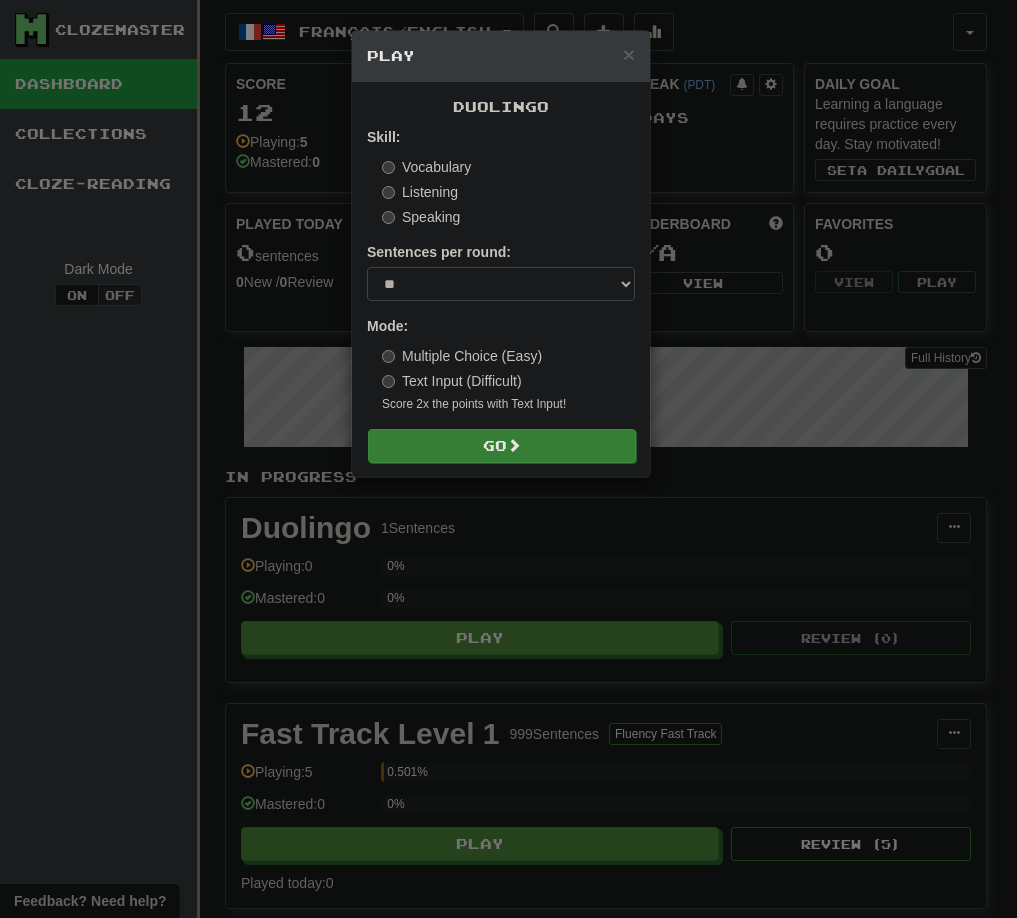 click at bounding box center (514, 445) 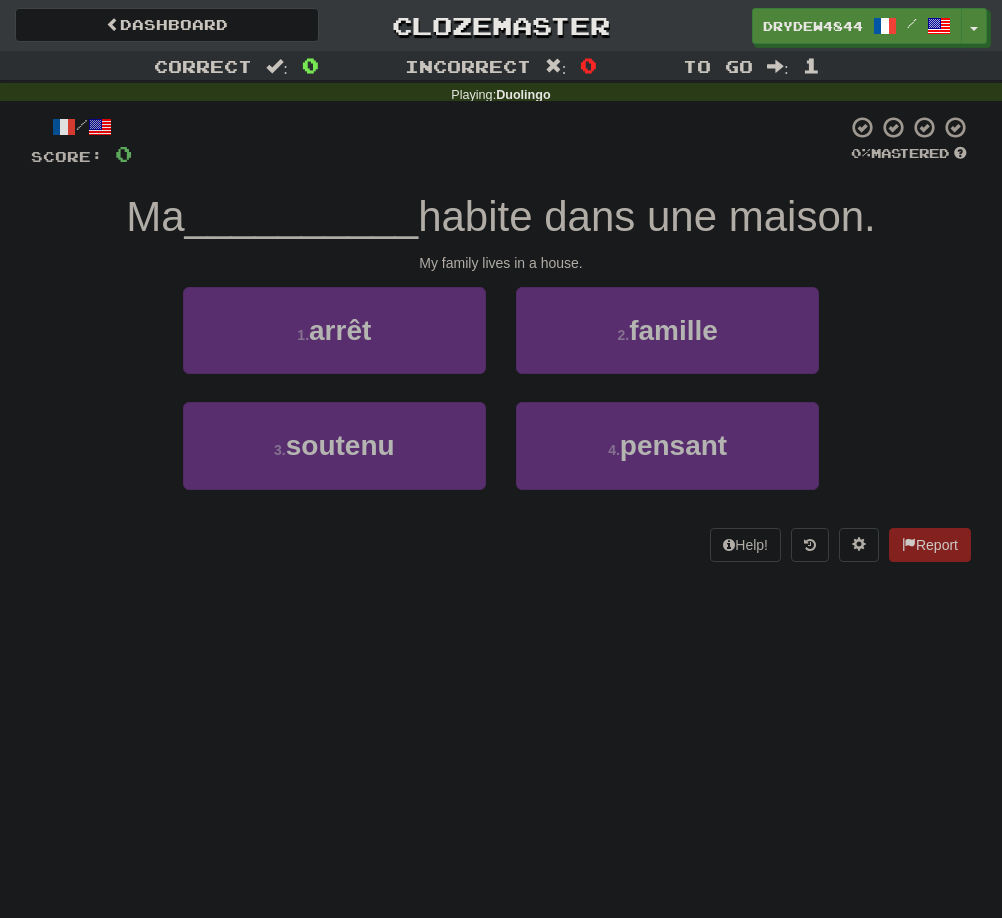 scroll, scrollTop: 0, scrollLeft: 0, axis: both 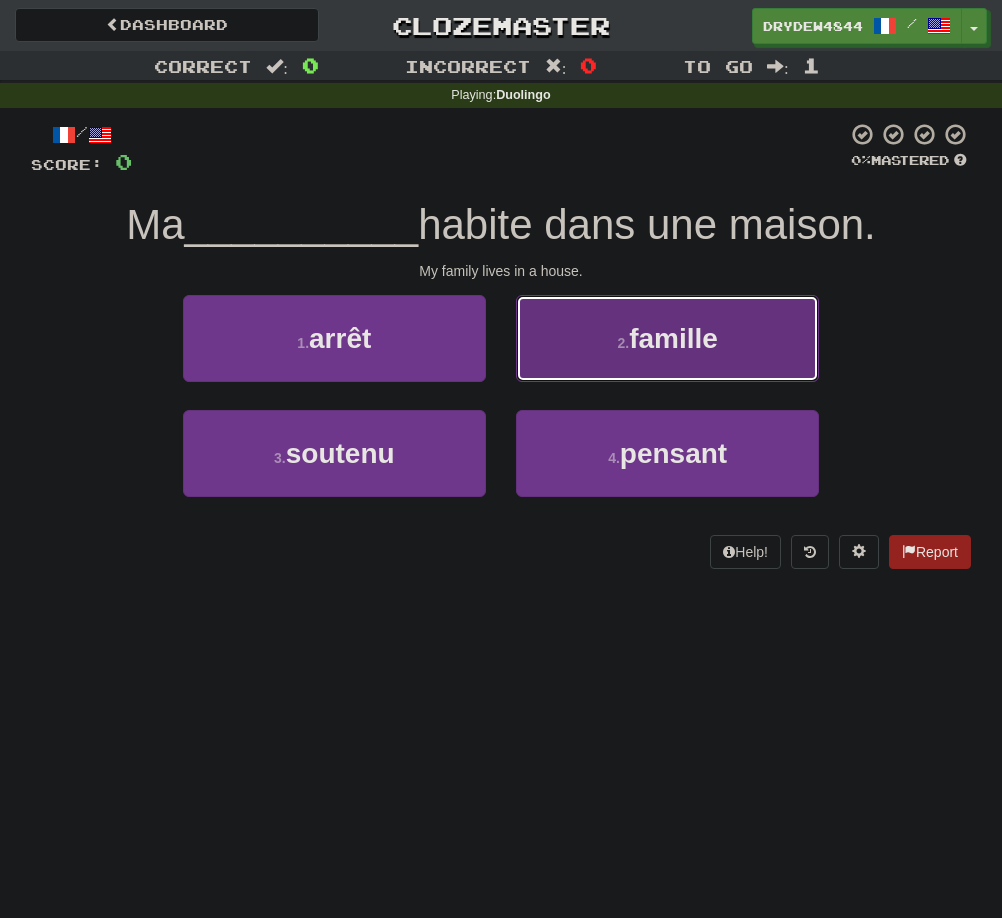 click on "famille" at bounding box center (673, 338) 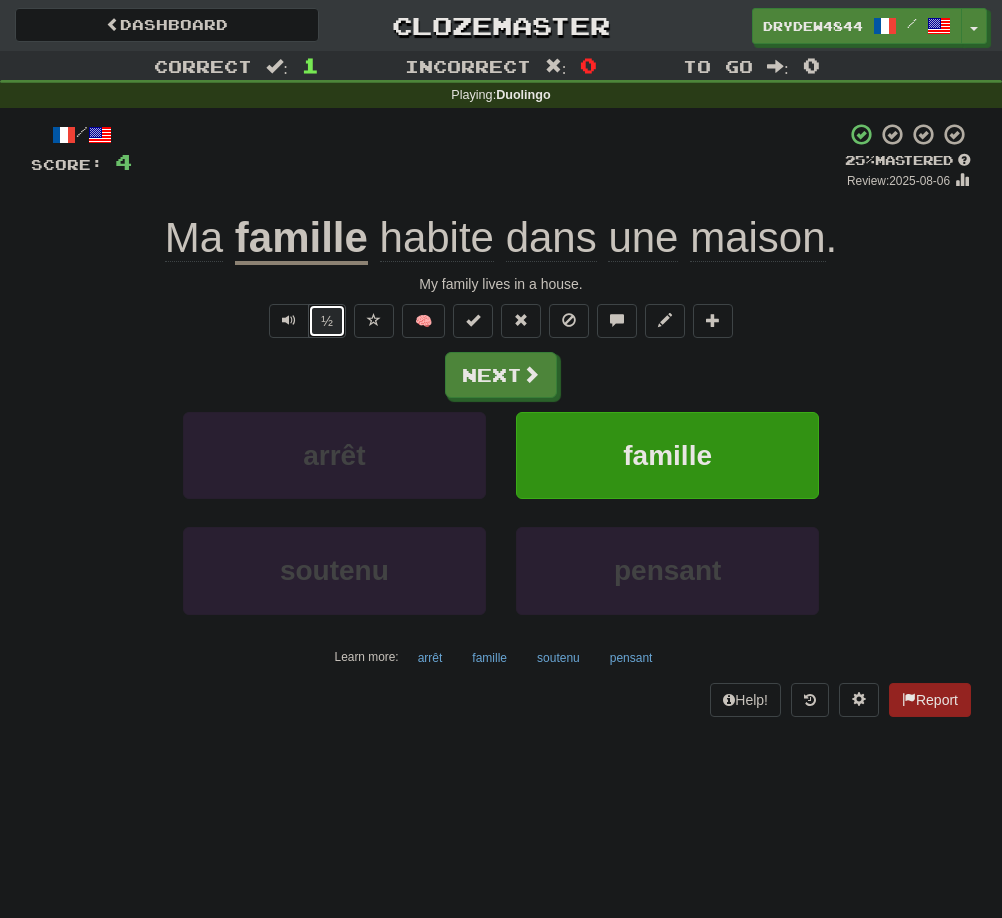 click on "½" at bounding box center (327, 321) 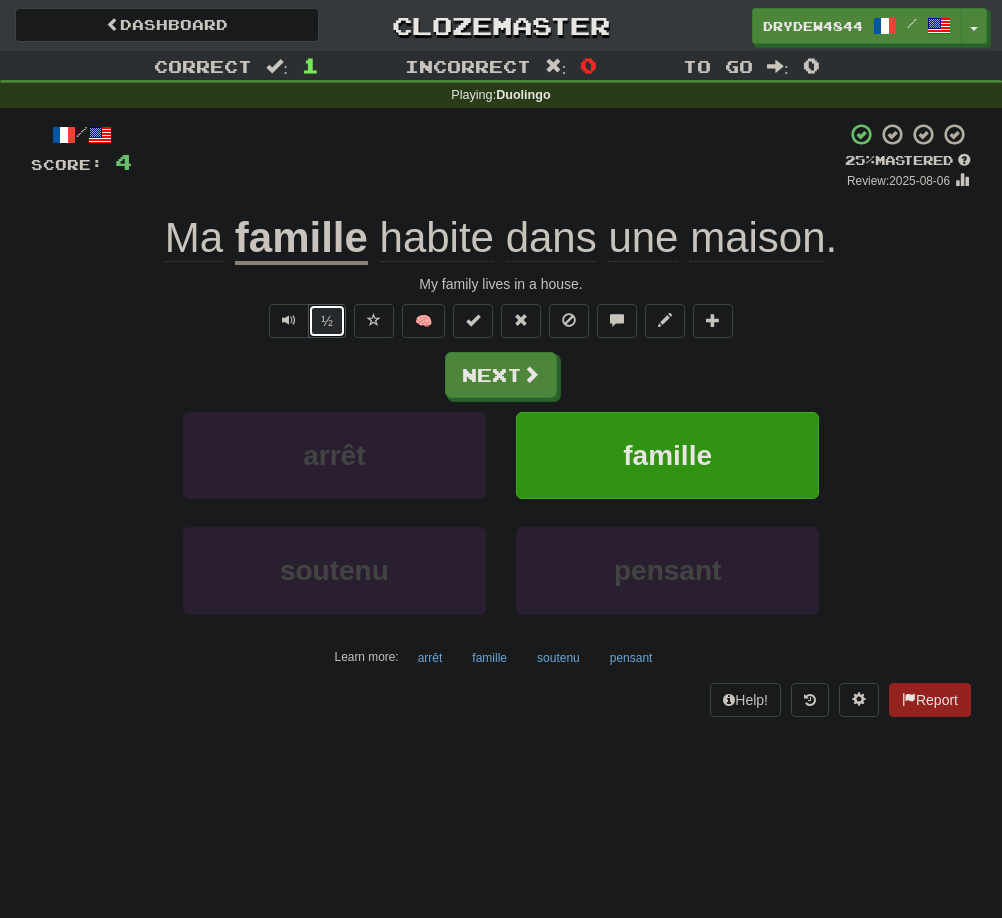 click on "/  Score:   4 + 4 25 %  Mastered Review:  2025-08-06 Ma   famille   habite   dans   une   maison . My family lives in a house. ½ 🧠 Next arrêt famille soutenu pensant Learn more: arrêt famille soutenu pensant  Help!  Report" at bounding box center [501, 419] 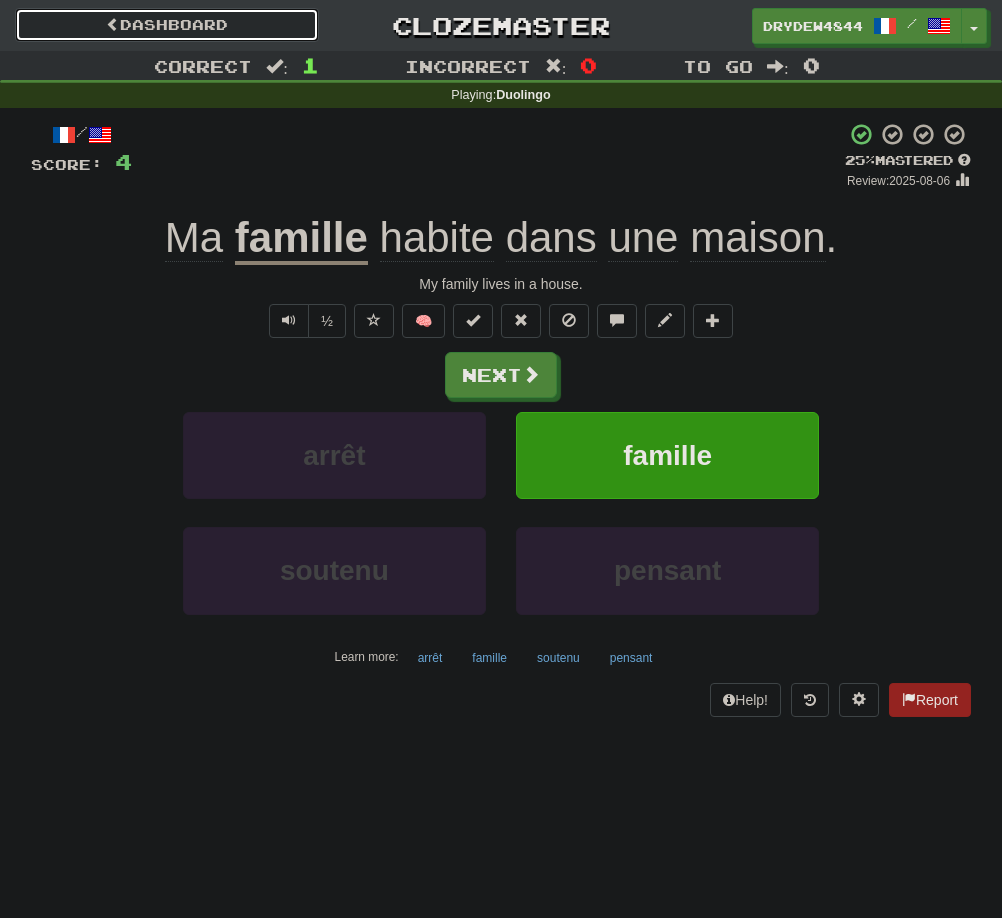 click on "Dashboard" at bounding box center [167, 25] 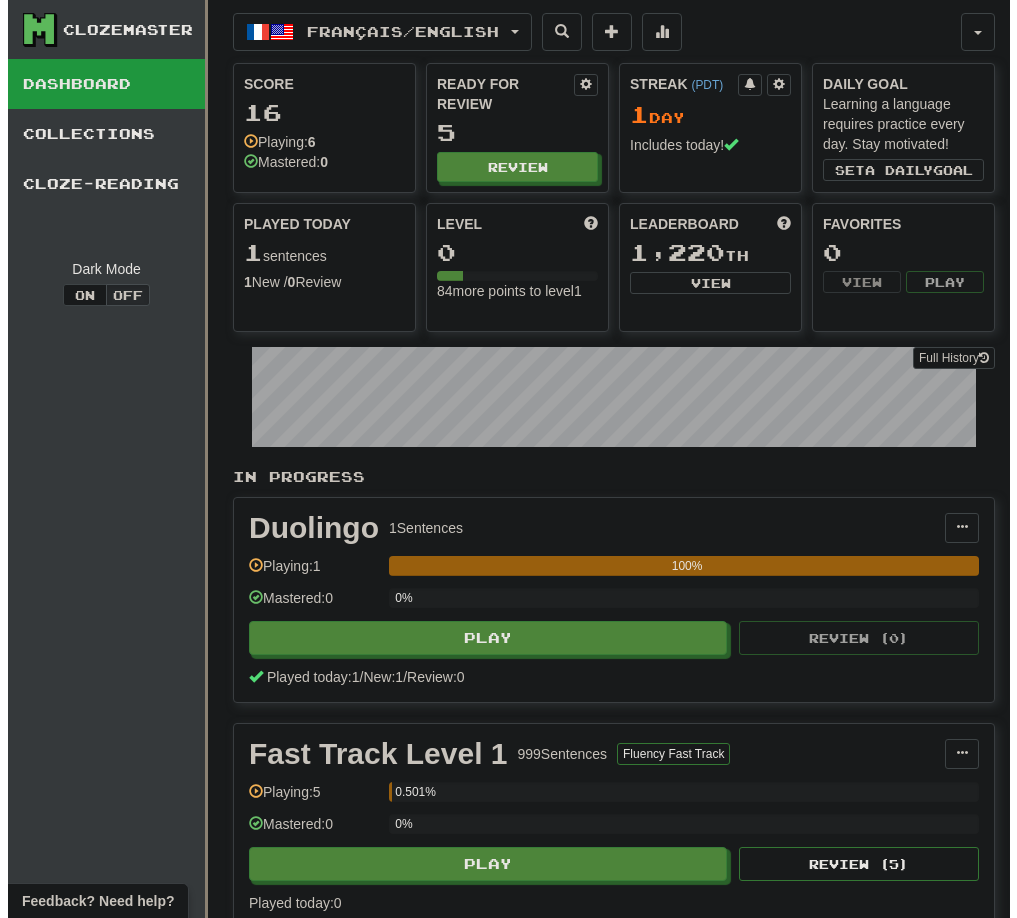 scroll, scrollTop: 0, scrollLeft: 0, axis: both 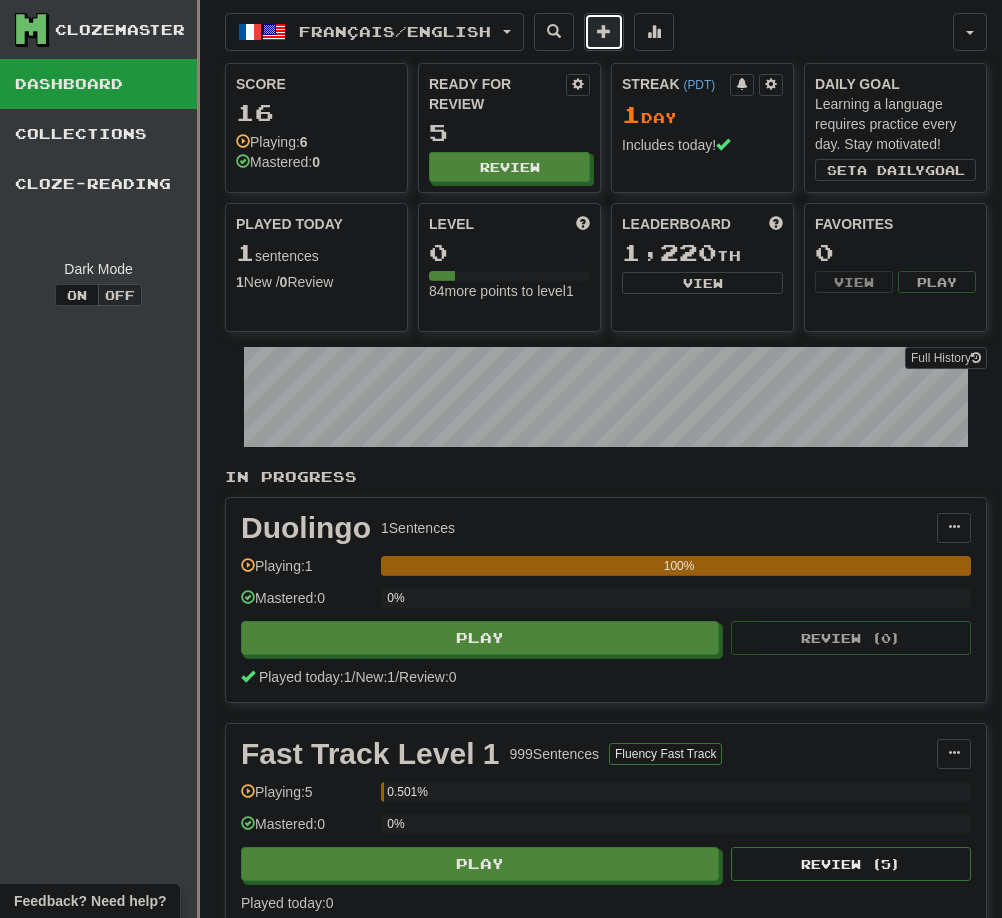 click at bounding box center (604, 32) 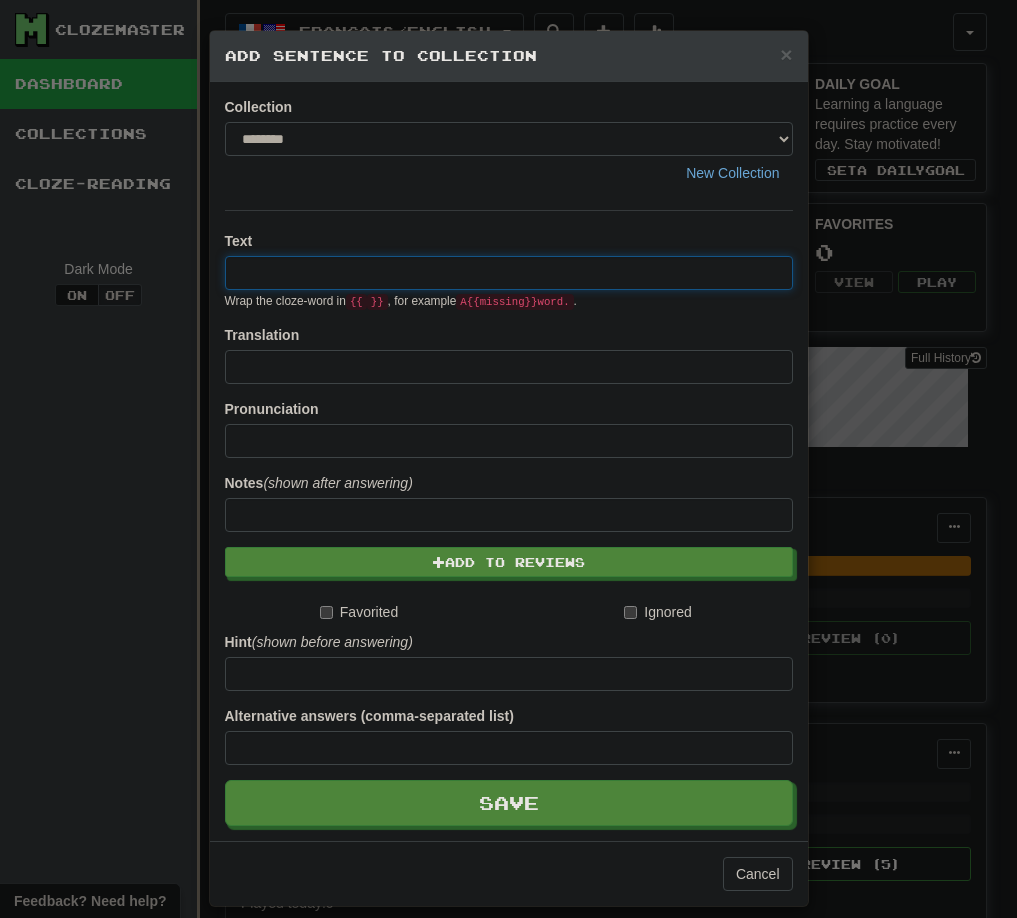paste on "**********" 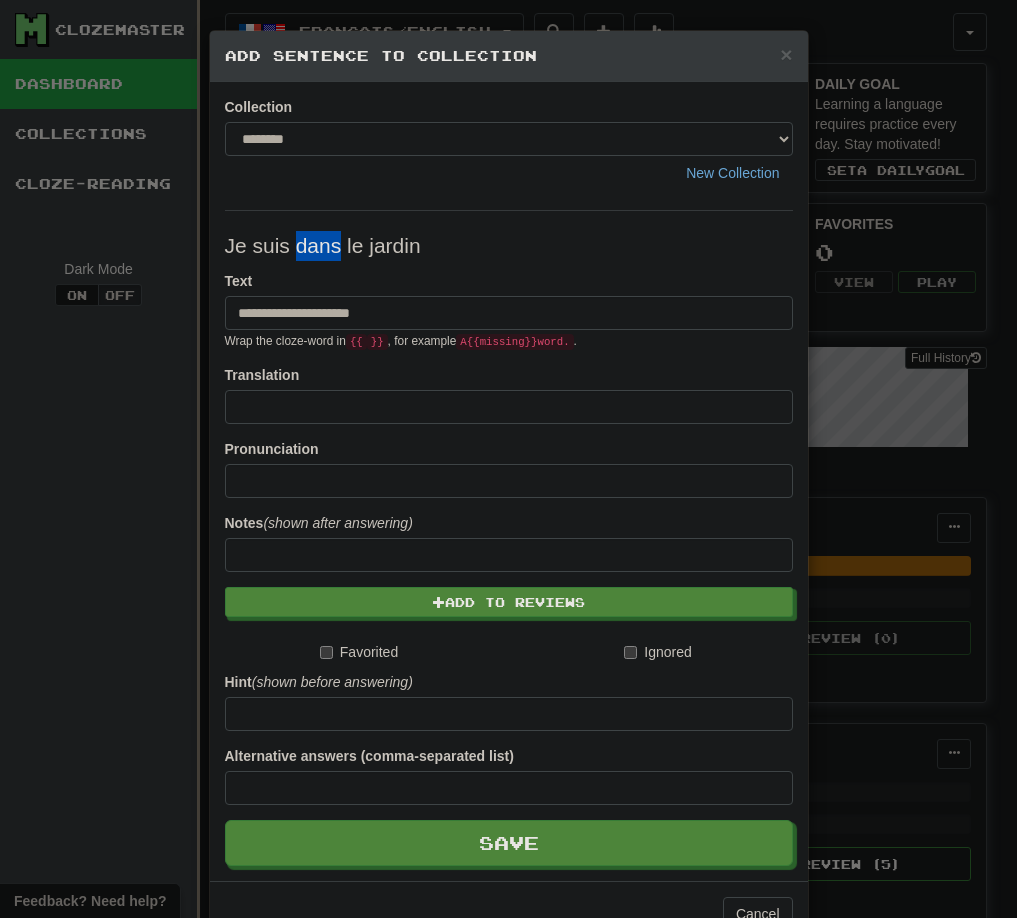 drag, startPoint x: 289, startPoint y: 246, endPoint x: 332, endPoint y: 246, distance: 43 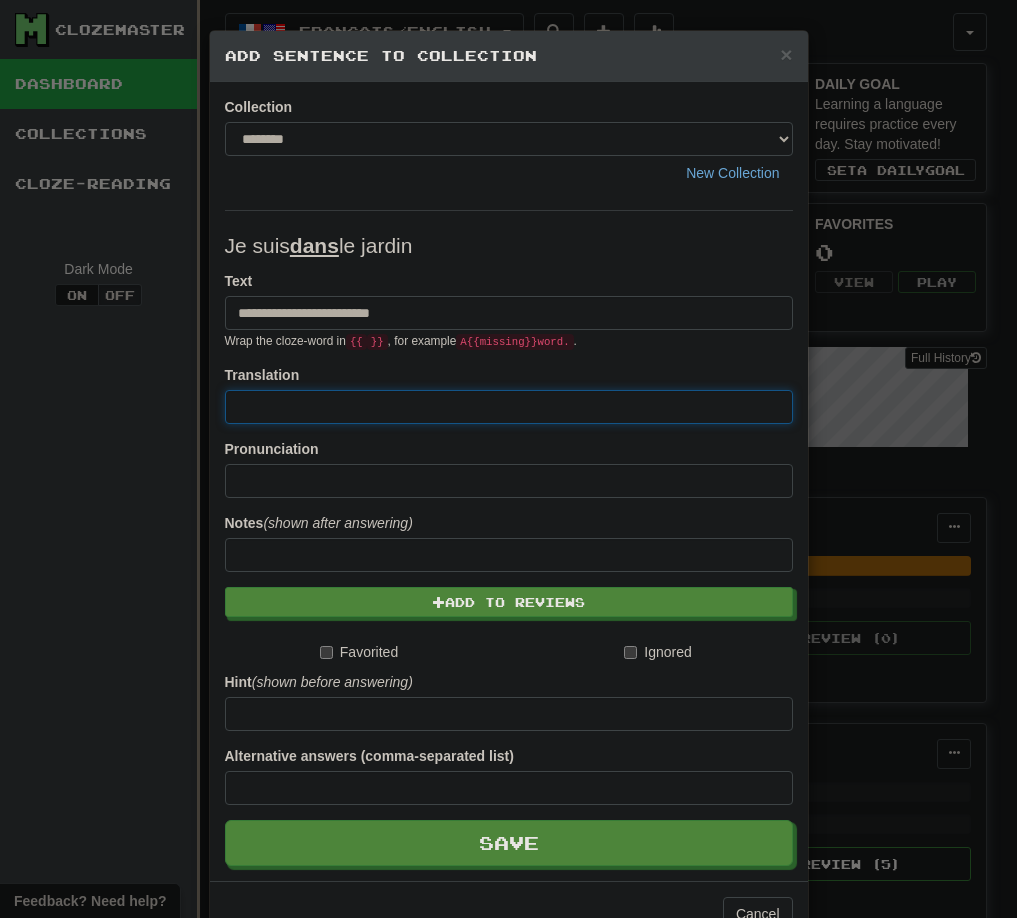 paste on "**********" 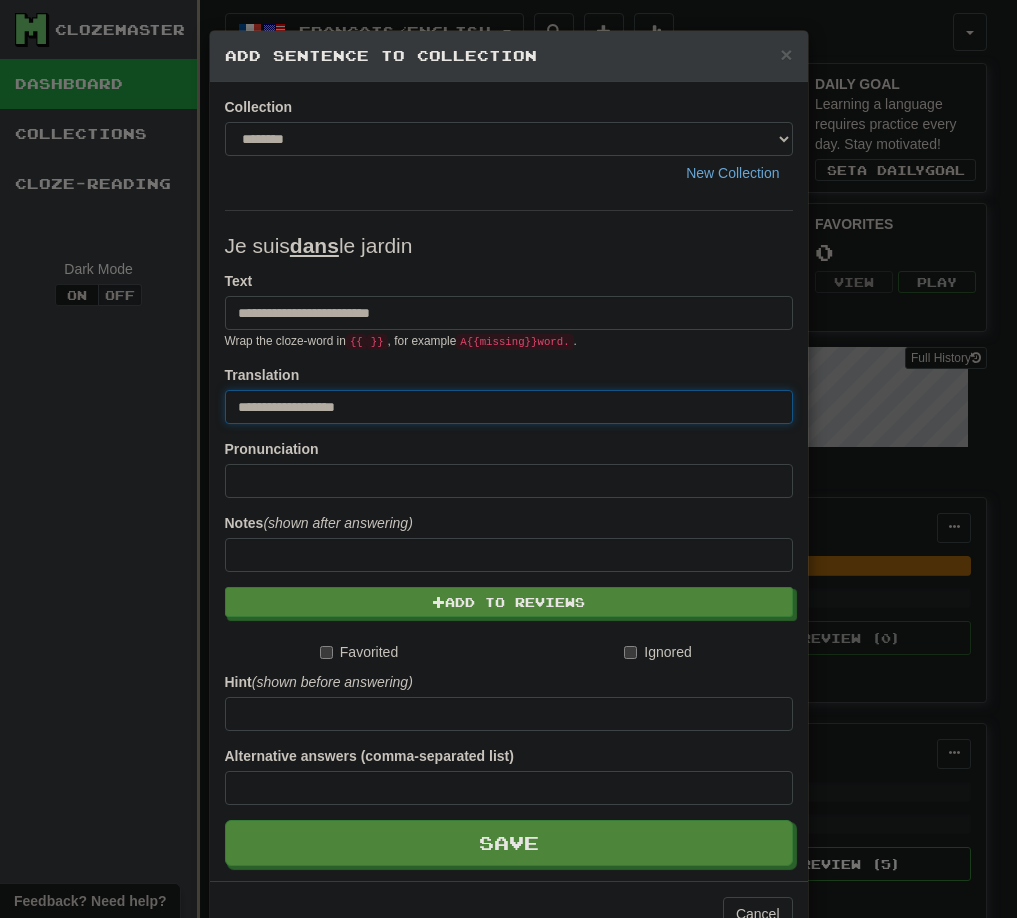 type on "**********" 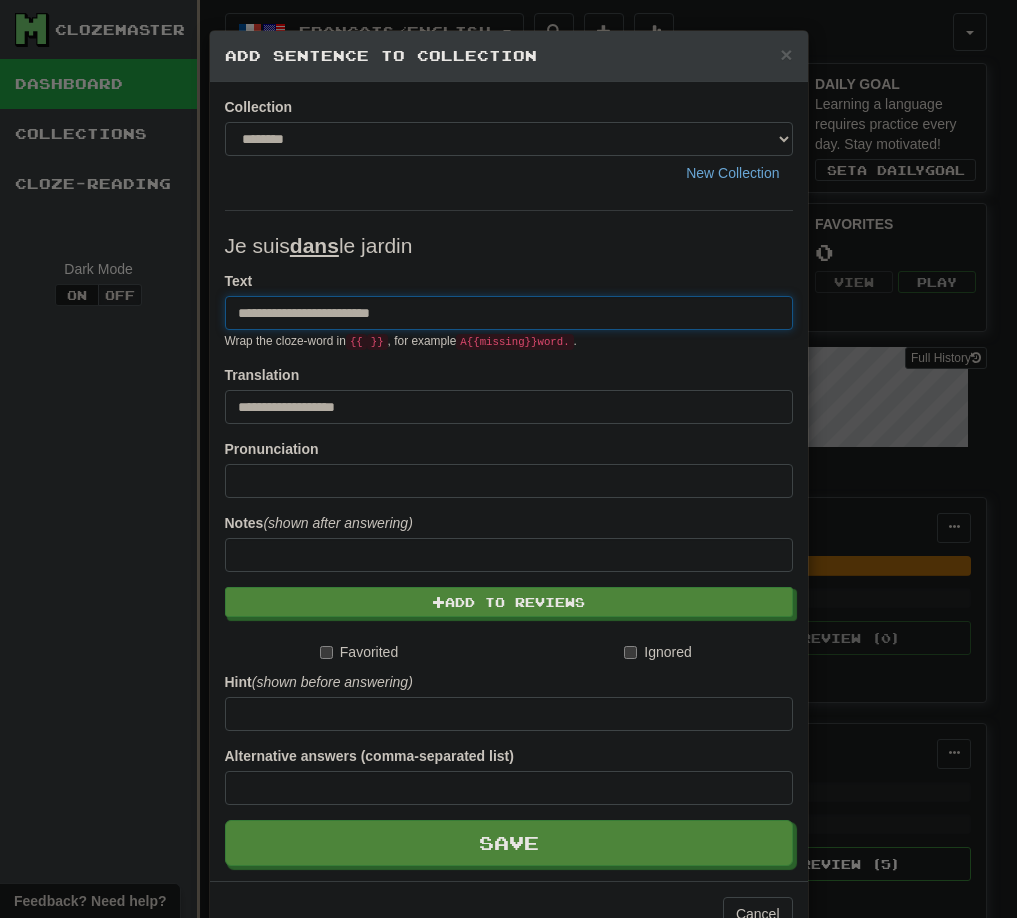 click on "**********" at bounding box center [509, 313] 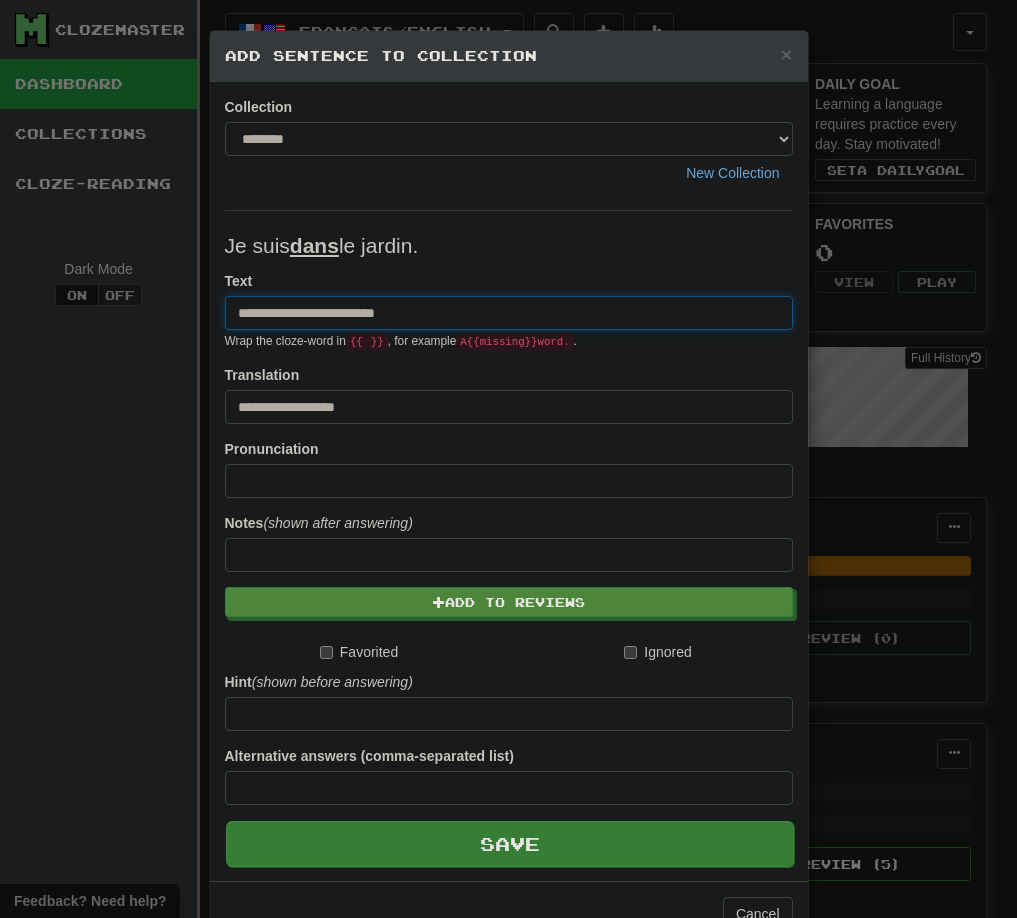 type on "**********" 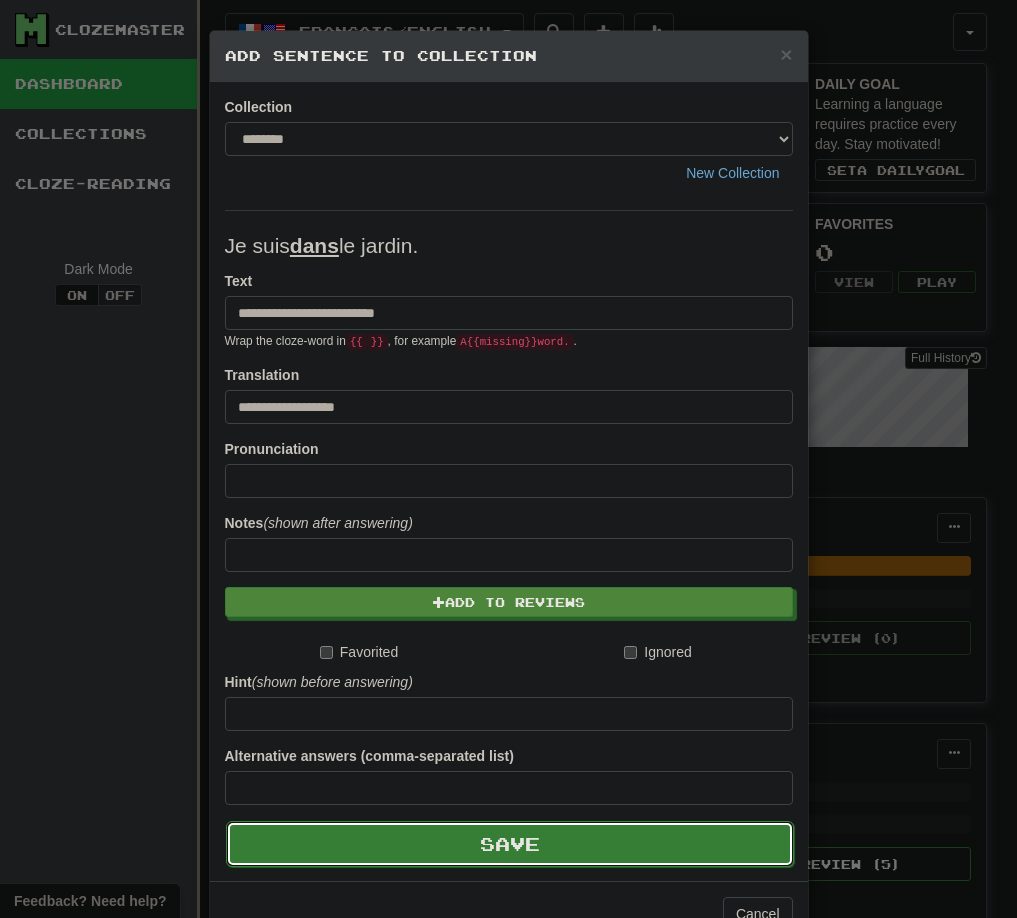 click on "Save" at bounding box center [510, 844] 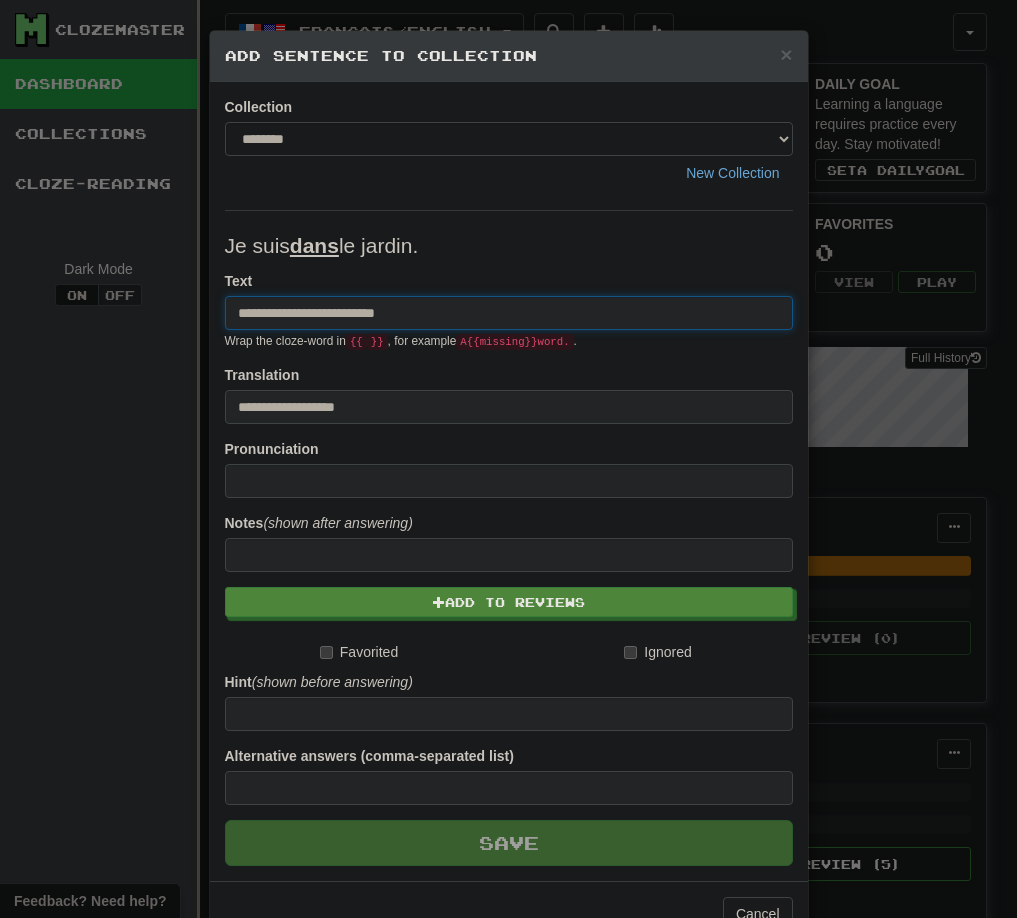 type 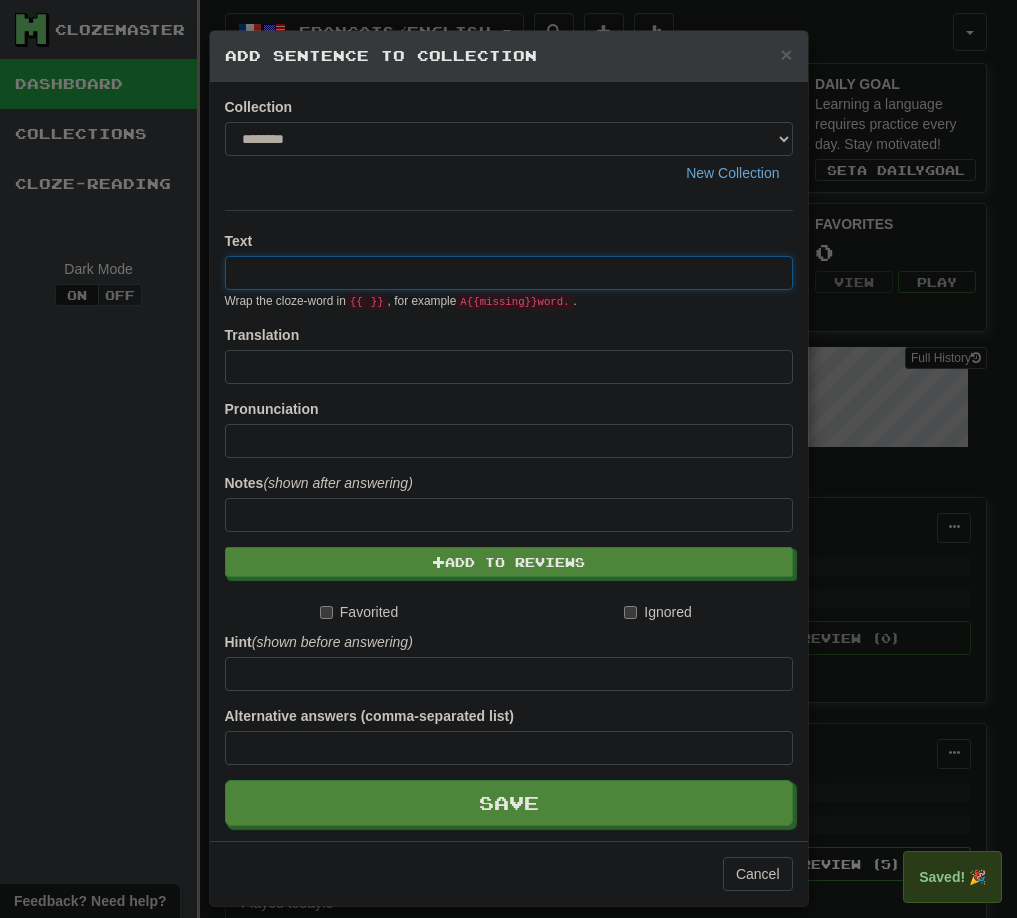 click on "× Add Sentence to Collection Collection ******** New Collection Text Wrap the cloze-word in  {{ }} , for example  A  {{ missing }}  word. . Translation Pronunciation Notes  (shown after answering)  Add to Reviews  Favorited  Ignored Hint  (shown before answering) Alternative answers (comma-separated list) Save Cancel" at bounding box center (508, 459) 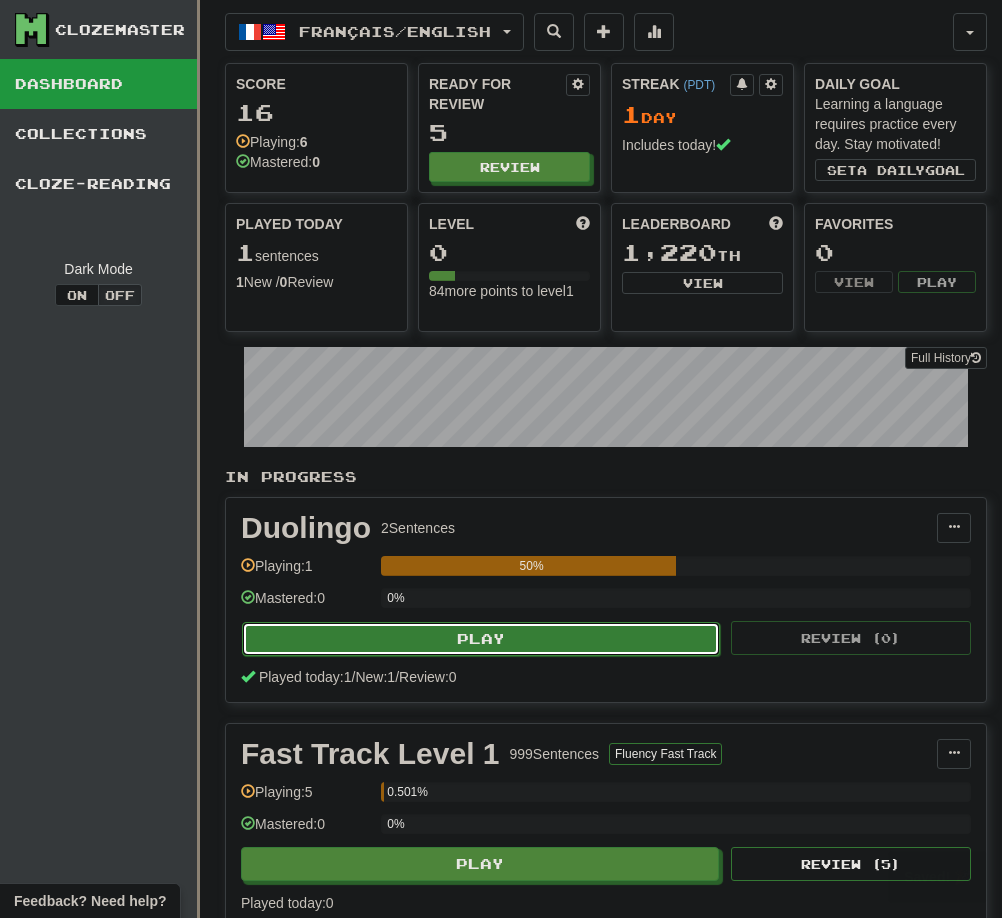click on "Play" at bounding box center [481, 639] 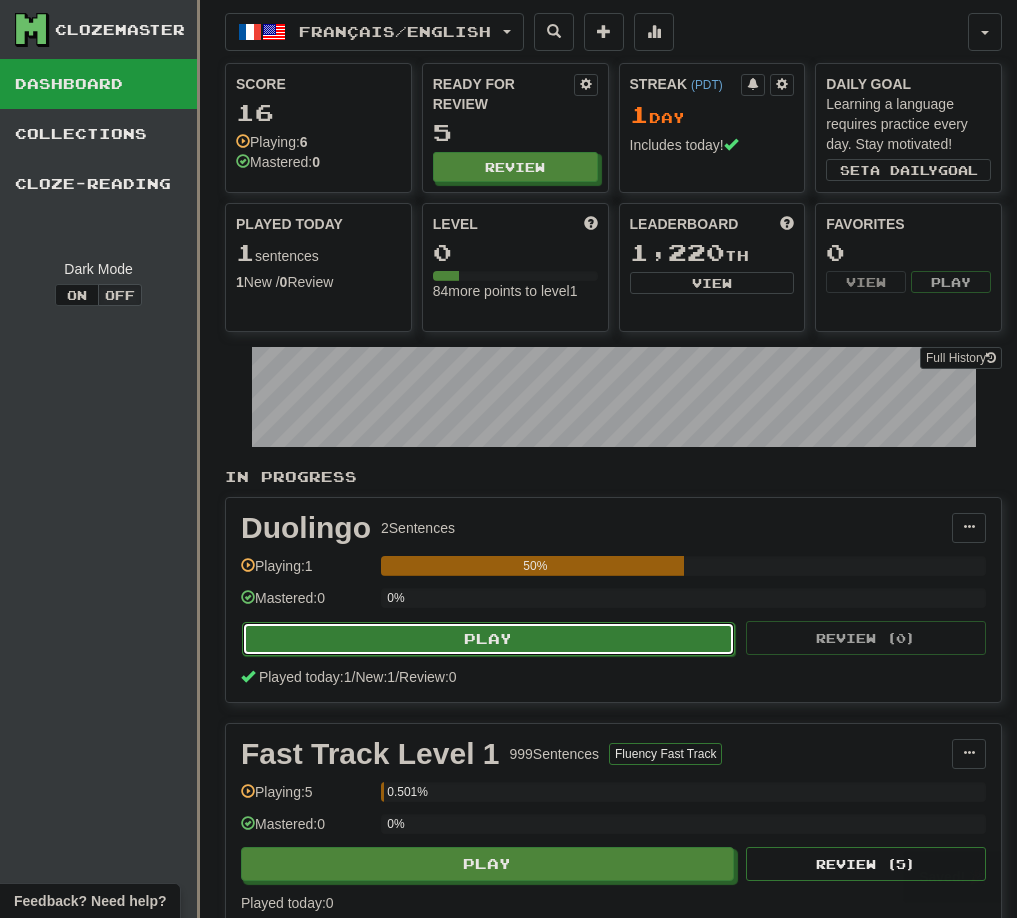 select on "**" 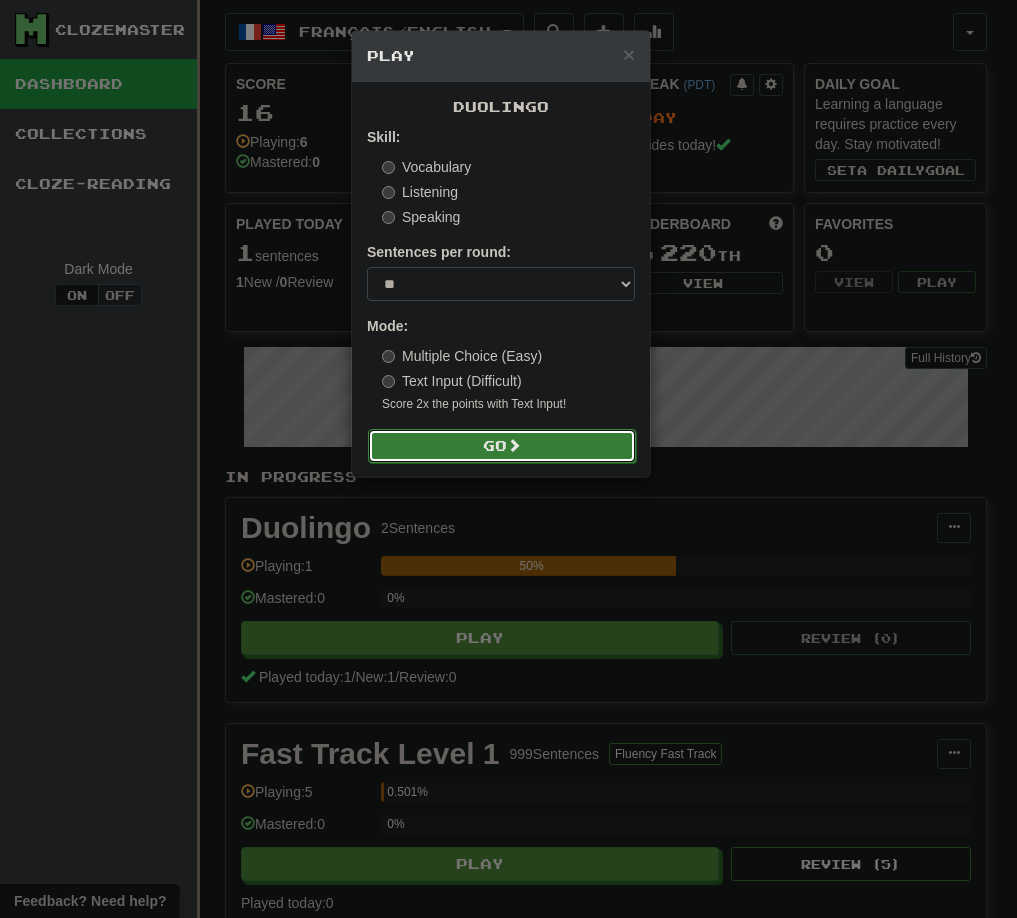 click on "Go" at bounding box center [502, 446] 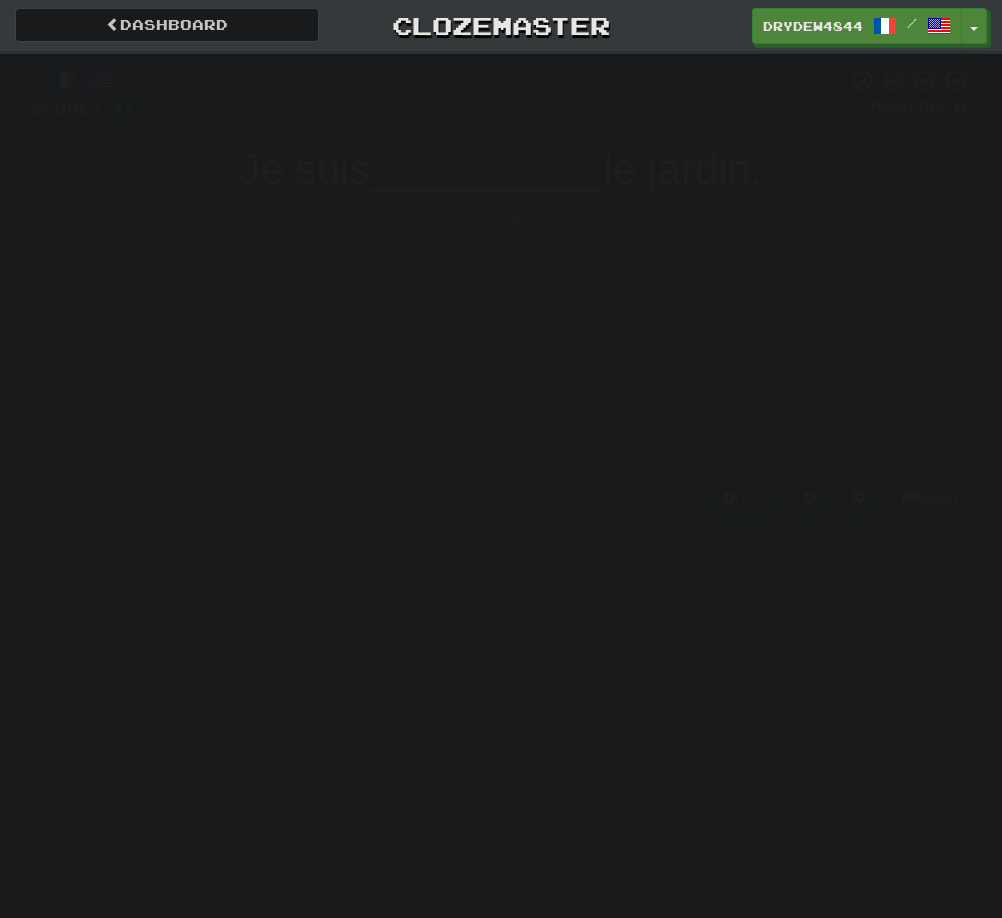 scroll, scrollTop: 0, scrollLeft: 0, axis: both 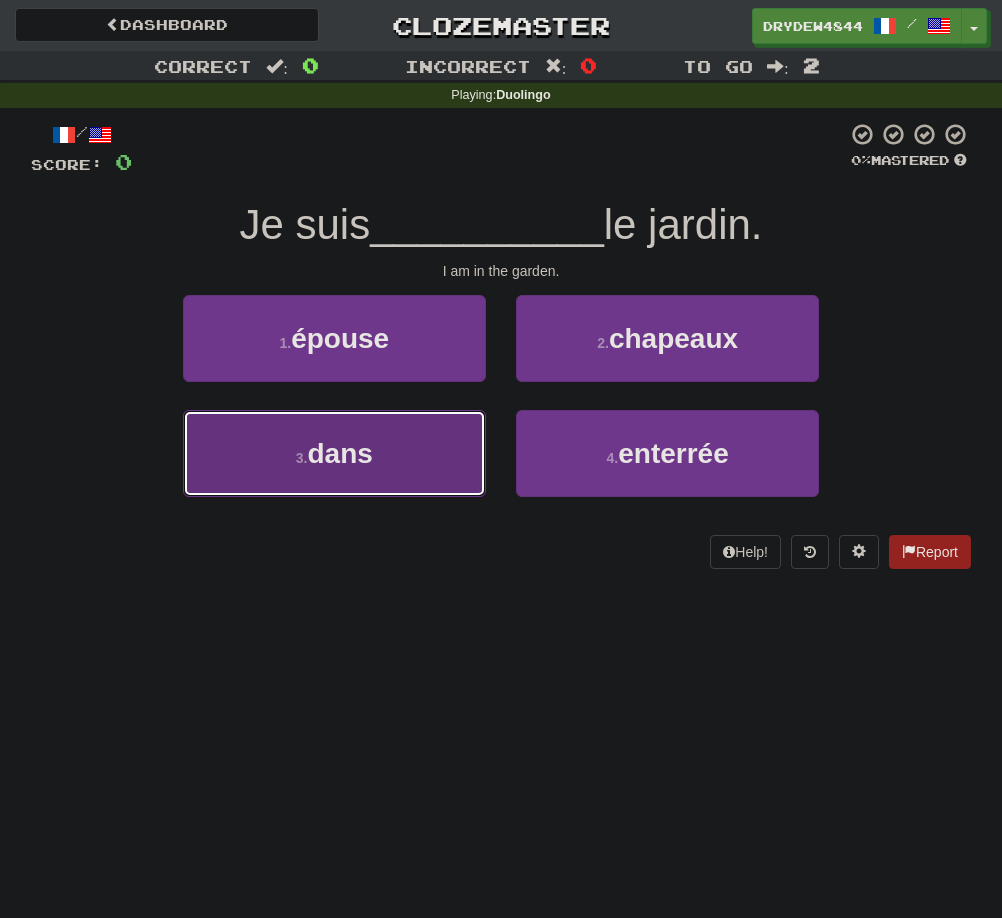 click on "3 .  dans" at bounding box center [334, 453] 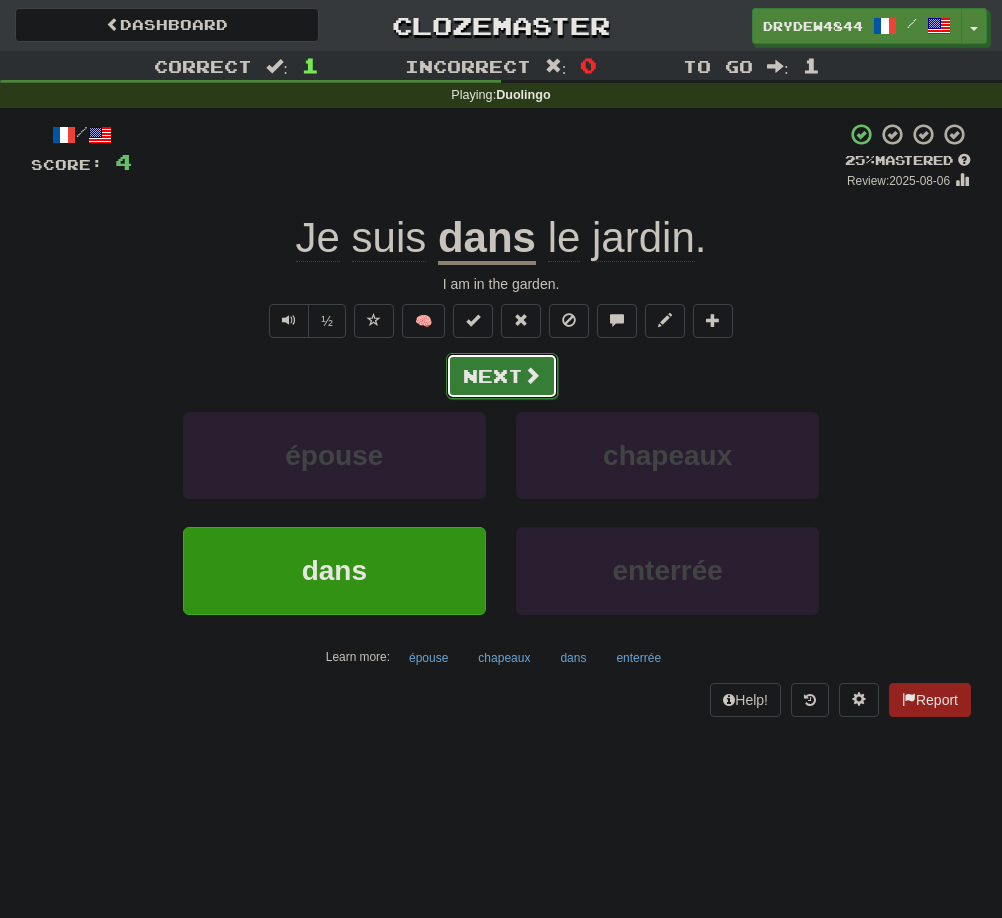 click on "Next" at bounding box center [502, 376] 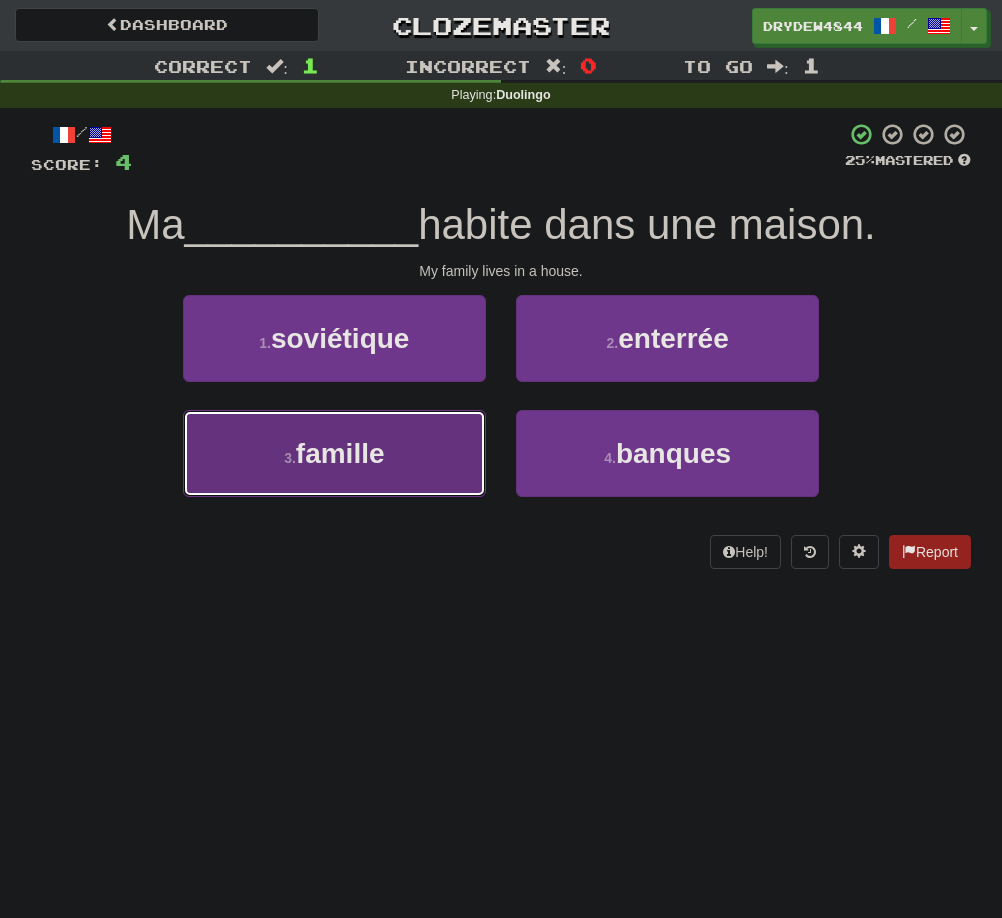 click on "3 .  famille" at bounding box center [334, 453] 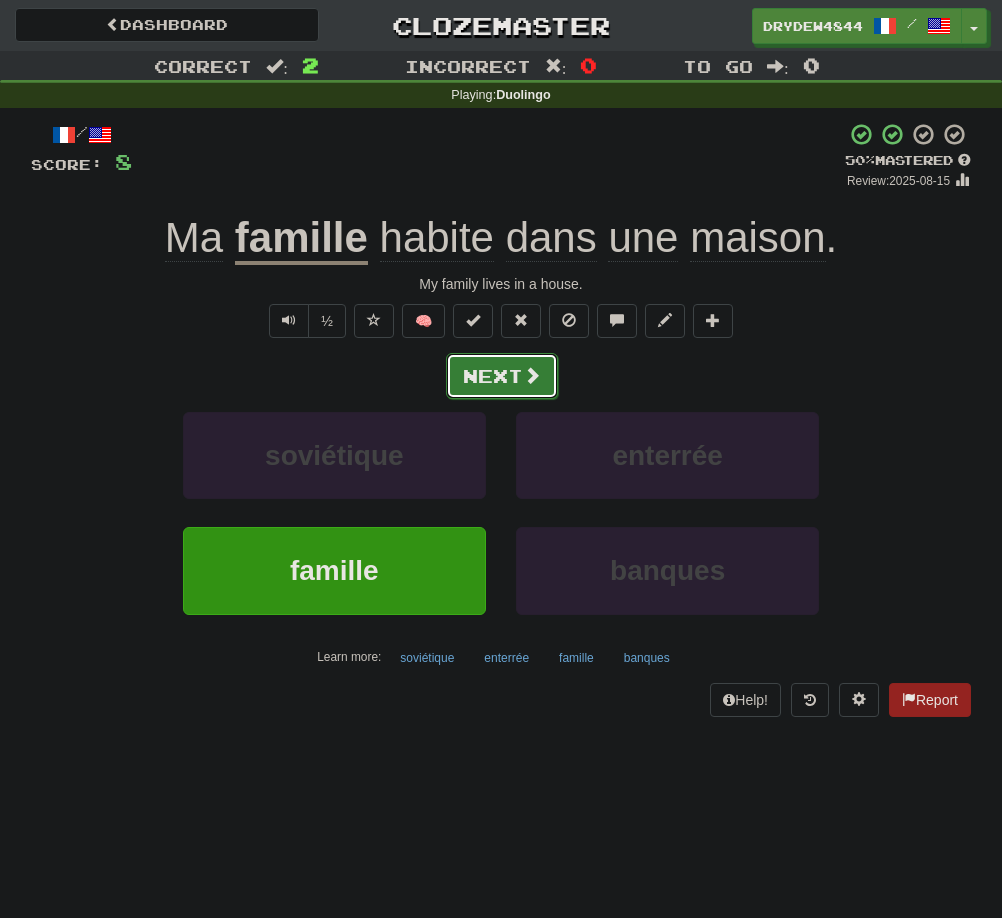 click on "Next" at bounding box center [502, 376] 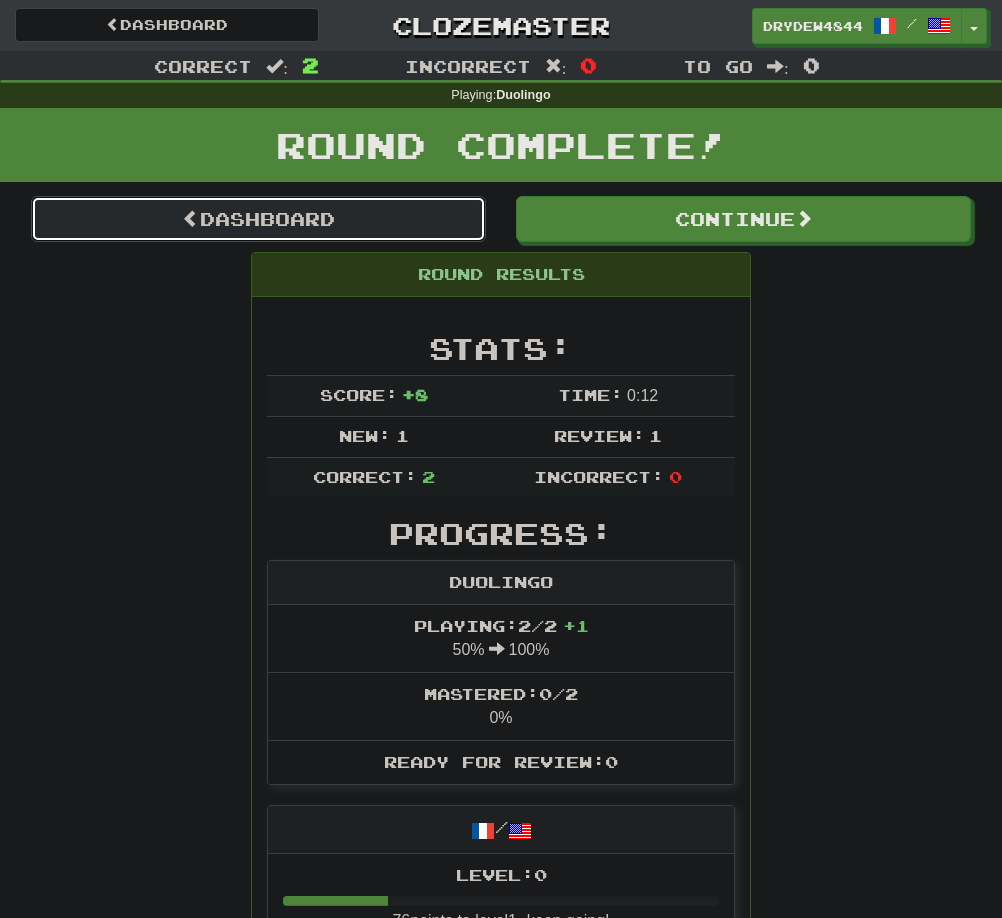 click on "Dashboard" at bounding box center (258, 219) 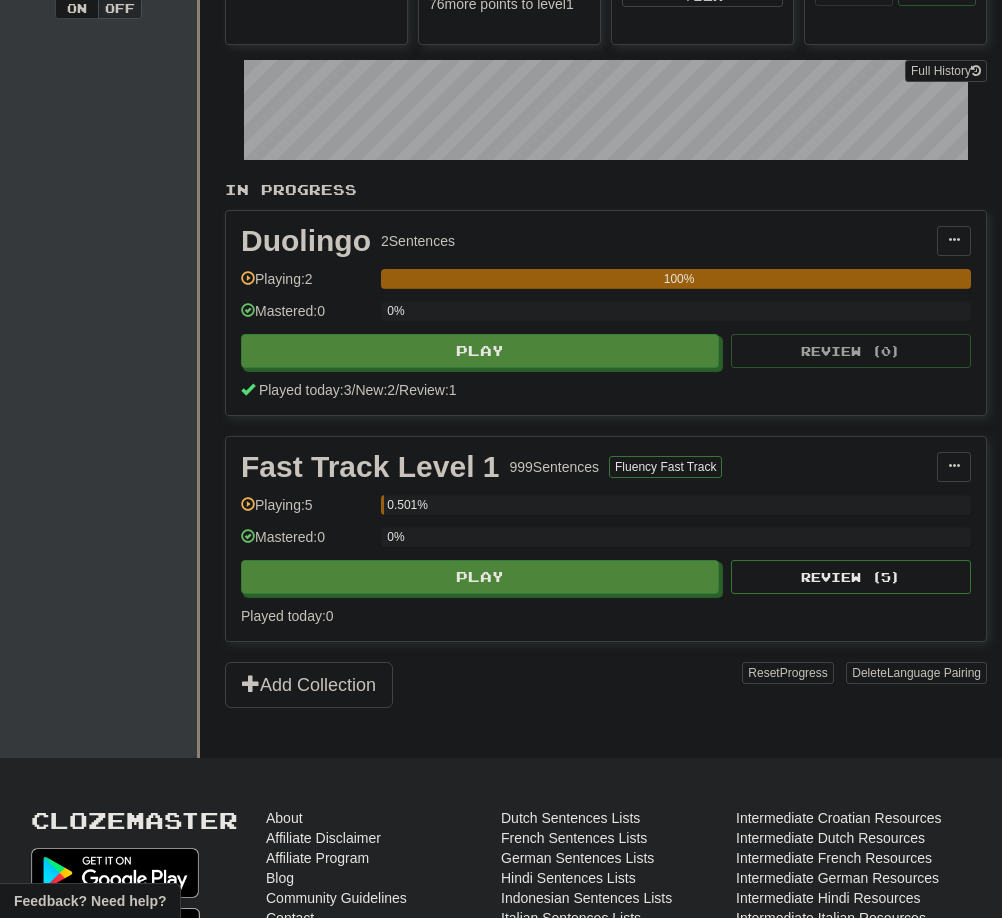 scroll, scrollTop: 300, scrollLeft: 0, axis: vertical 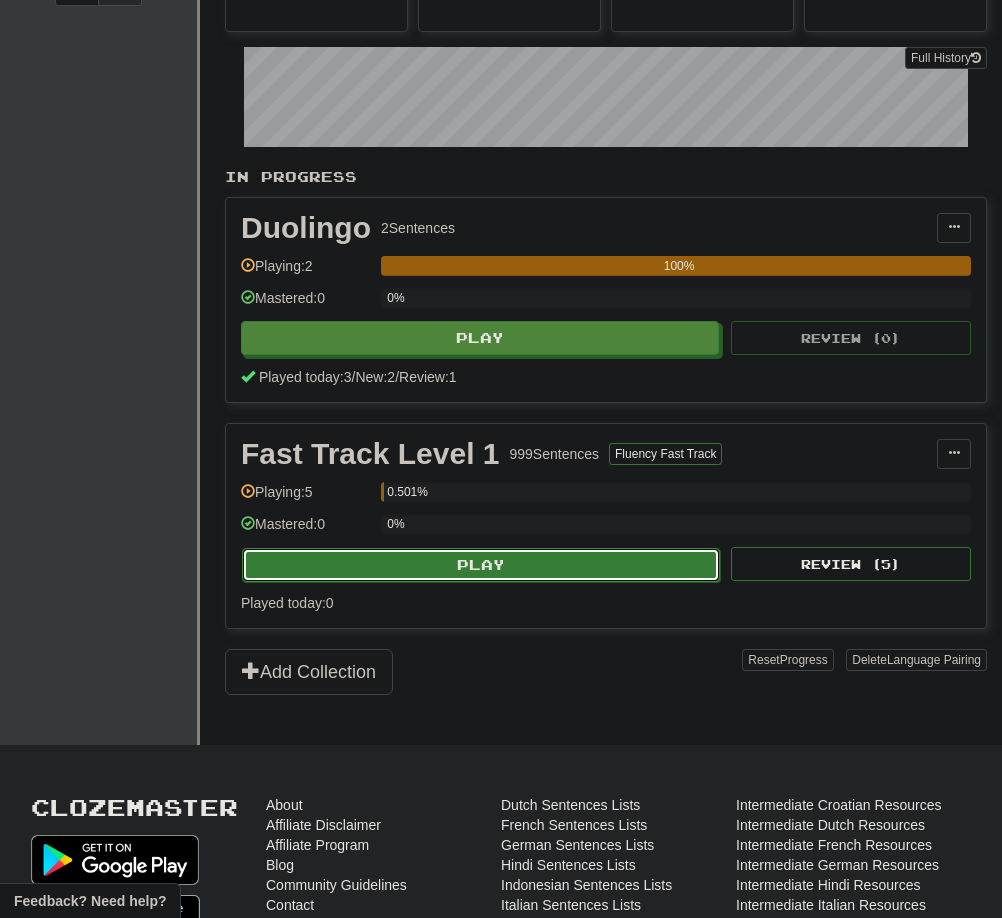 click on "Play" at bounding box center (481, 565) 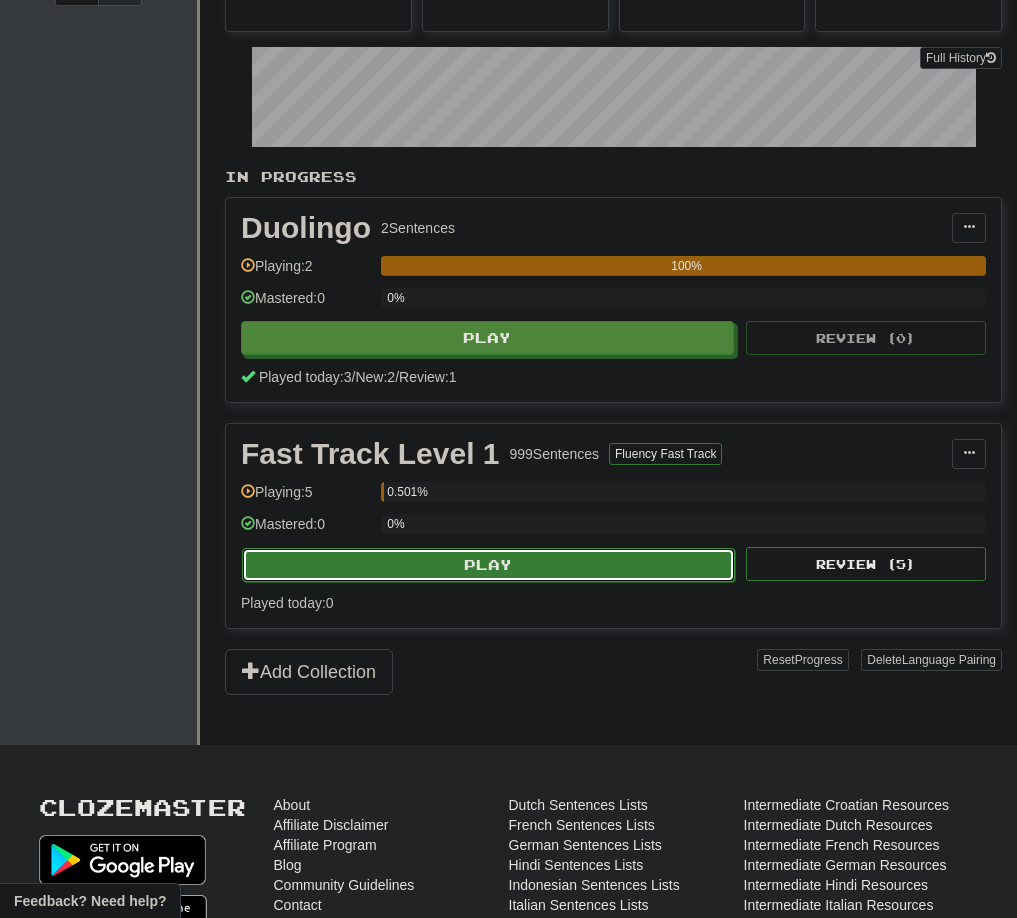 select on "**" 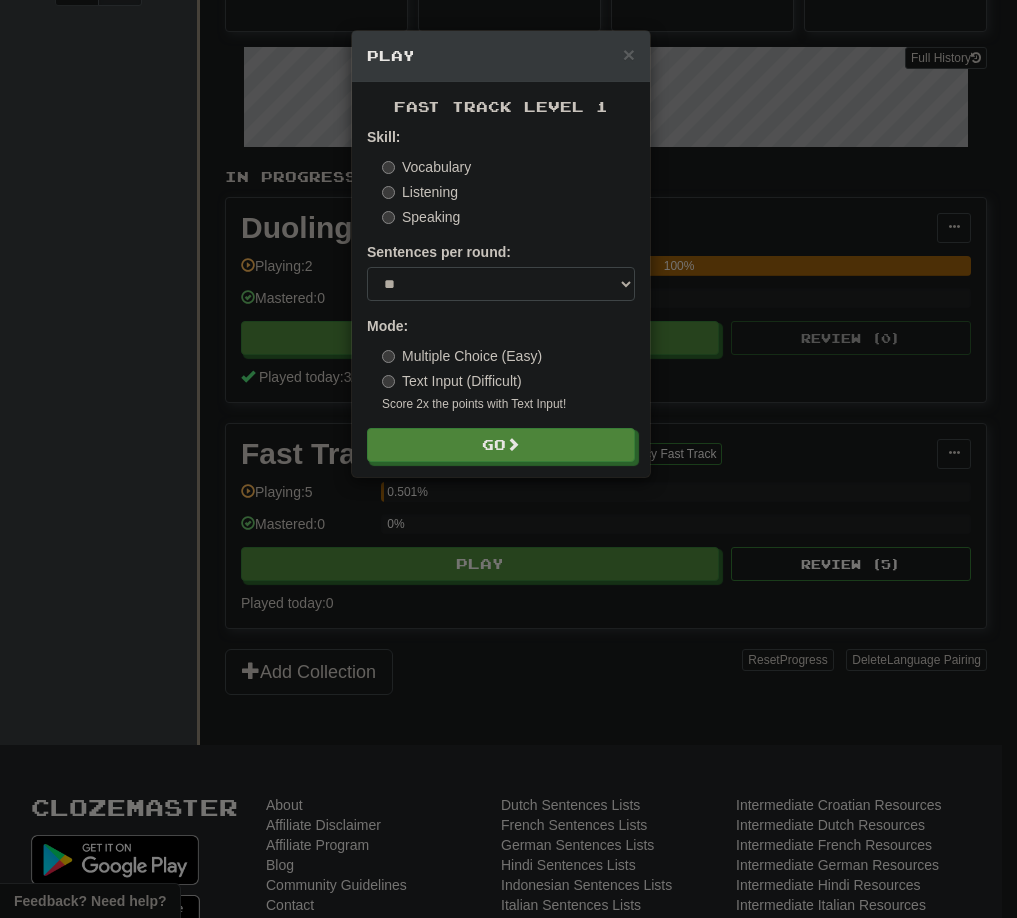 click on "× Play Fast Track Level 1 Skill: Vocabulary Listening Speaking Sentences per round: * ** ** ** ** ** *** ******** Mode: Multiple Choice (Easy) Text Input (Difficult) Score 2x the points with Text Input ! Go" at bounding box center (508, 459) 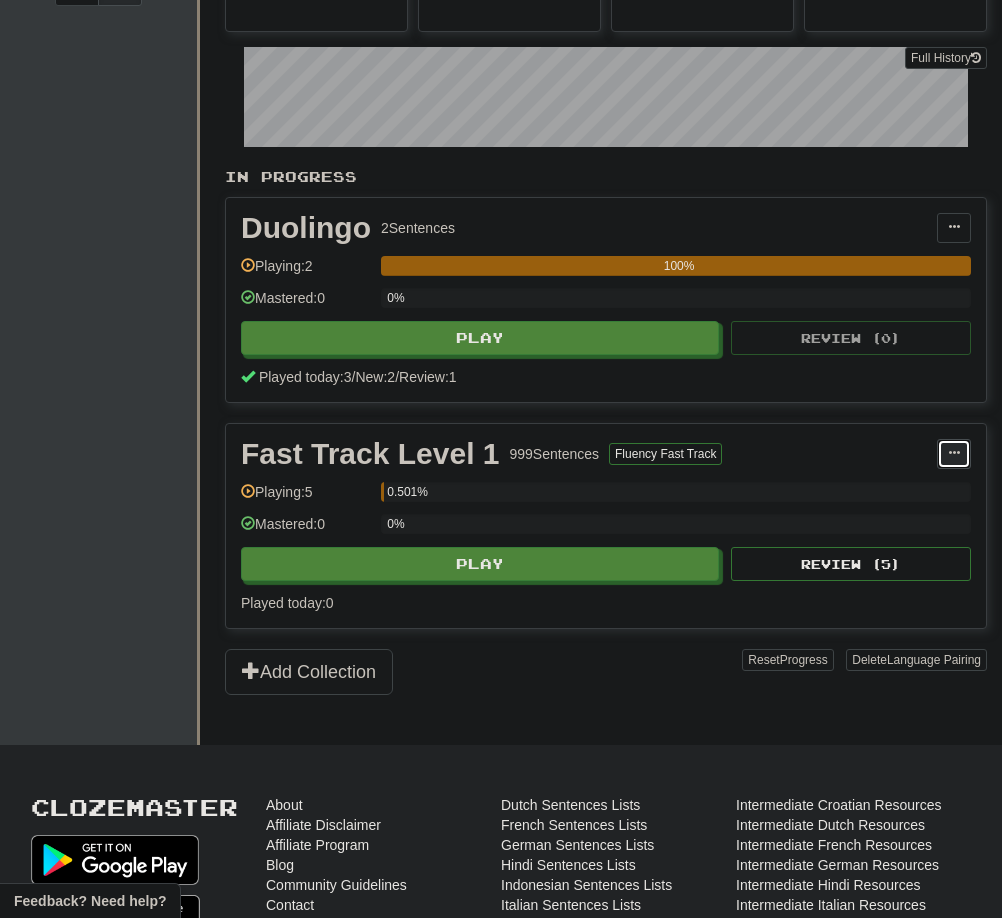 click at bounding box center (954, 454) 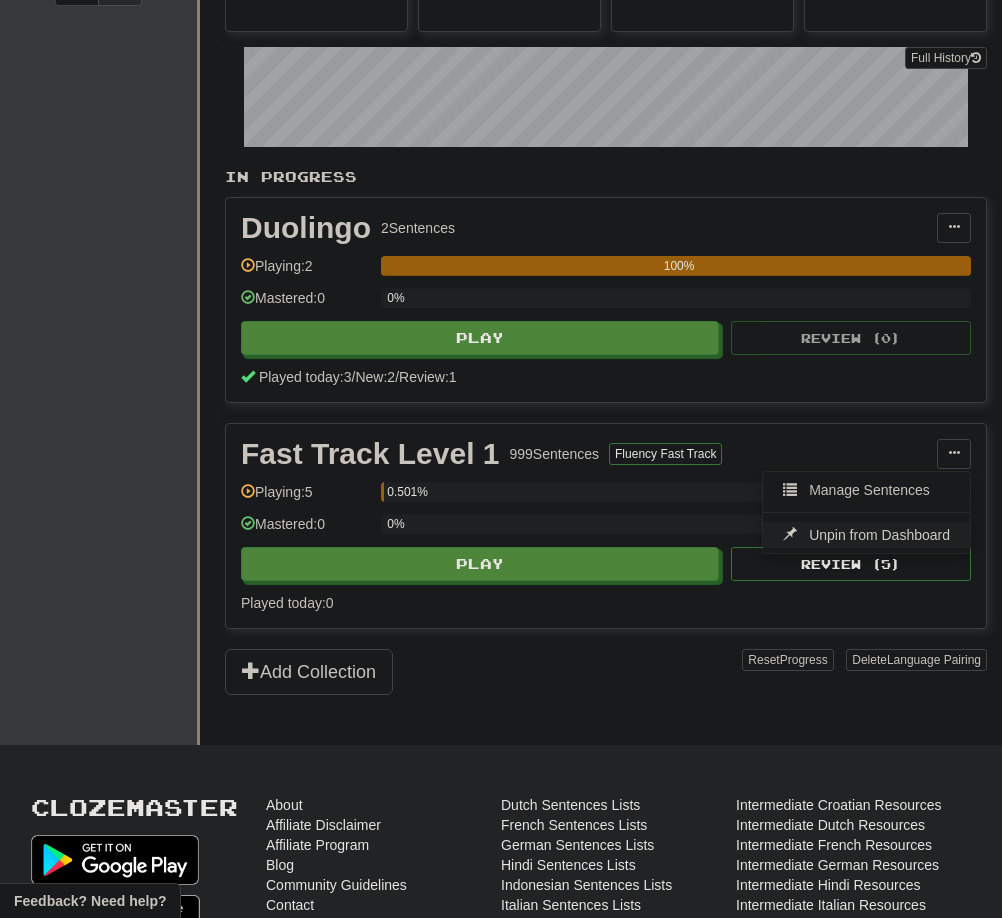 click on "Unpin from Dashboard" at bounding box center (879, 535) 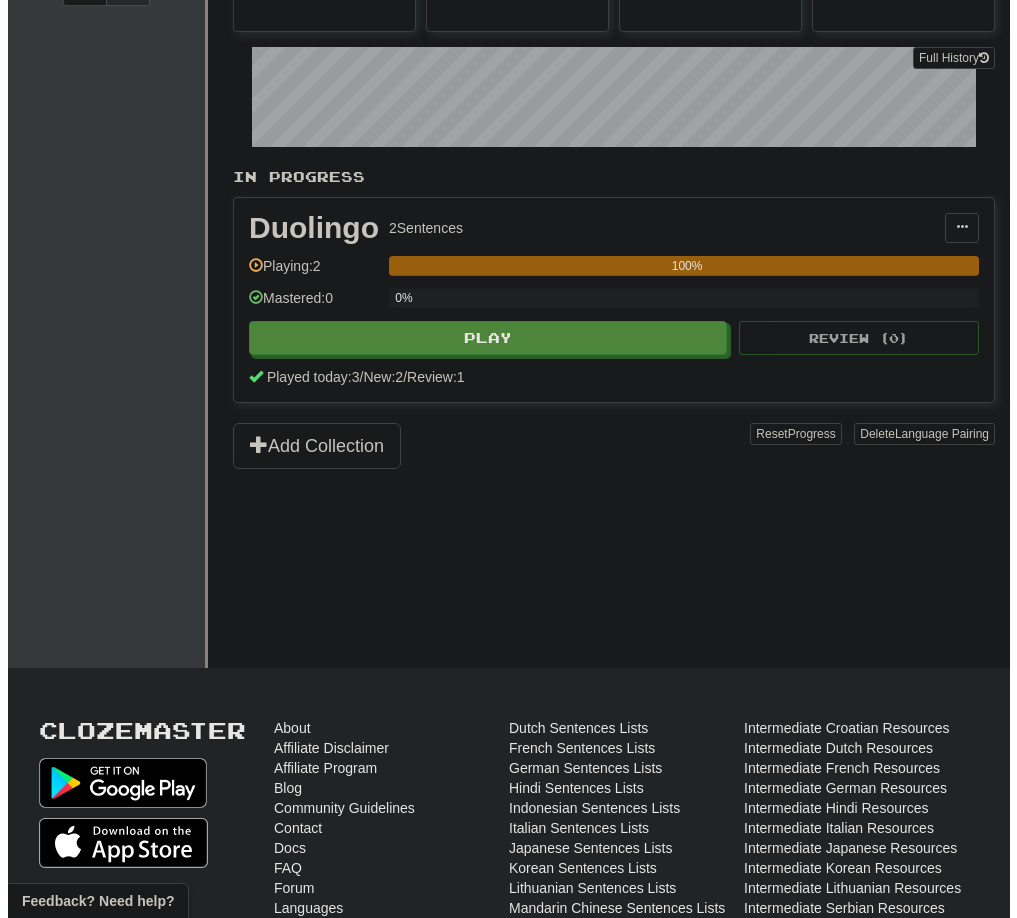 scroll, scrollTop: 0, scrollLeft: 0, axis: both 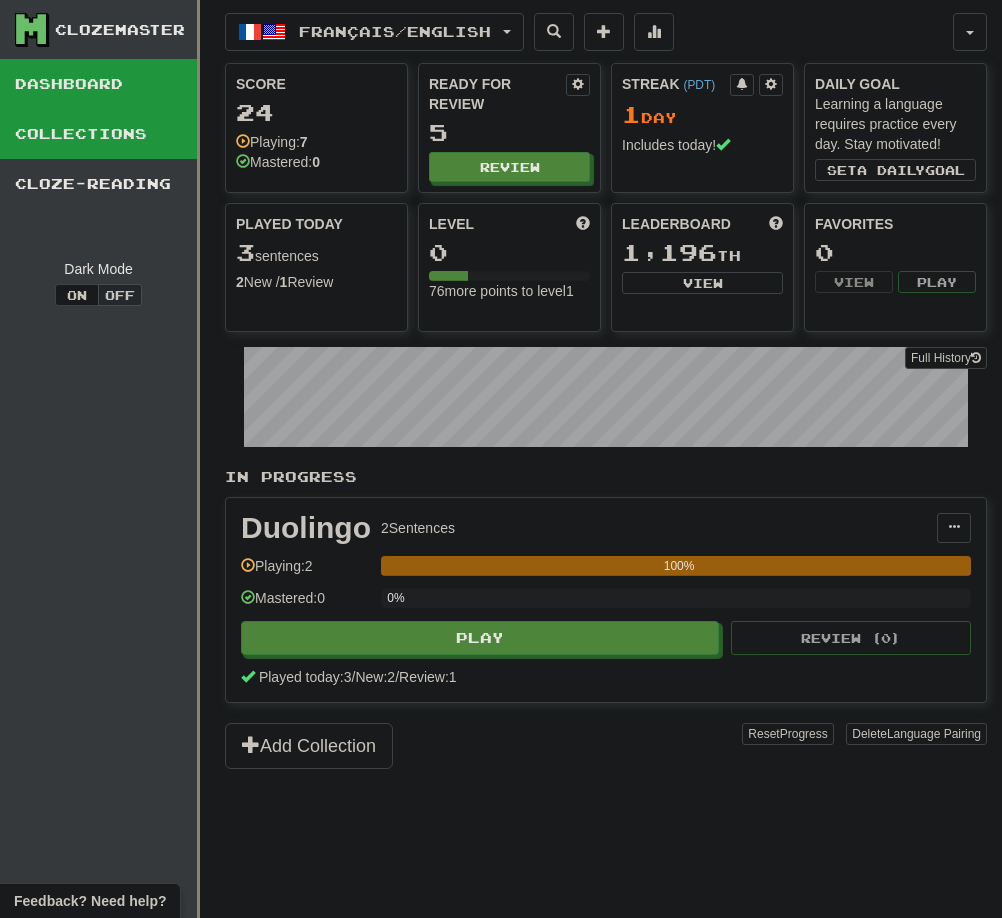 click on "Collections" at bounding box center (98, 134) 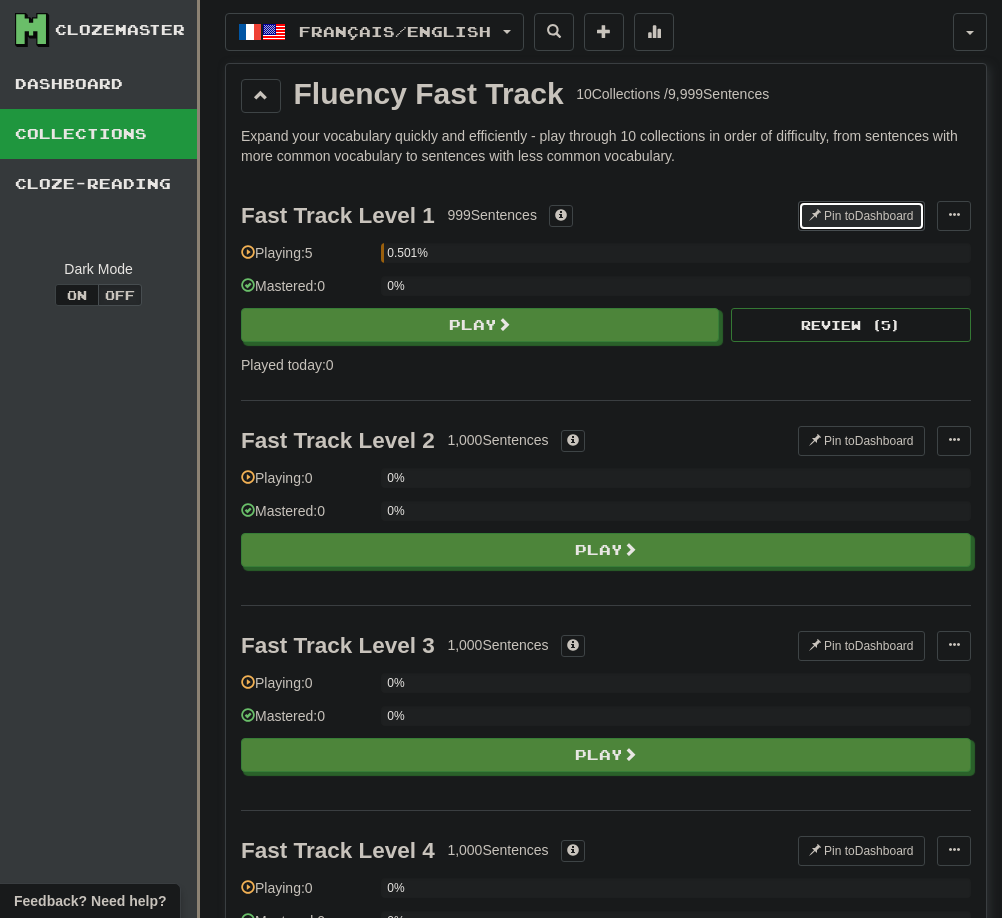 click on "Pin to  Dashboard" at bounding box center (861, 216) 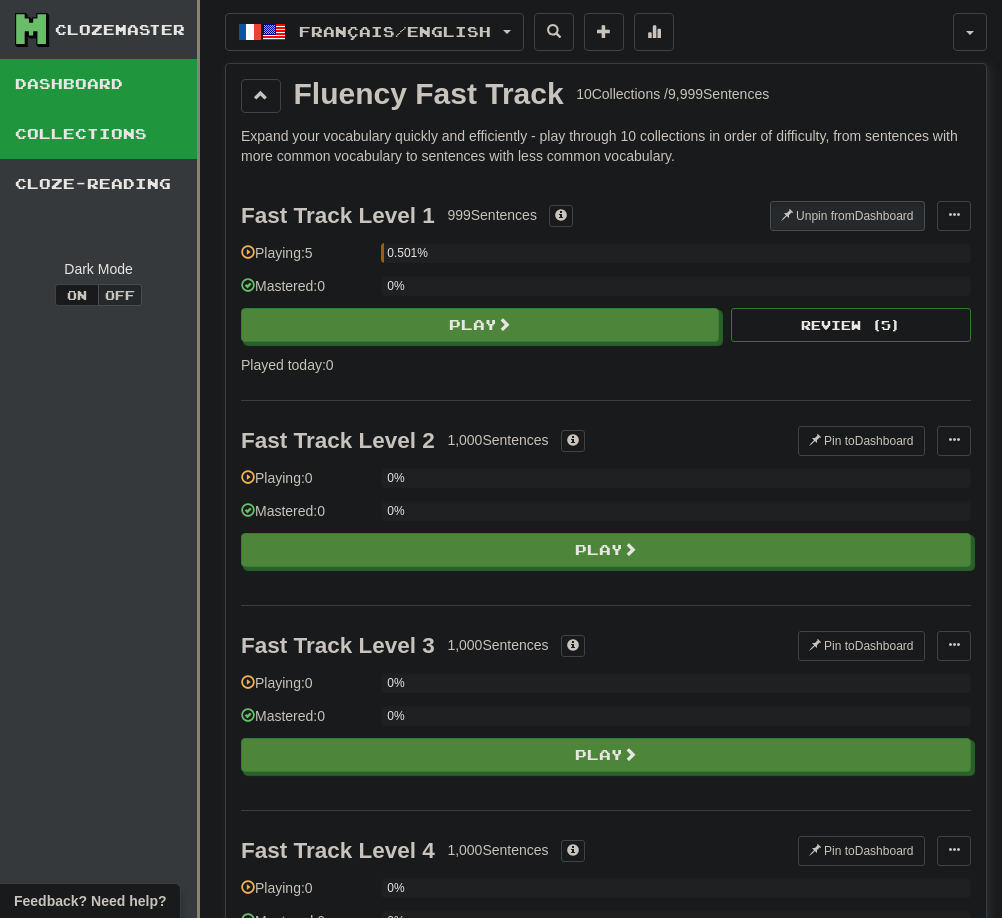 click on "Dashboard" at bounding box center (98, 84) 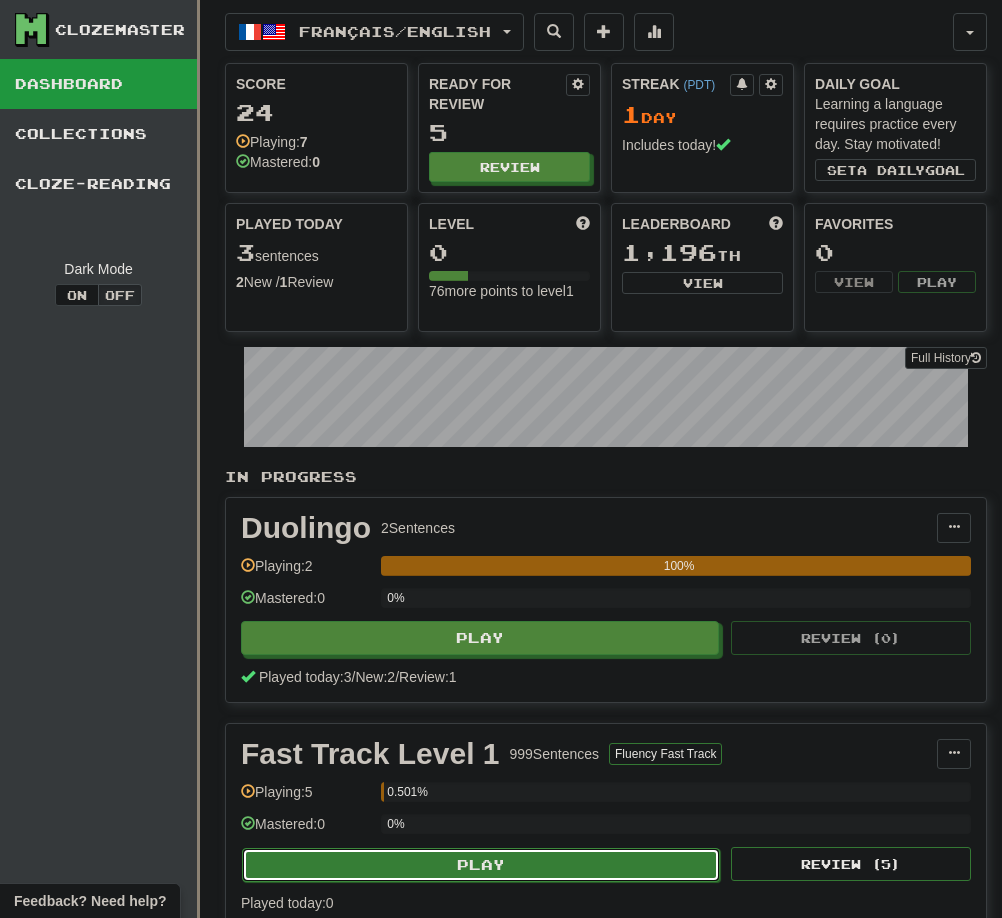 click on "Play" at bounding box center (481, 865) 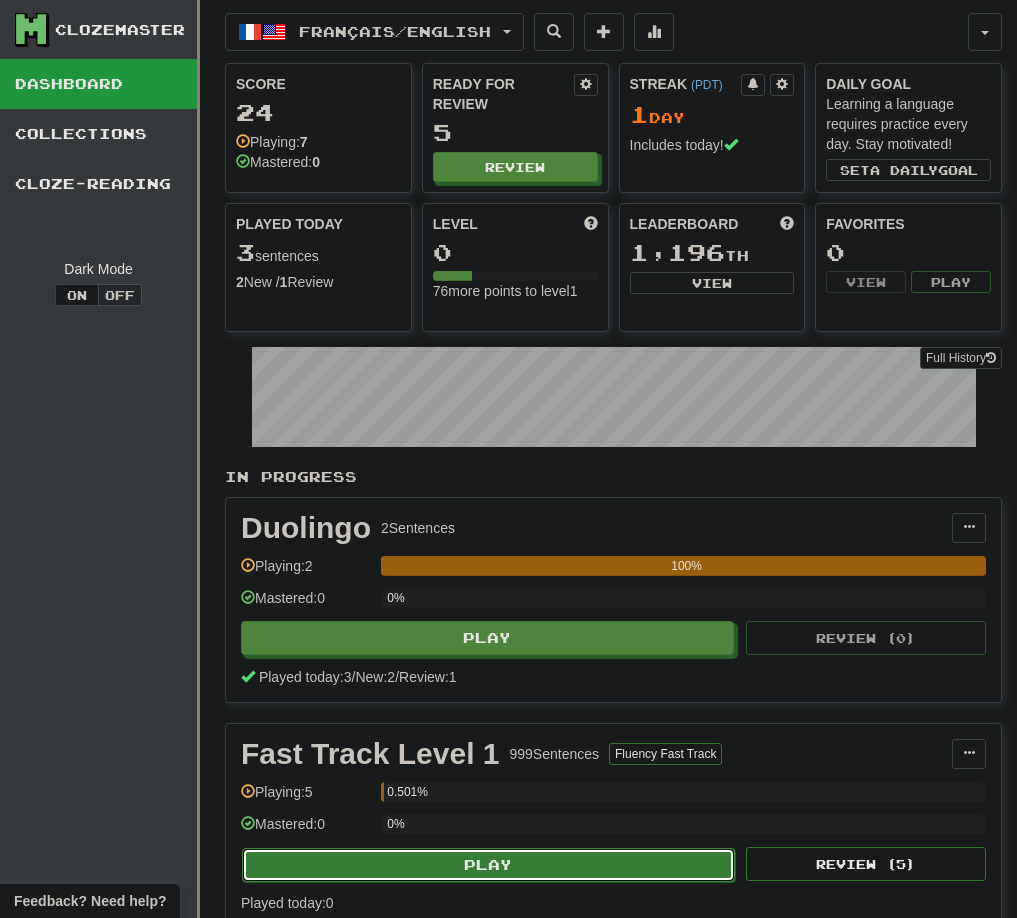 select on "**" 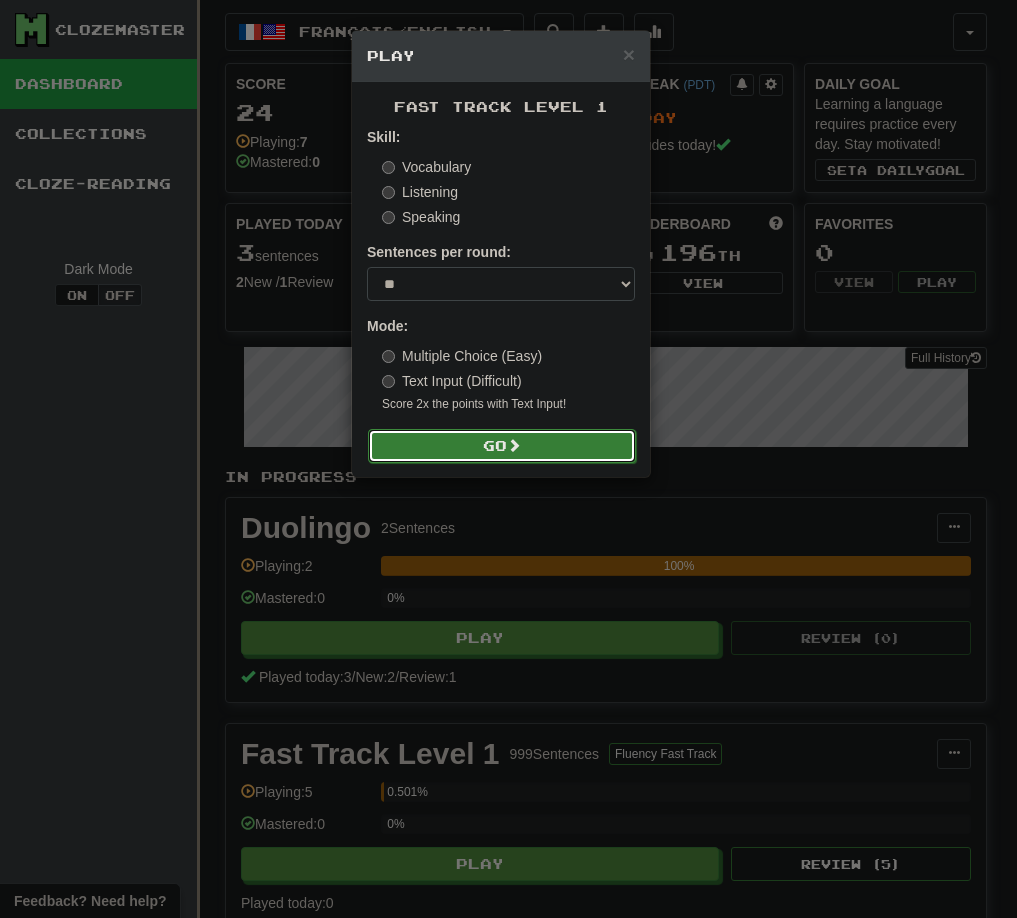 click on "Go" at bounding box center [502, 446] 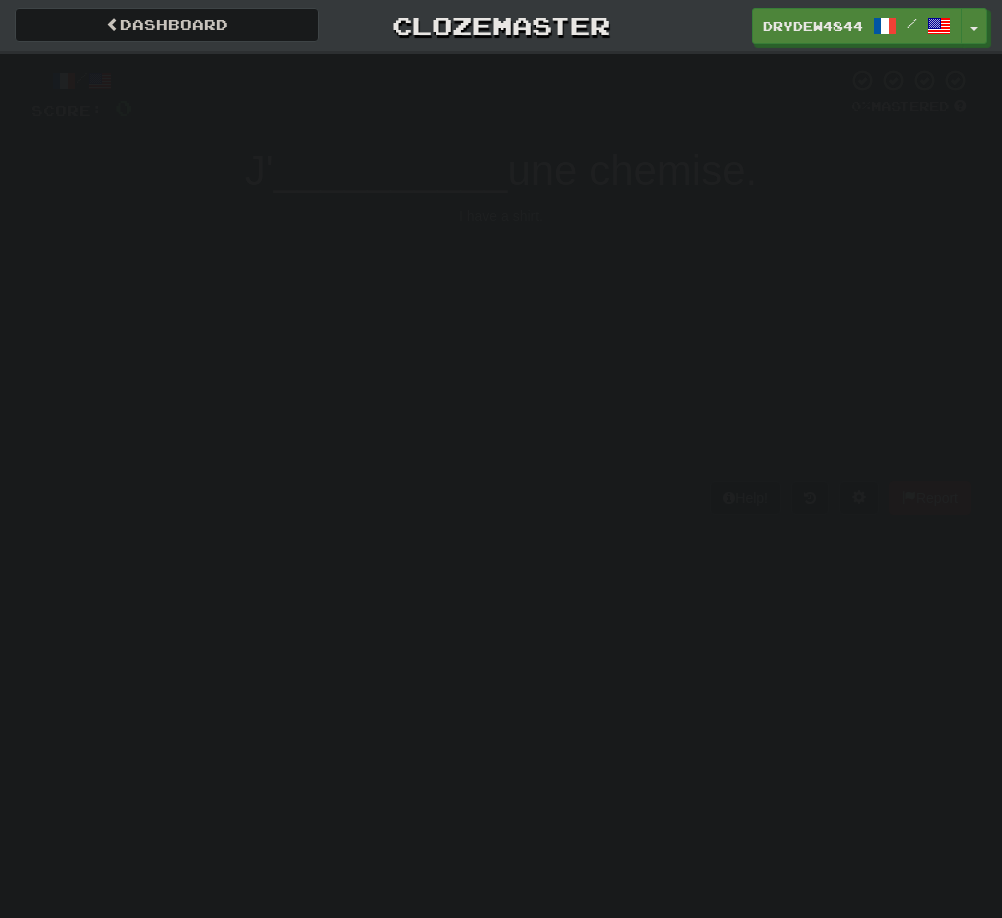 scroll, scrollTop: 0, scrollLeft: 0, axis: both 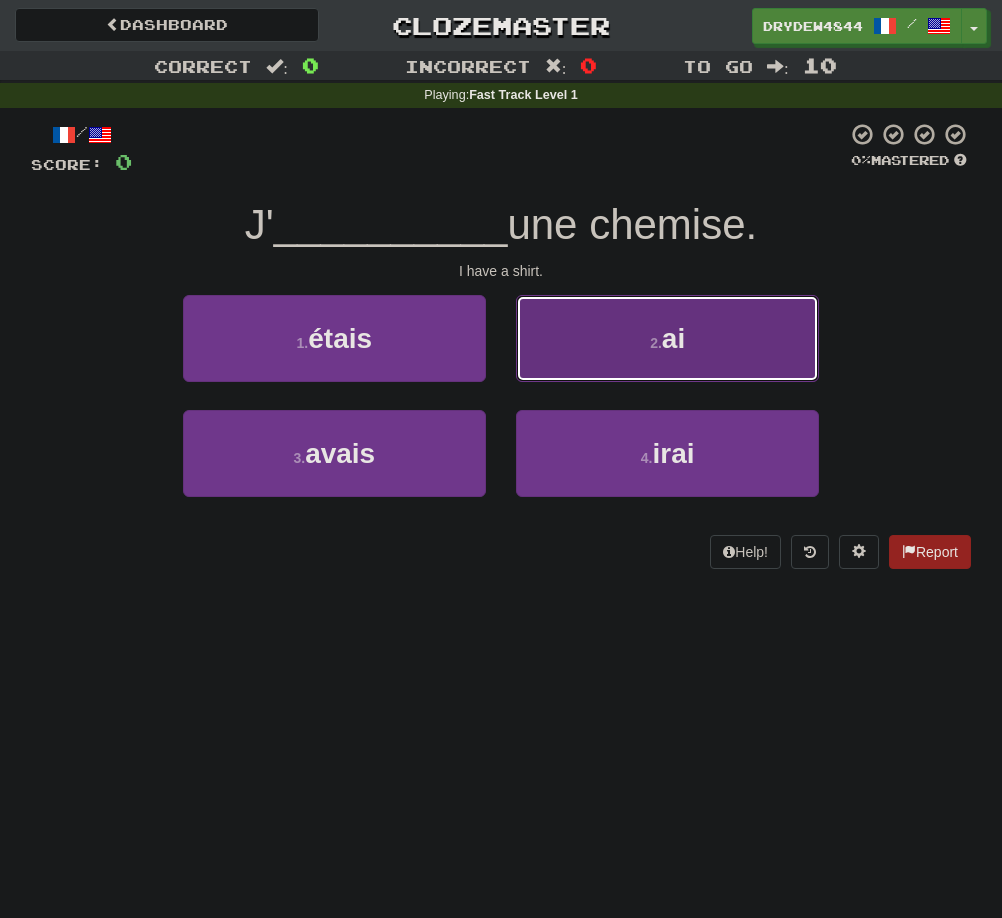 click on "2 .  ai" at bounding box center [667, 338] 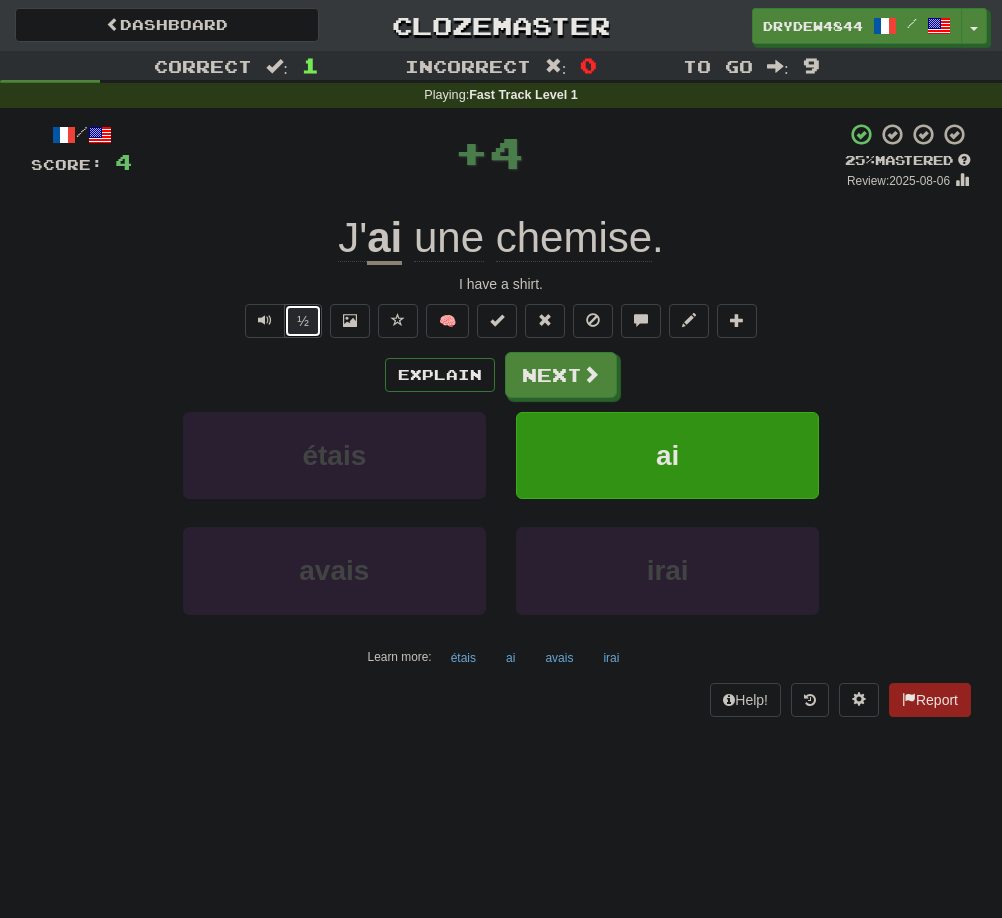 click on "½" at bounding box center [303, 321] 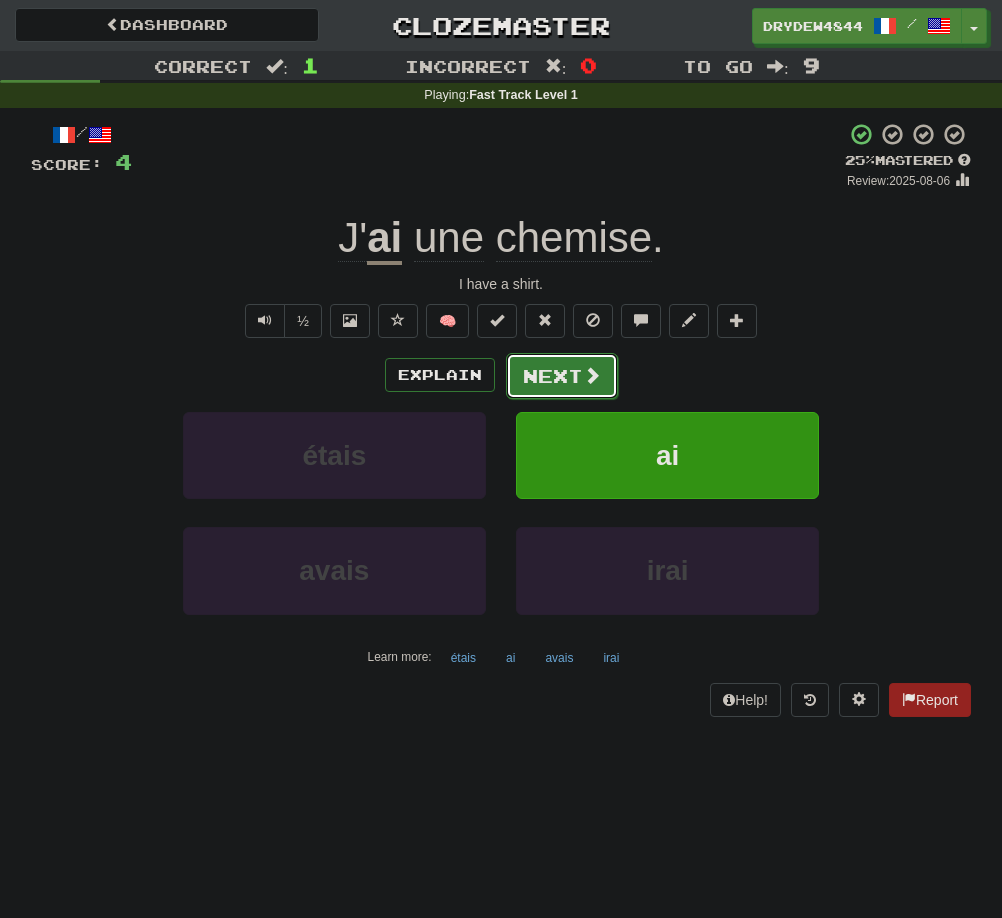 click on "Next" at bounding box center [562, 376] 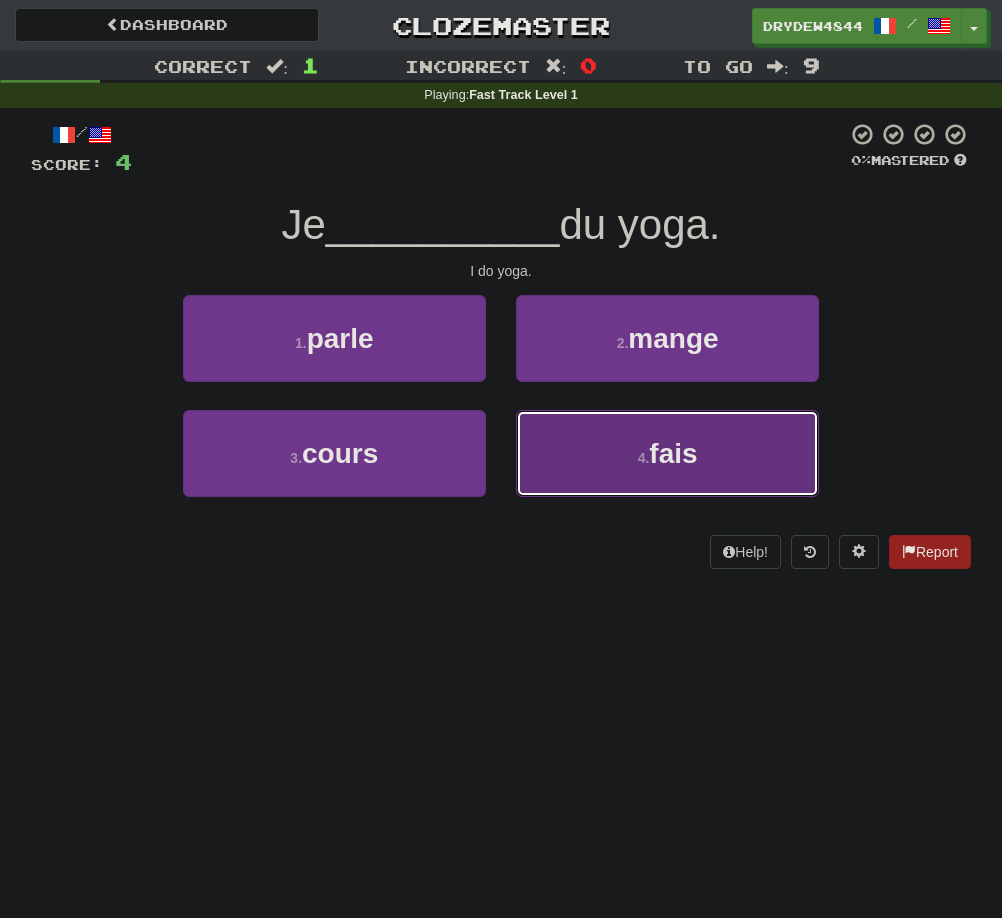 click on "4 .  fais" at bounding box center (667, 453) 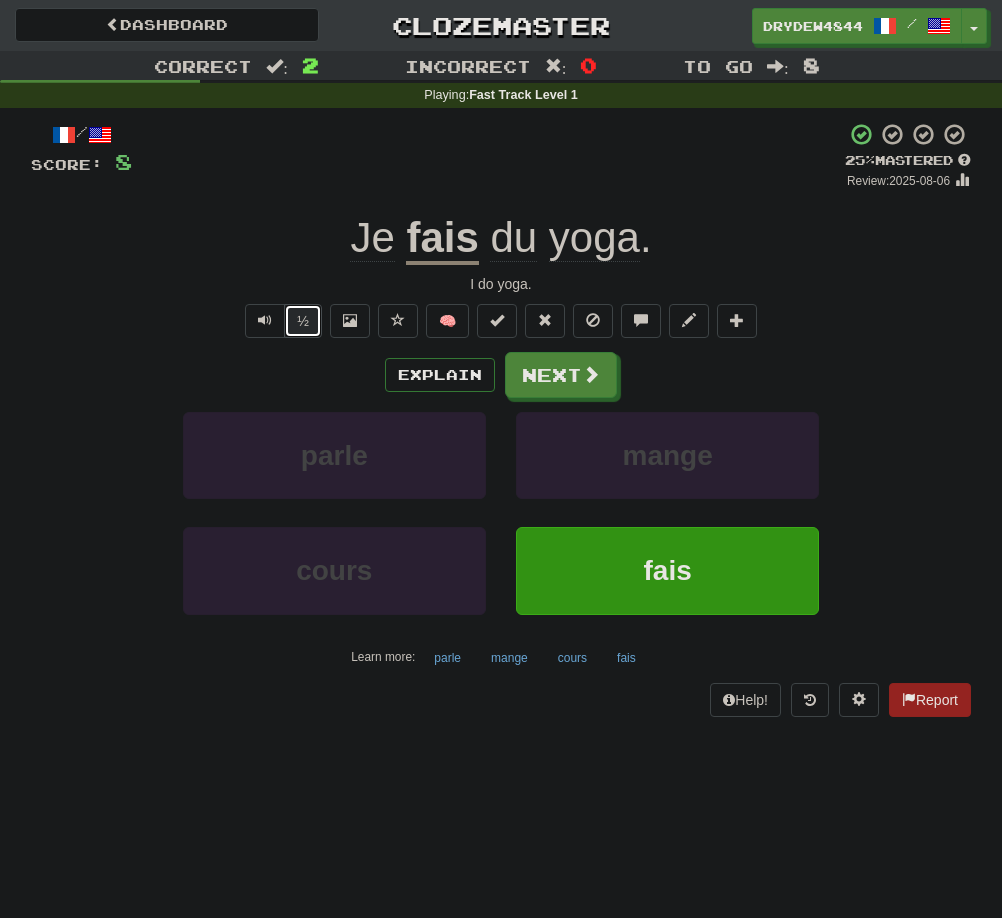 click on "½" at bounding box center [303, 321] 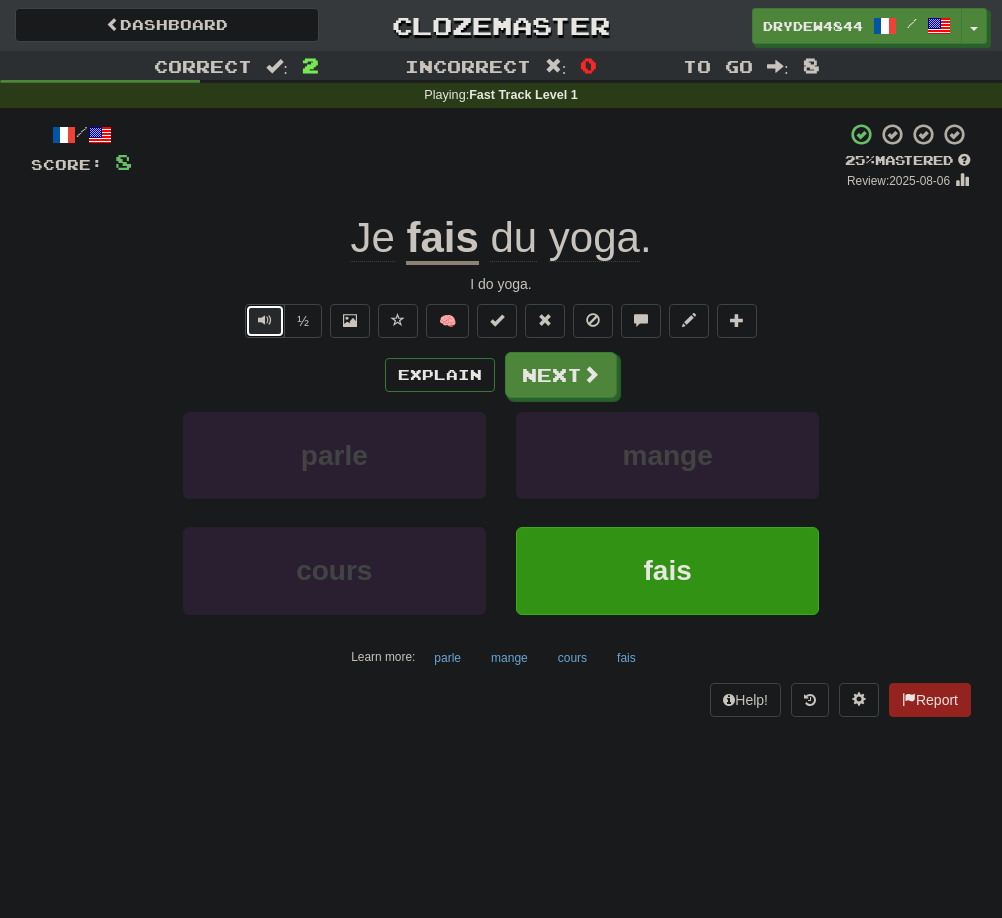 click at bounding box center [265, 321] 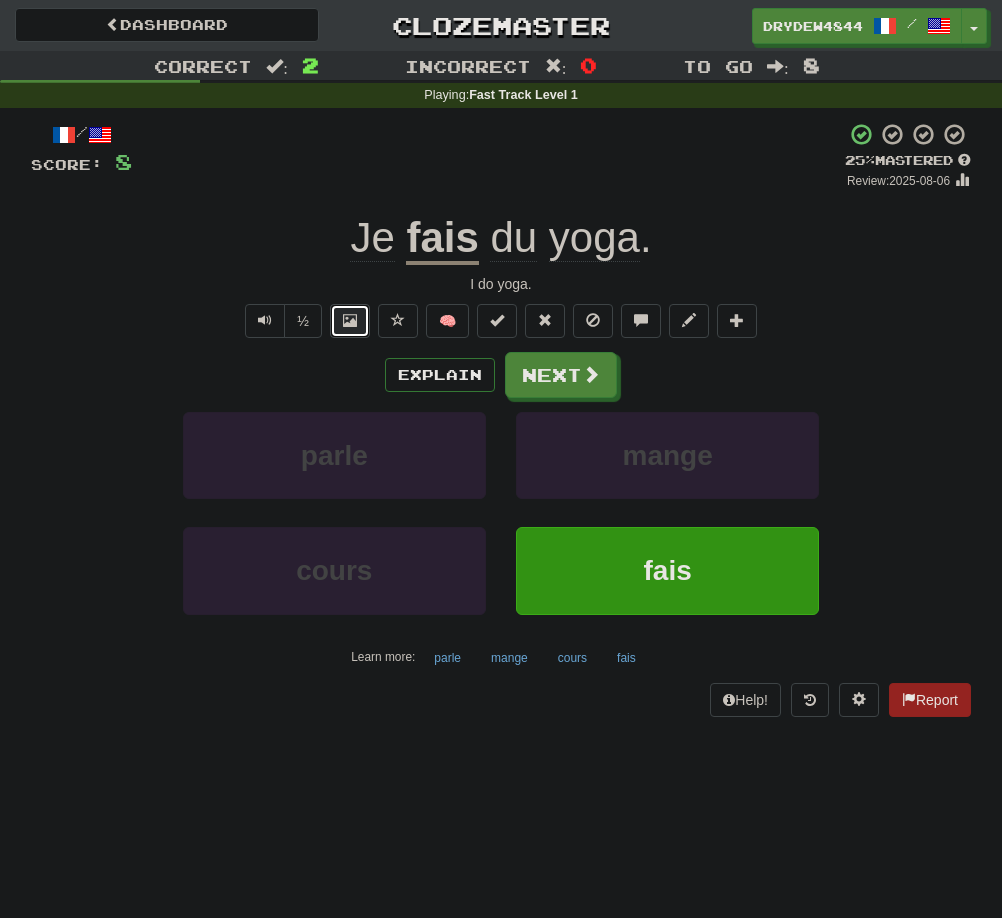 click at bounding box center (350, 321) 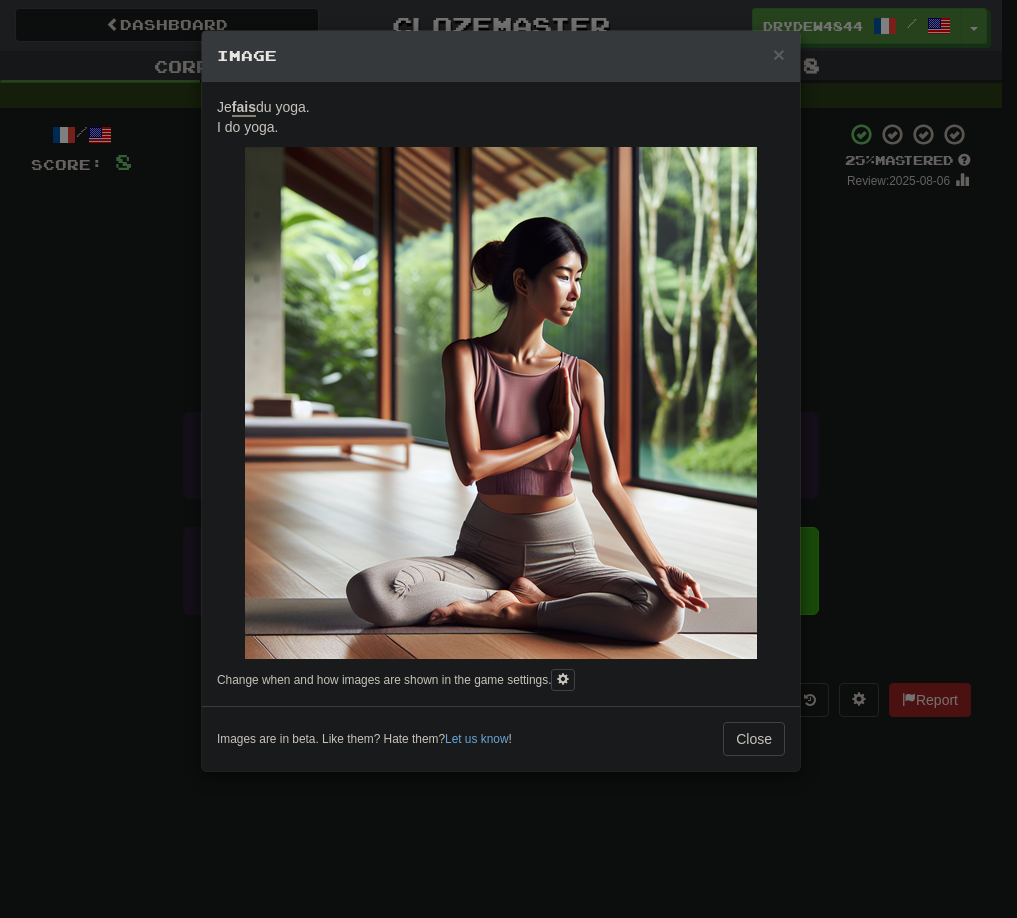 click on "× Image Je  fais  du yoga. I do yoga. Change when and how images are shown in the game settings.  Images are in beta. Like them? Hate them?  Let us know ! Close" at bounding box center [508, 459] 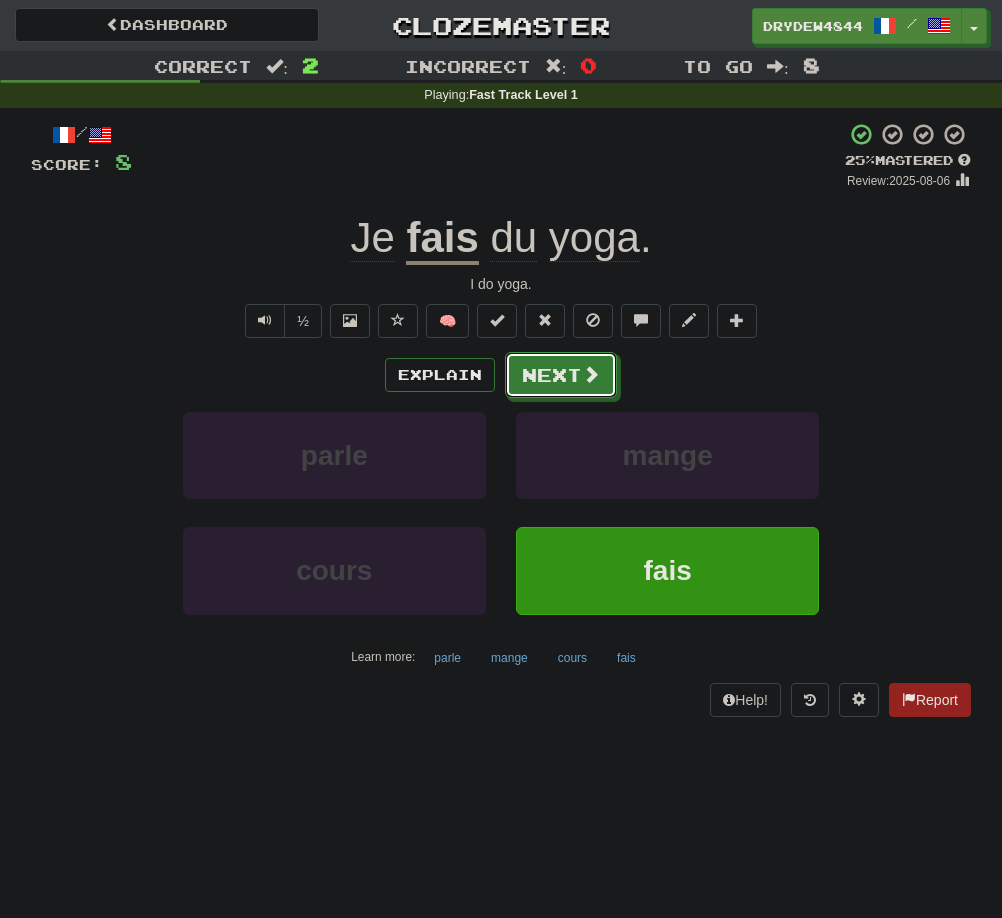 click on "Next" at bounding box center (561, 375) 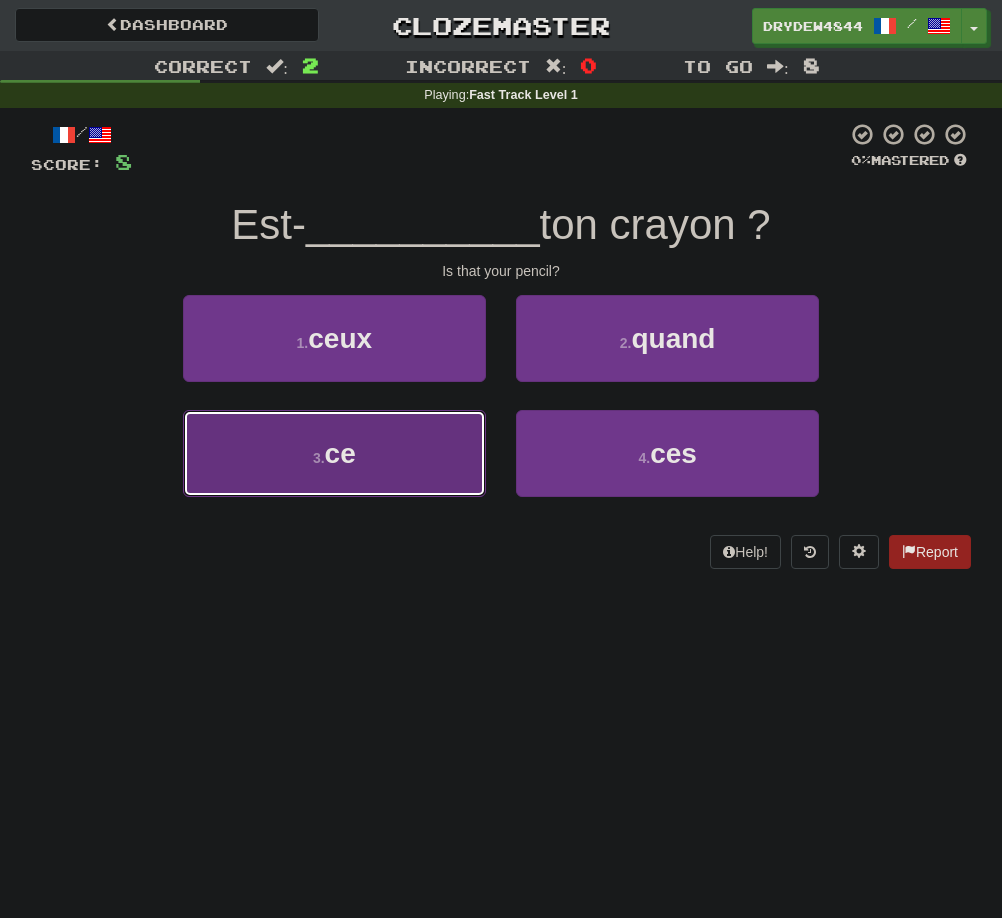 click on "3 .  ce" at bounding box center (334, 453) 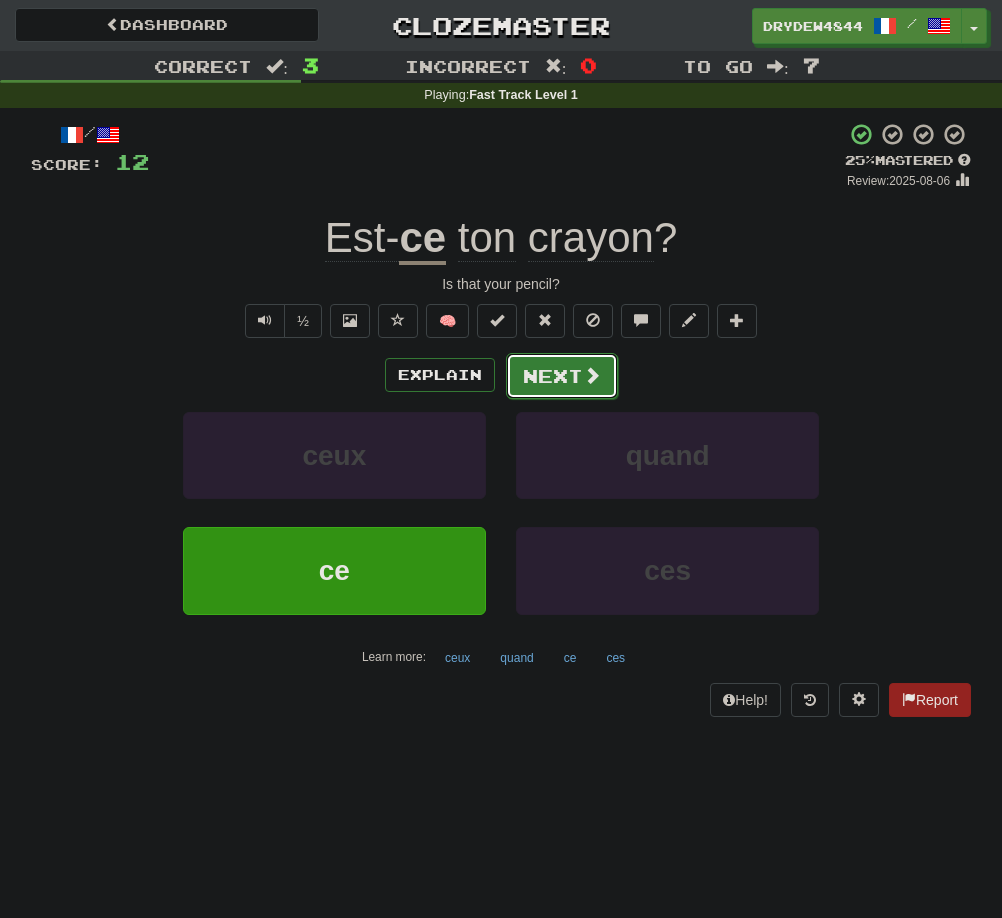 click on "Next" at bounding box center (562, 376) 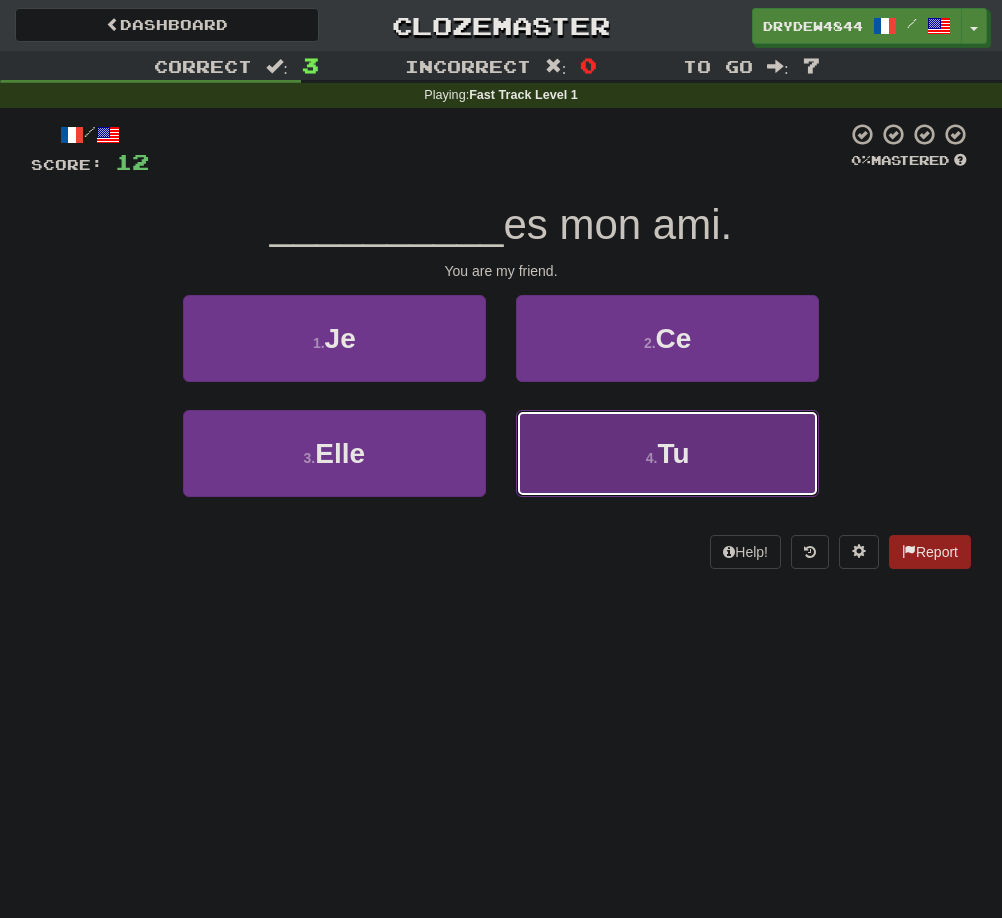 click on "4 .  Tu" at bounding box center (667, 453) 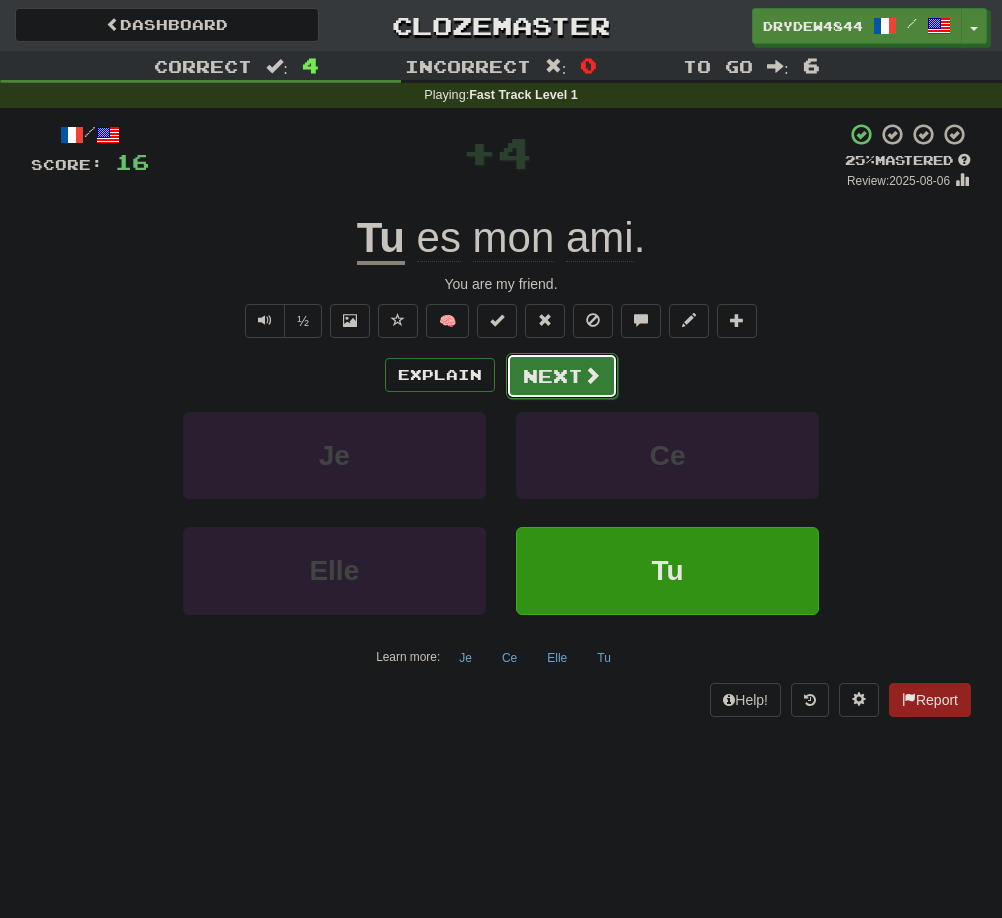 click on "Next" at bounding box center [562, 376] 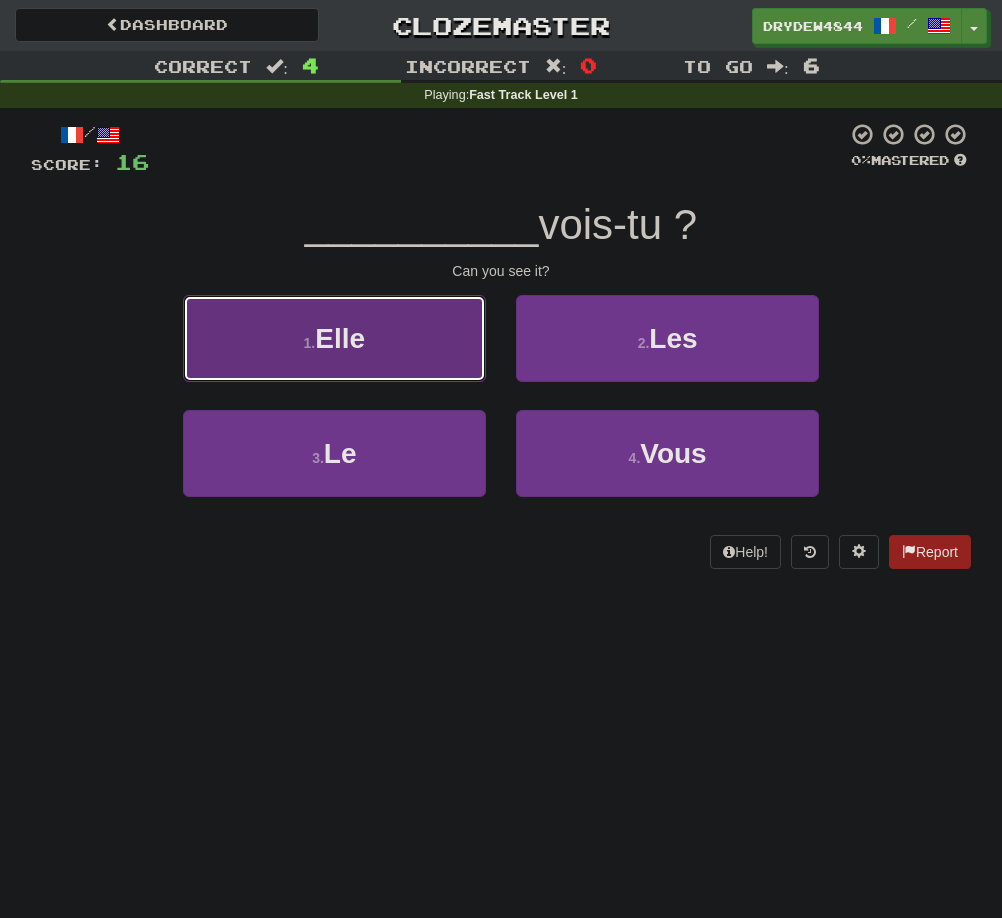 click on "1 .  Elle" at bounding box center [334, 338] 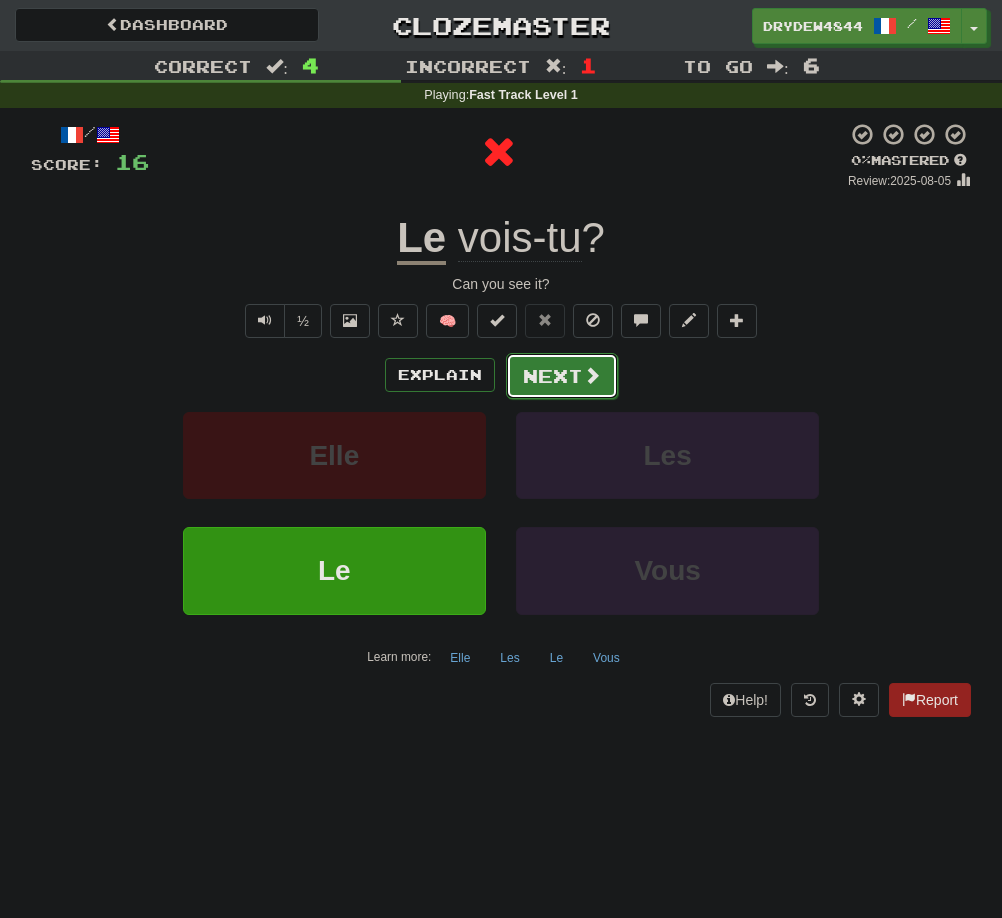 click on "Next" at bounding box center [562, 376] 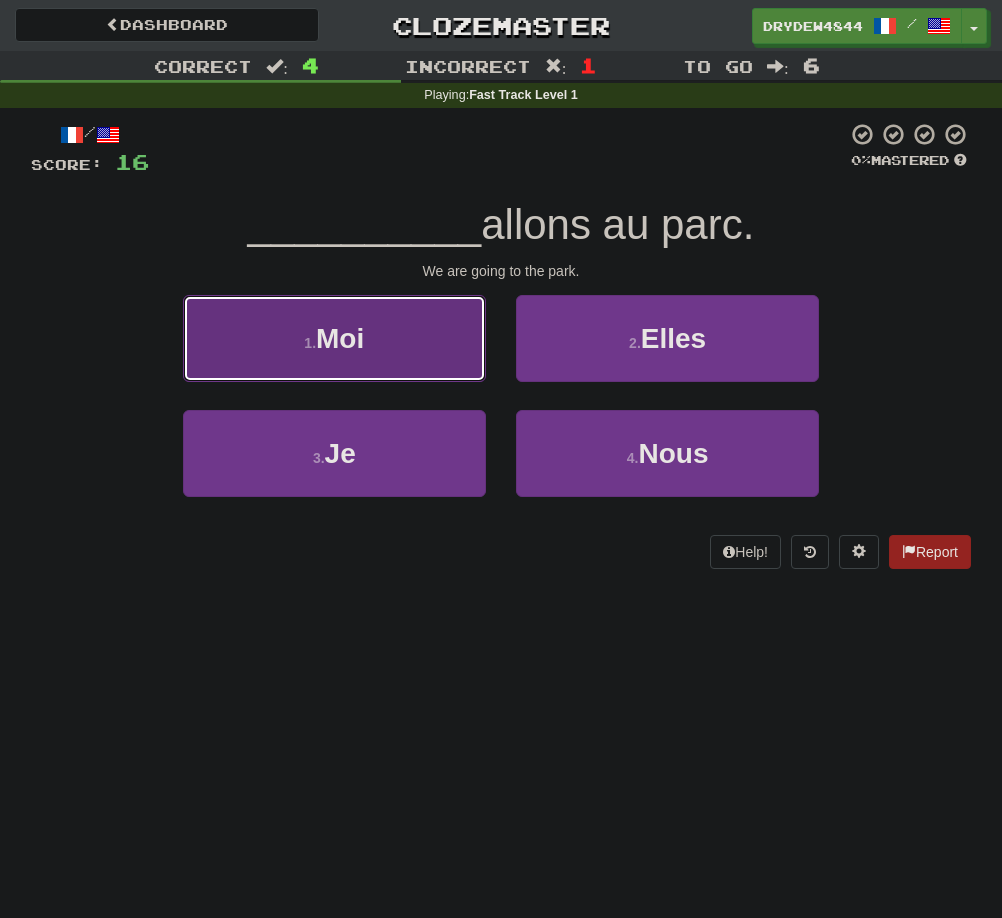 click on "1 .  Moi" at bounding box center [334, 338] 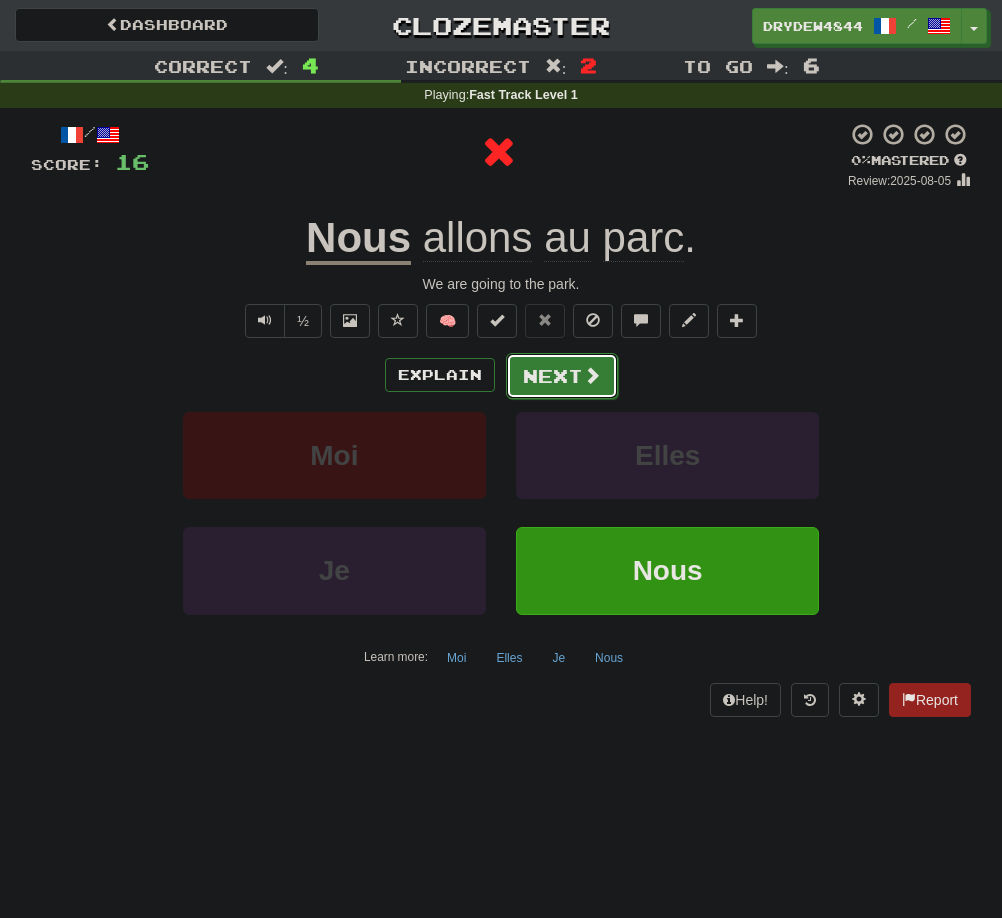 click on "Next" at bounding box center (562, 376) 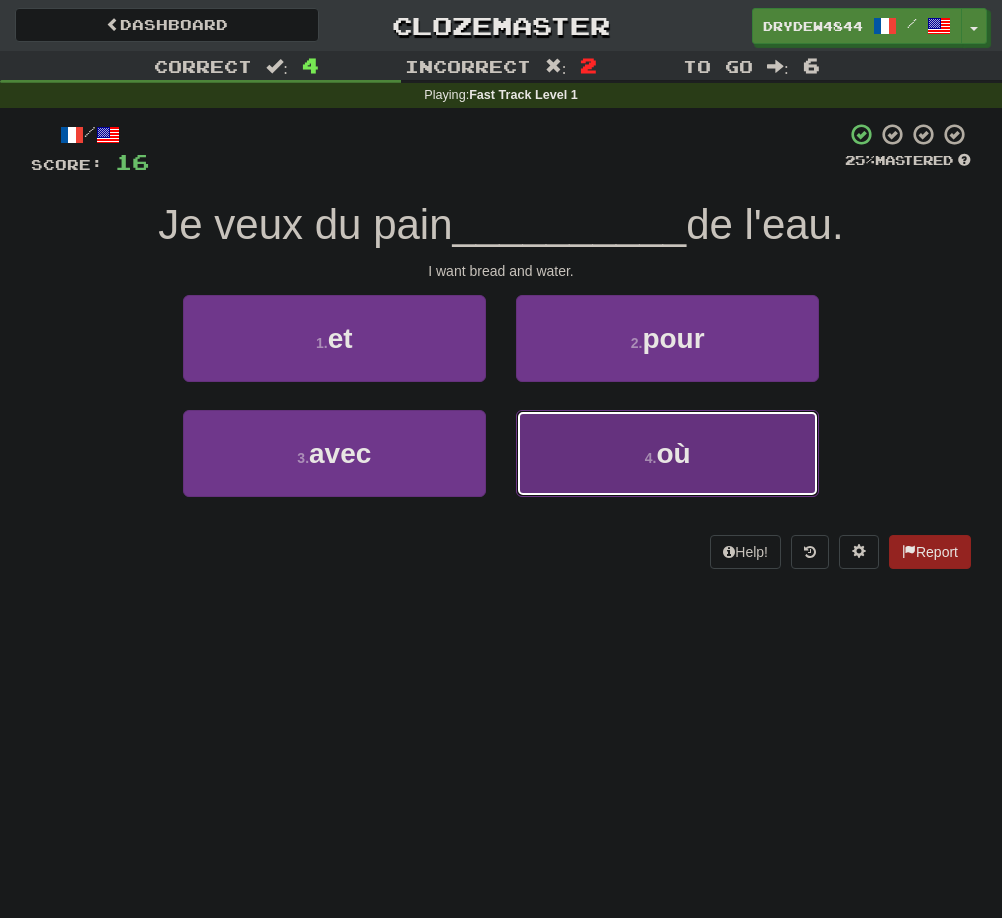 click on "4 .  où" at bounding box center (667, 453) 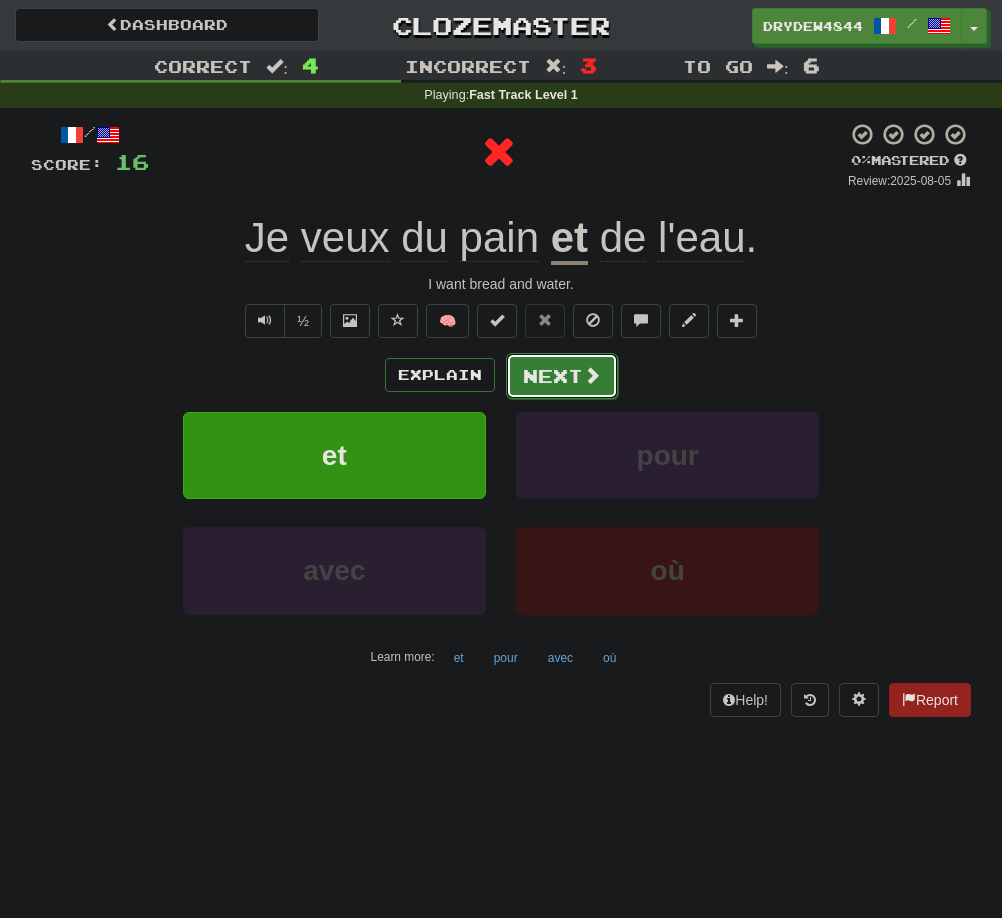 click on "Next" at bounding box center (562, 376) 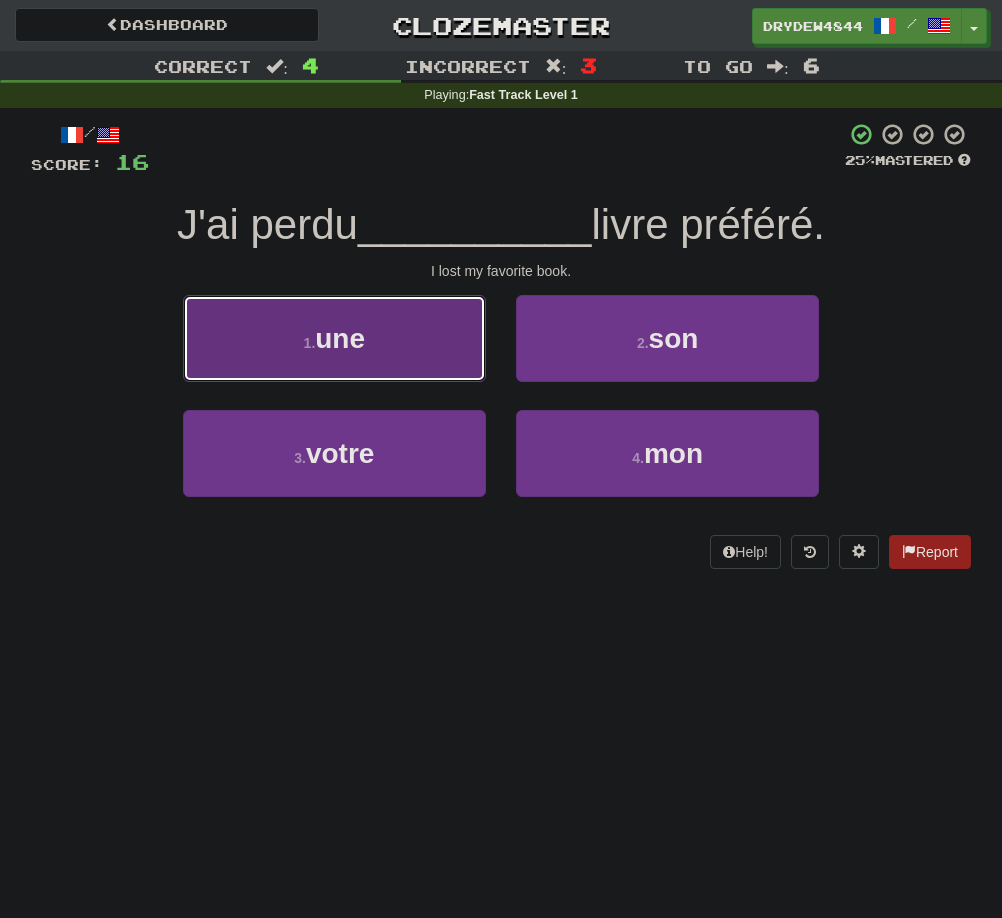 click on "1 .  une" at bounding box center (334, 338) 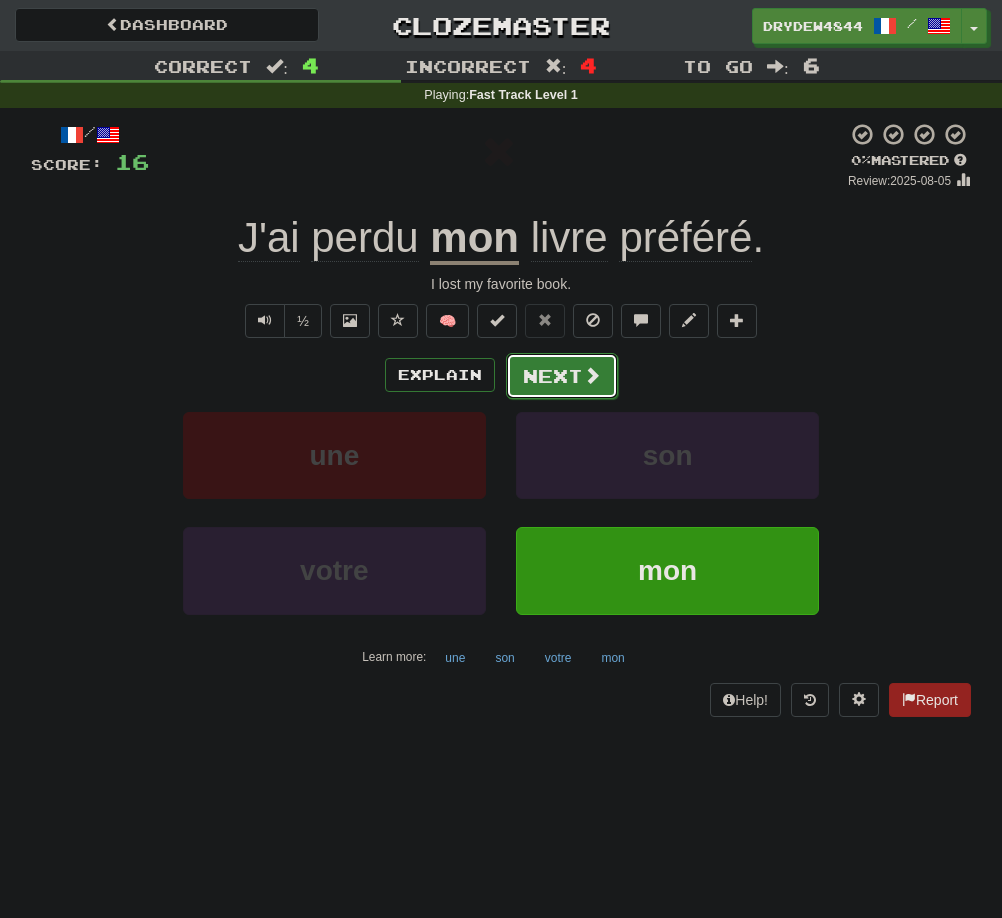 click on "Next" at bounding box center (562, 376) 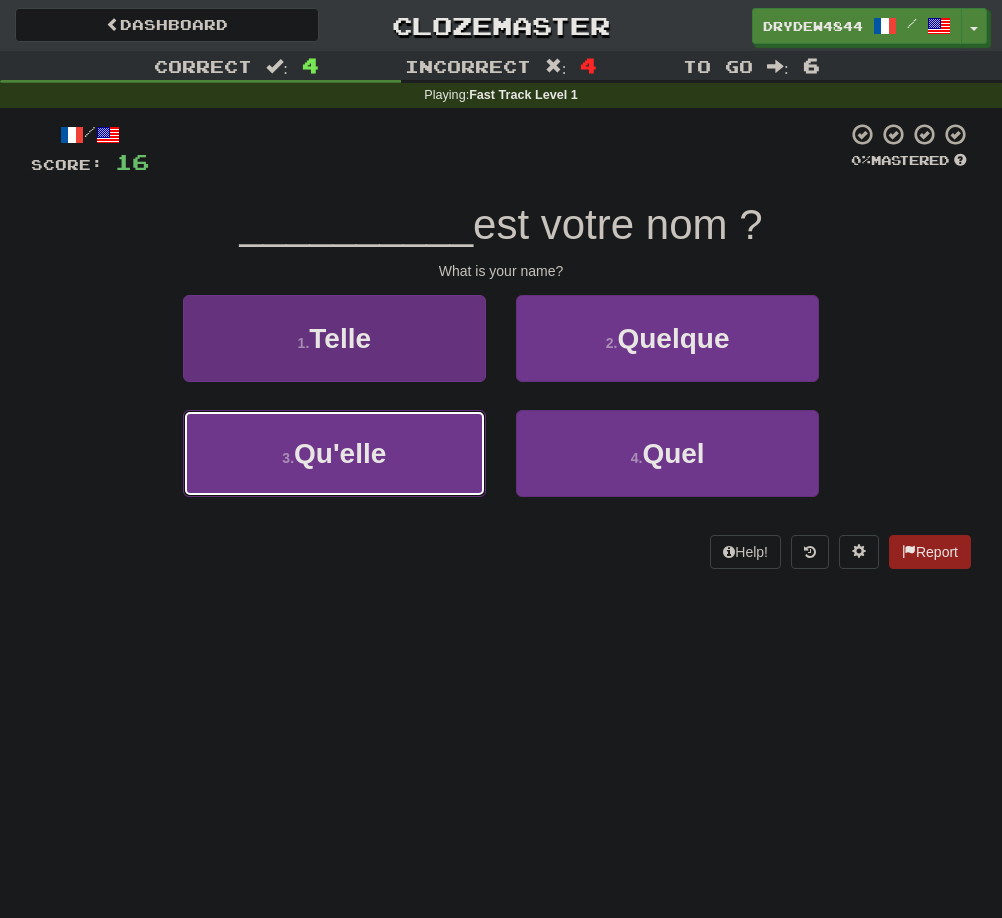 click on "Qu'elle" at bounding box center (340, 453) 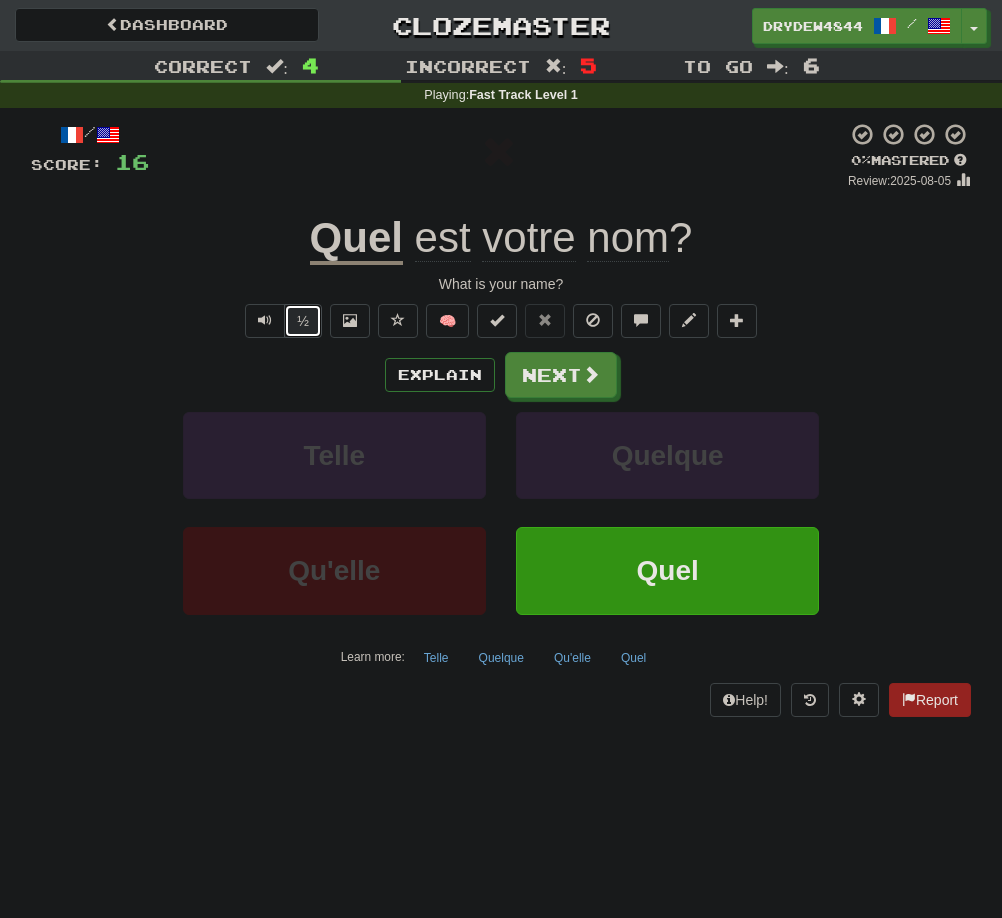 click on "½" at bounding box center [303, 321] 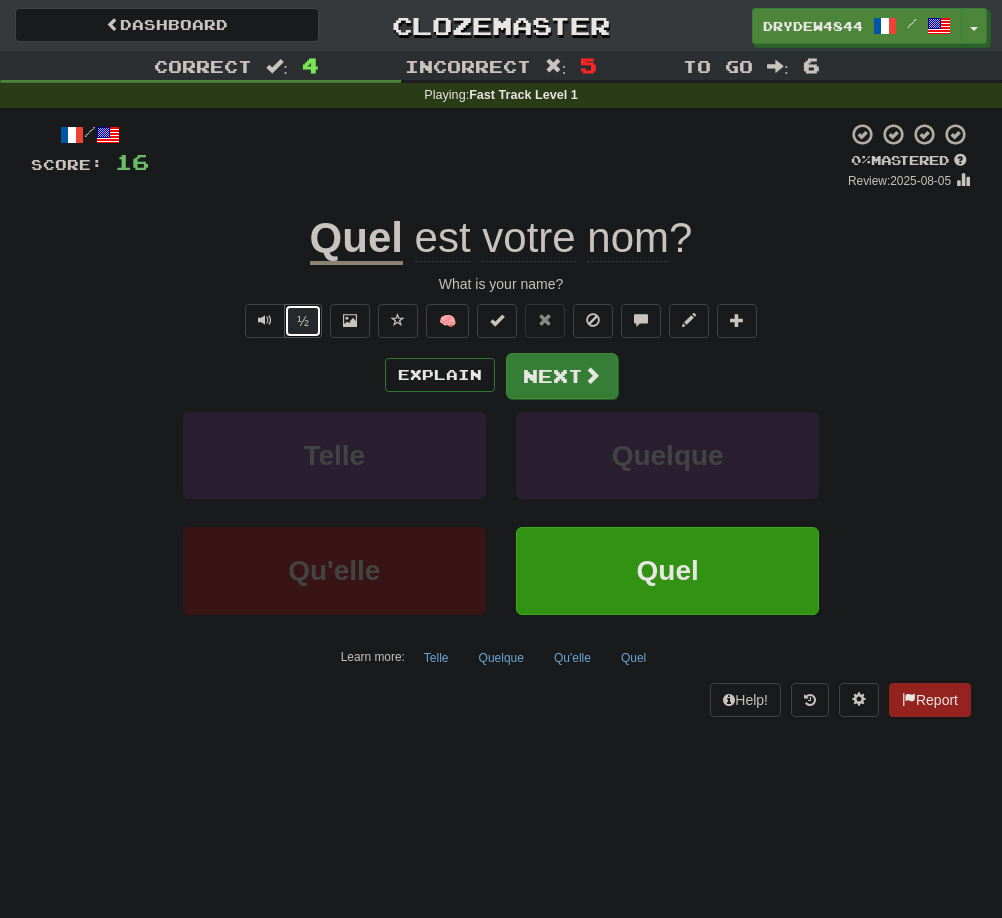 click at bounding box center [592, 375] 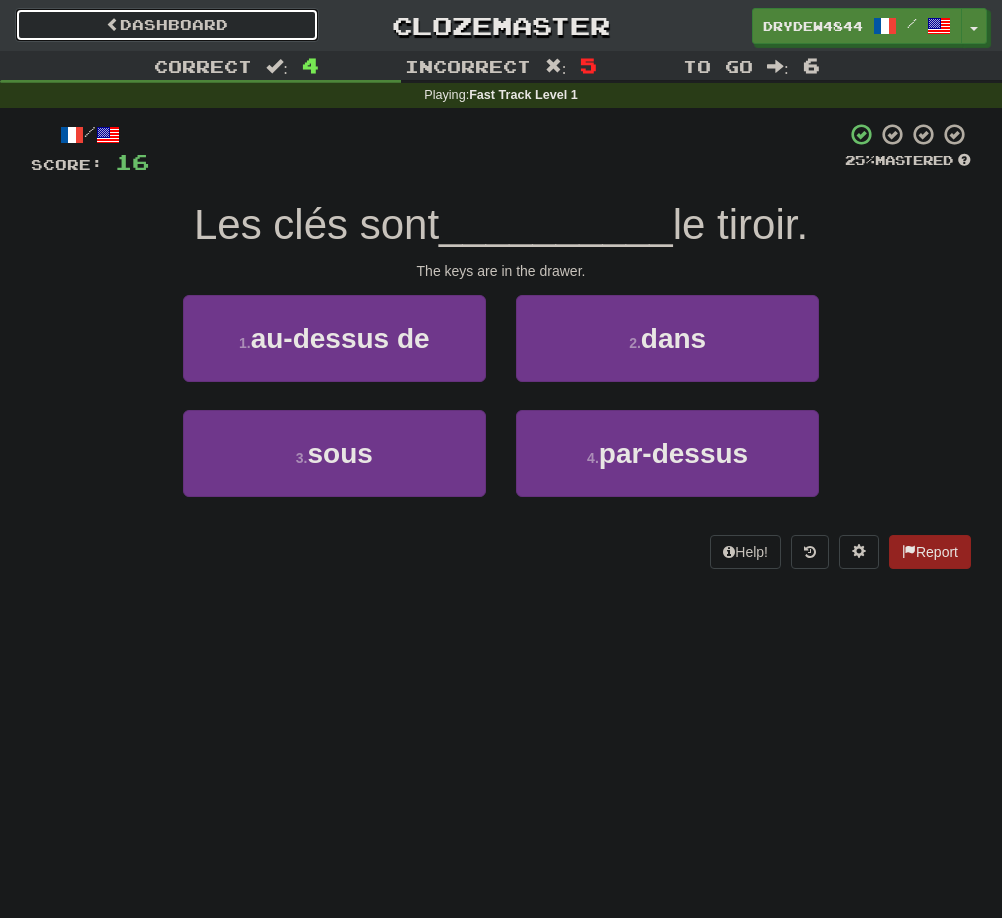 click on "Dashboard" at bounding box center (167, 25) 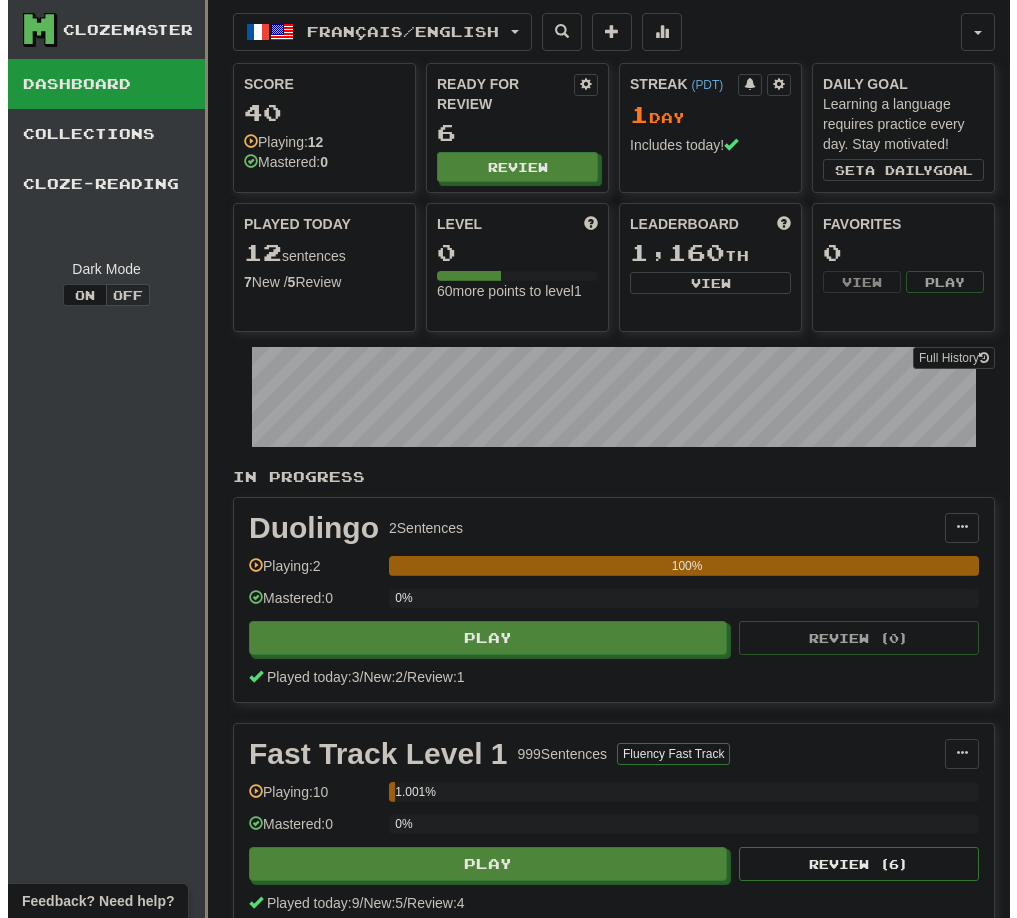 scroll, scrollTop: 0, scrollLeft: 0, axis: both 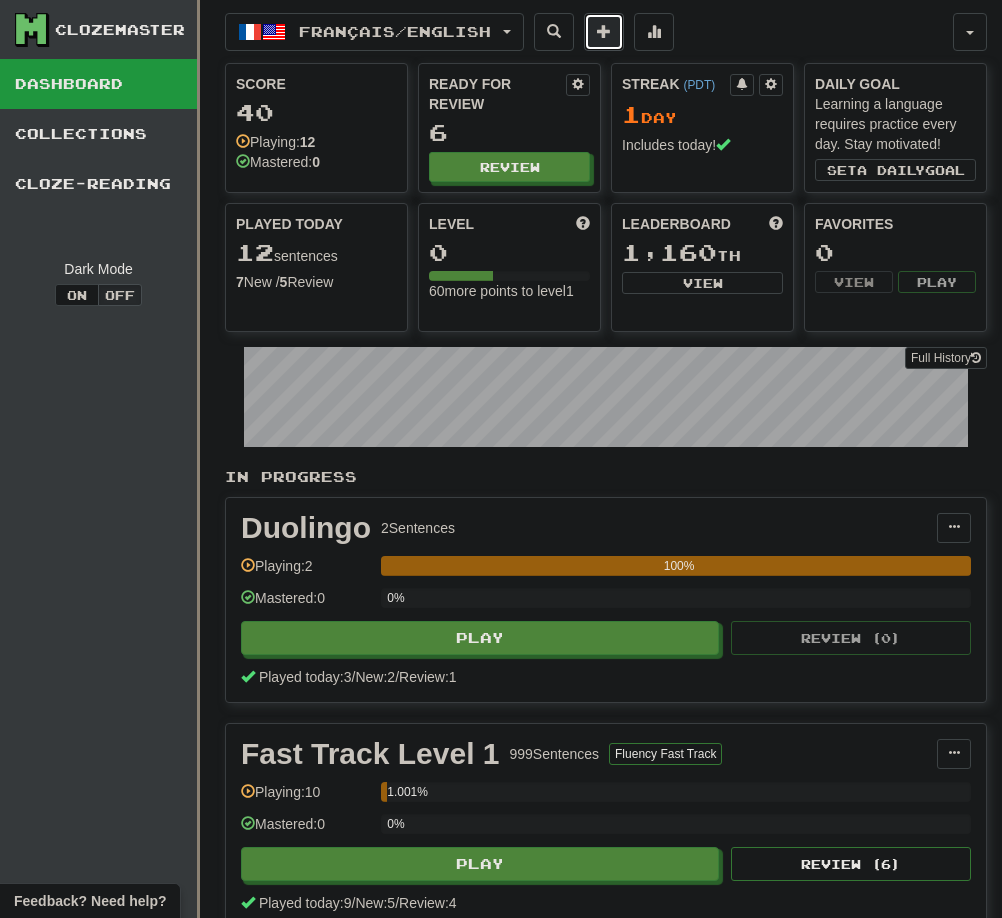 click at bounding box center [604, 32] 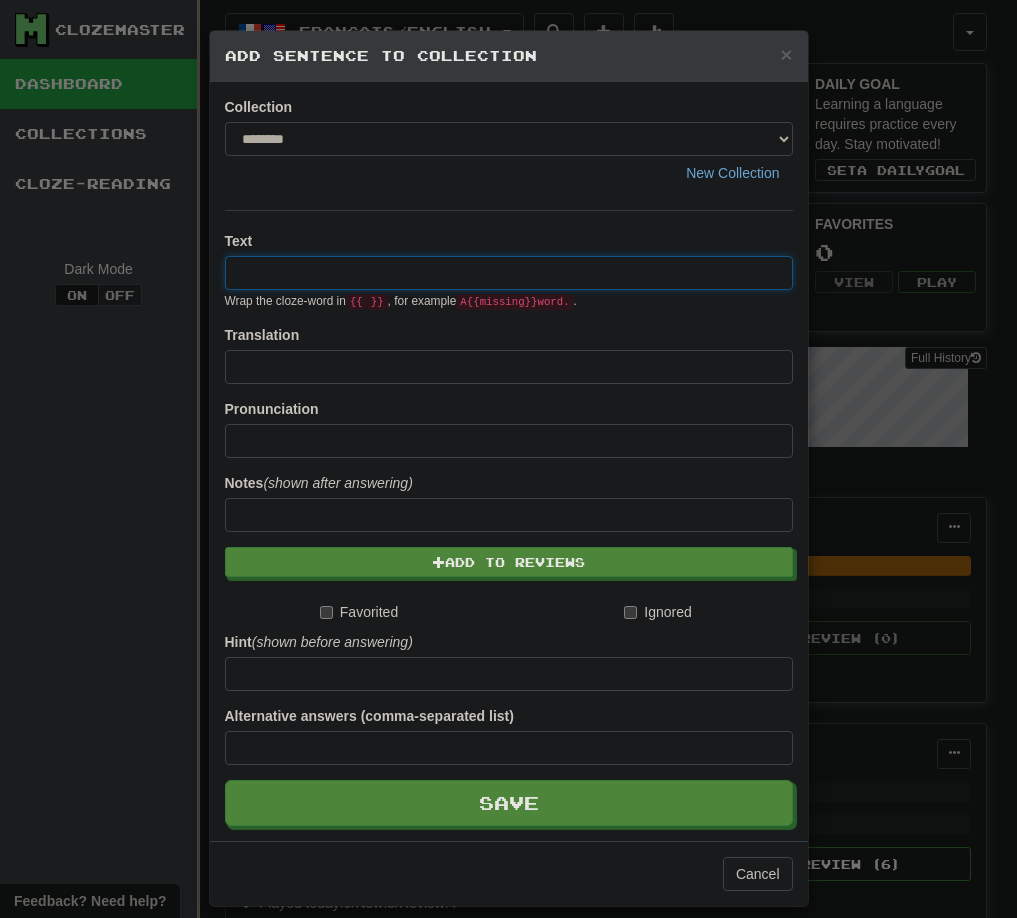 paste on "**********" 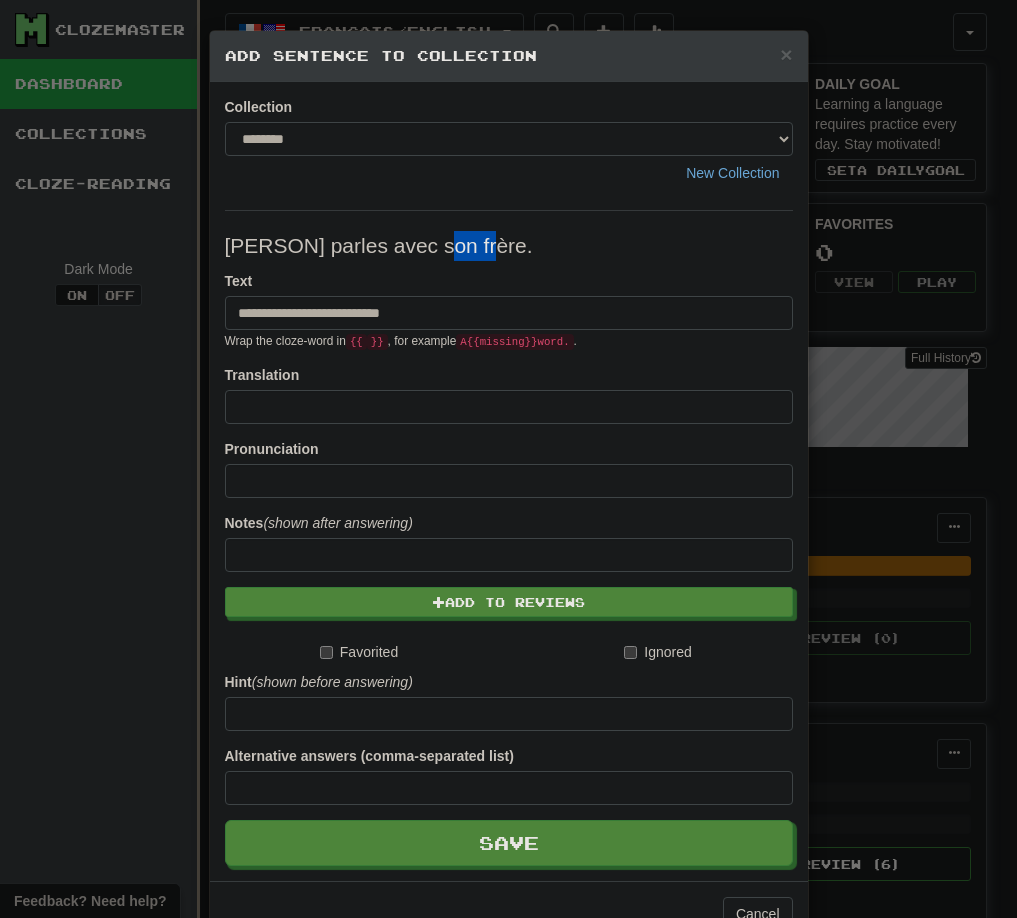 drag, startPoint x: 427, startPoint y: 244, endPoint x: 468, endPoint y: 259, distance: 43.65776 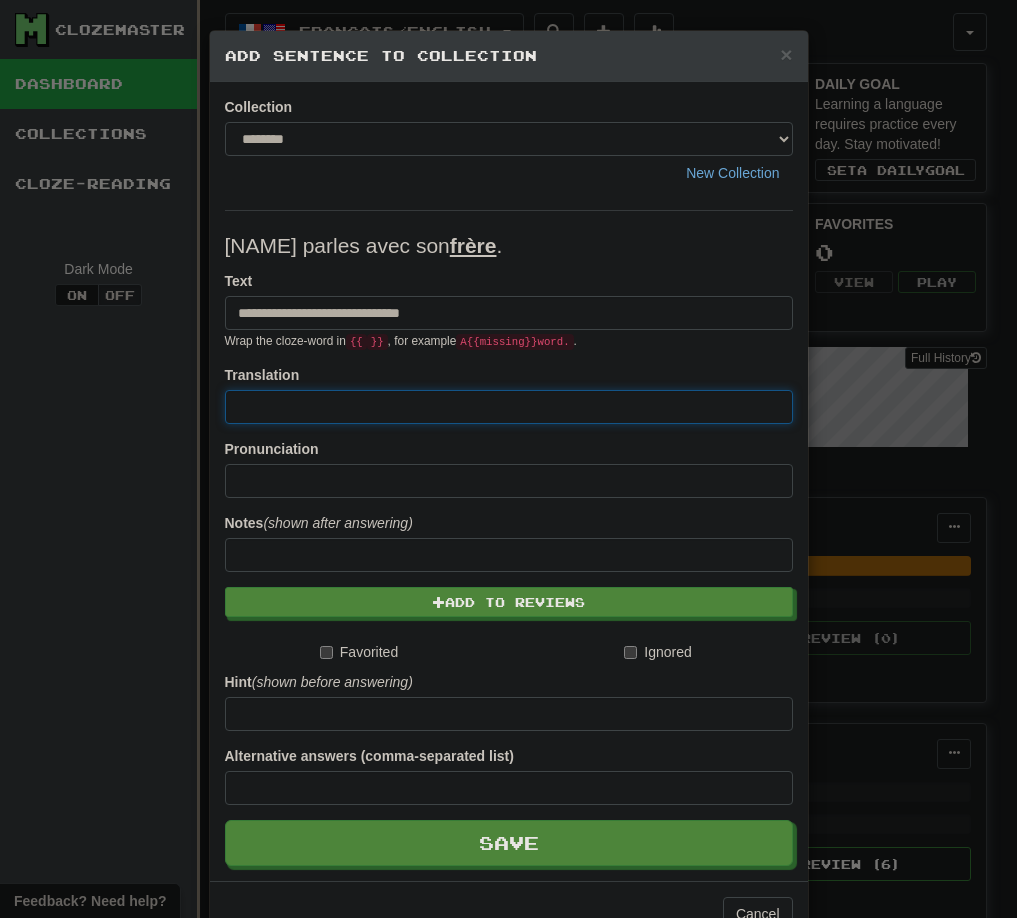 paste on "**********" 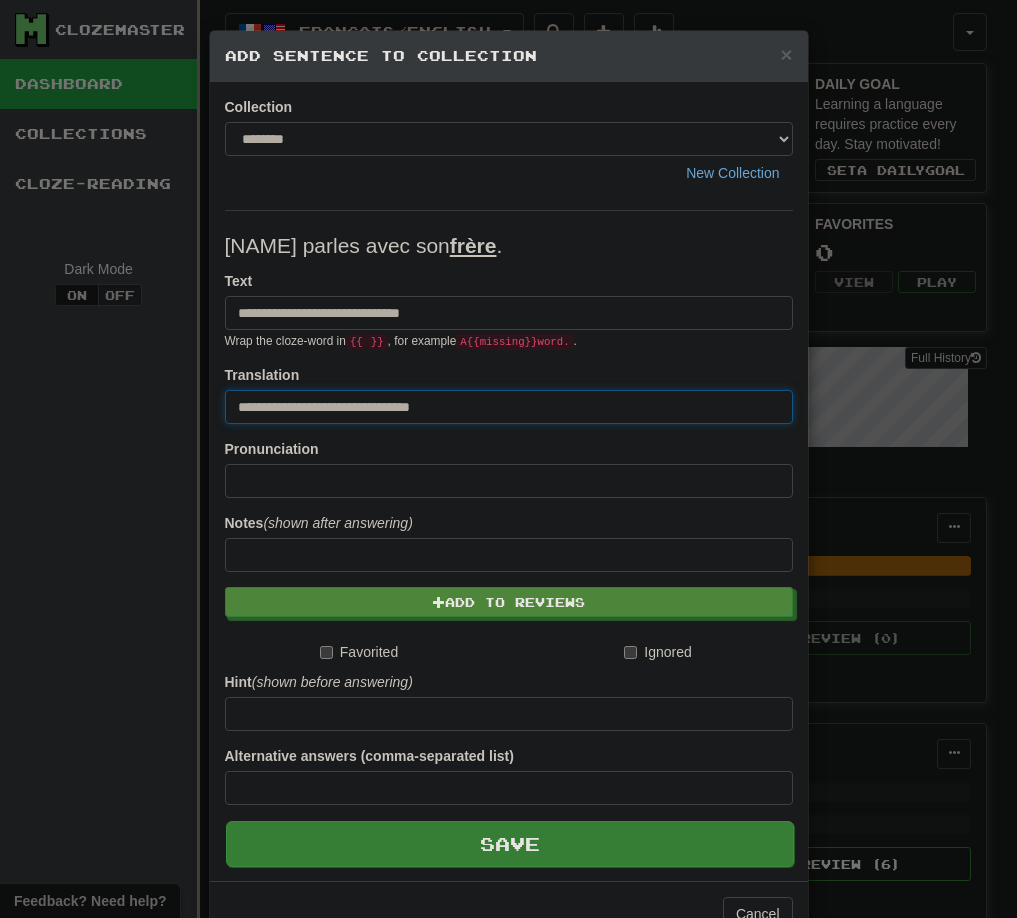 type on "**********" 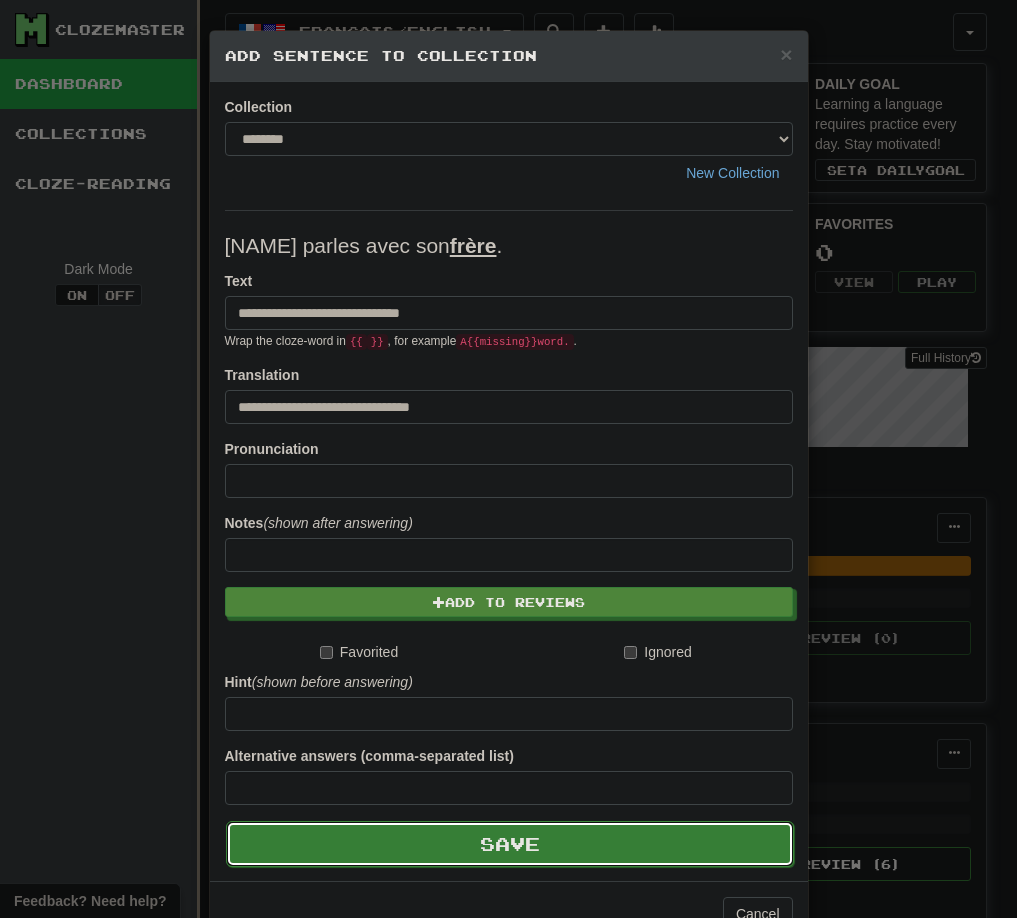 click on "Save" at bounding box center [510, 844] 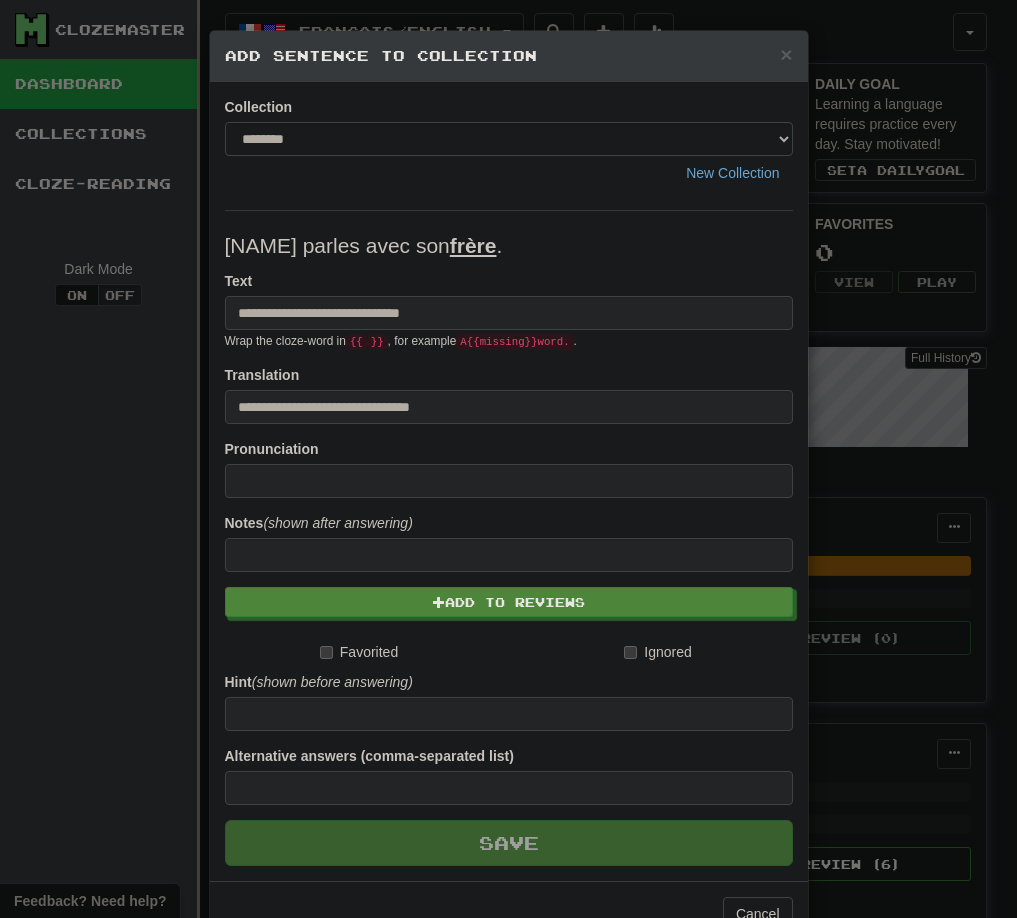 type 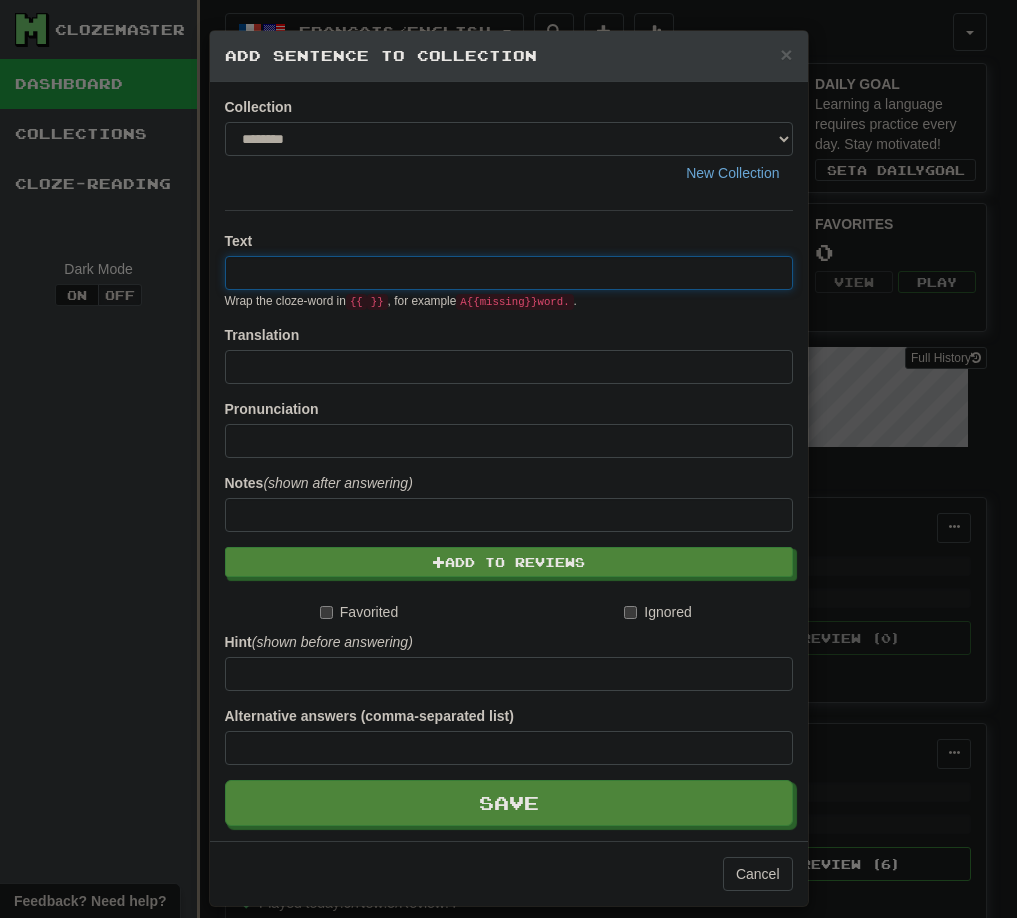 paste on "**********" 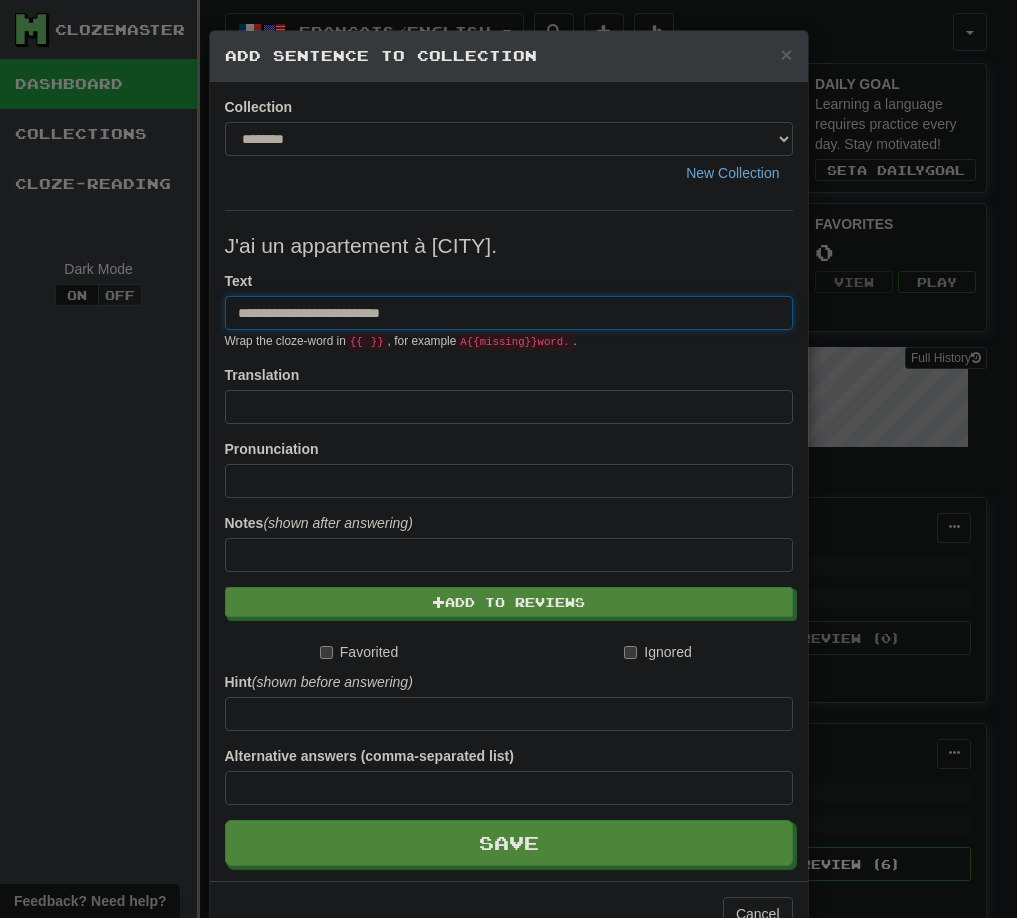type on "**********" 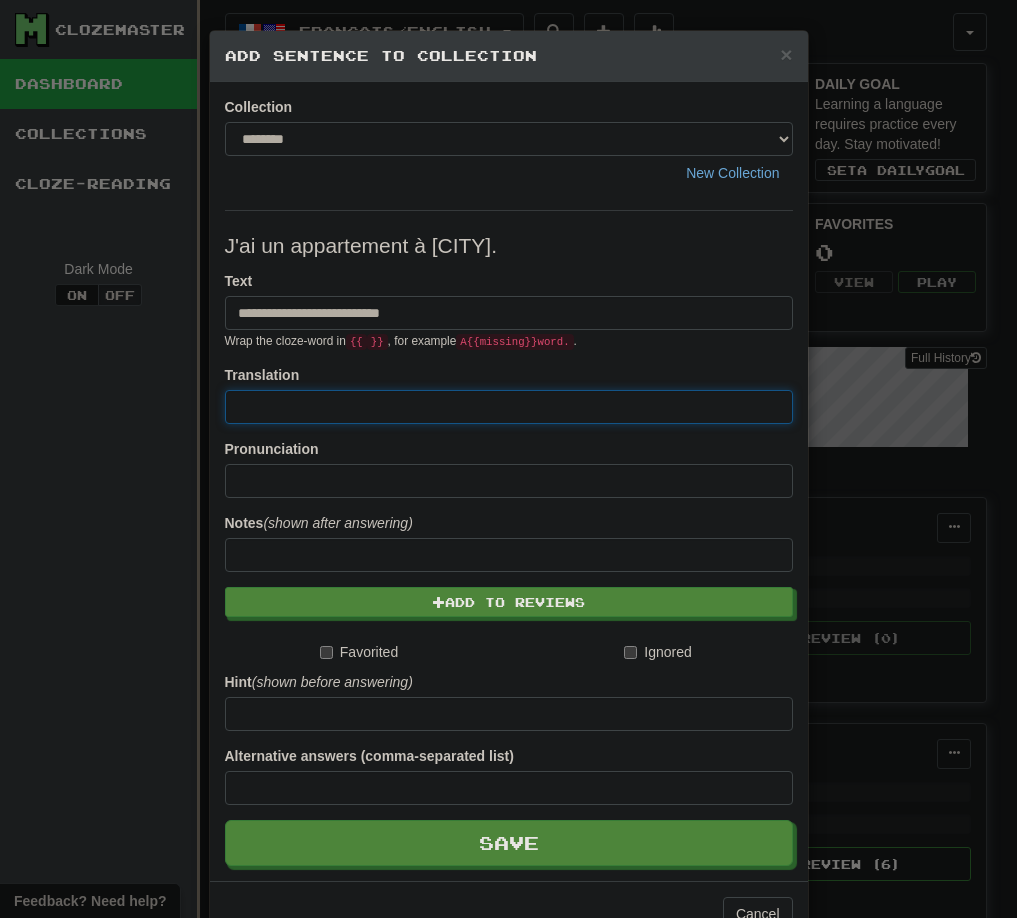 paste on "**********" 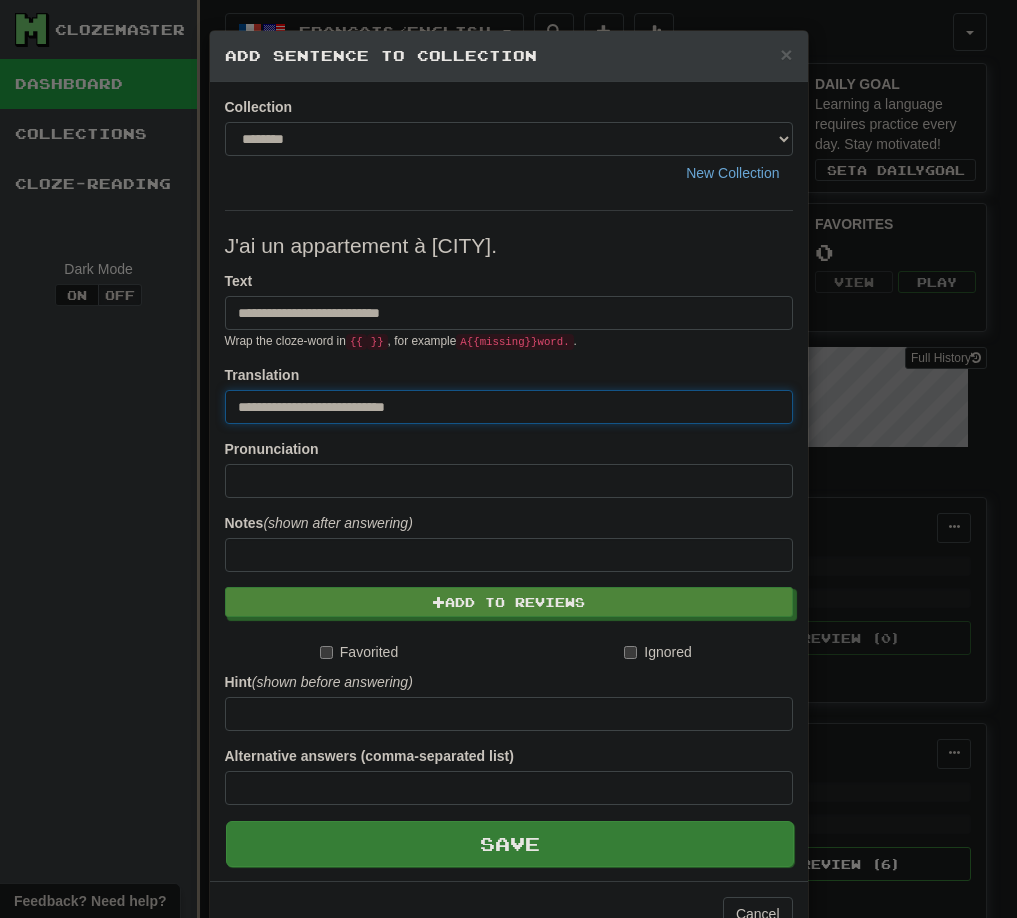 type on "**********" 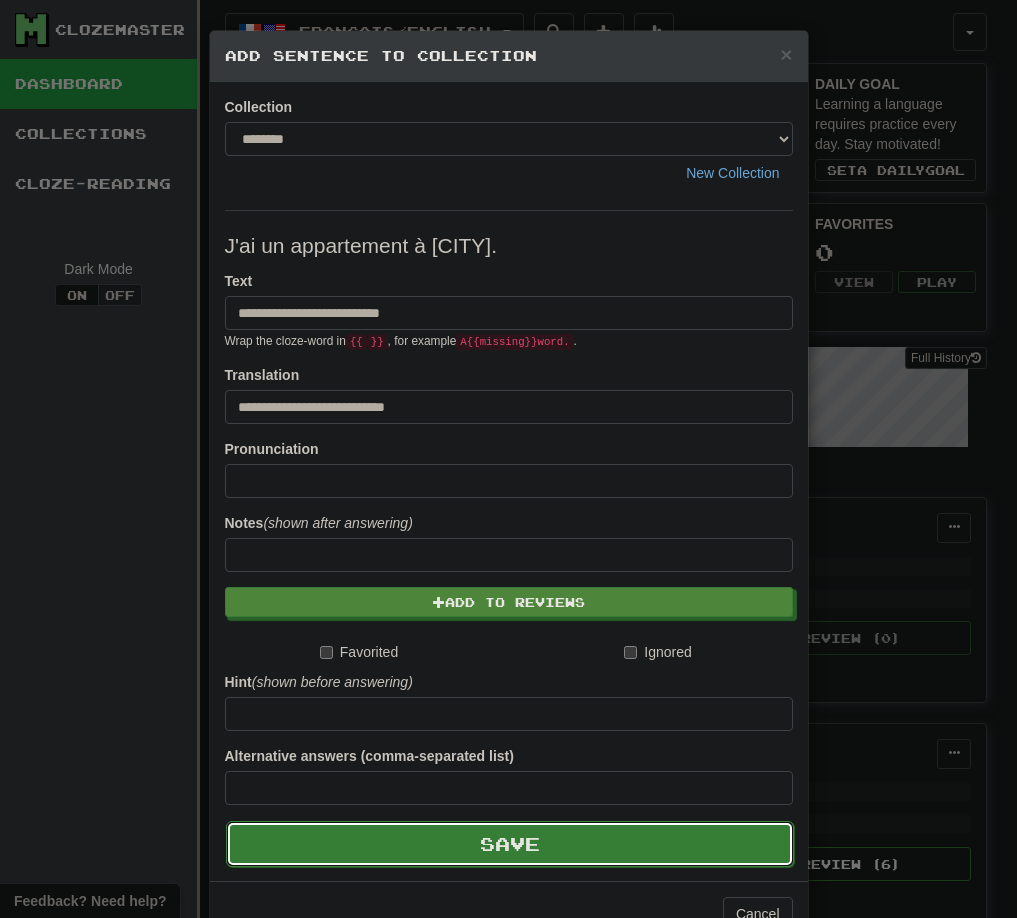 click on "Save" at bounding box center [510, 844] 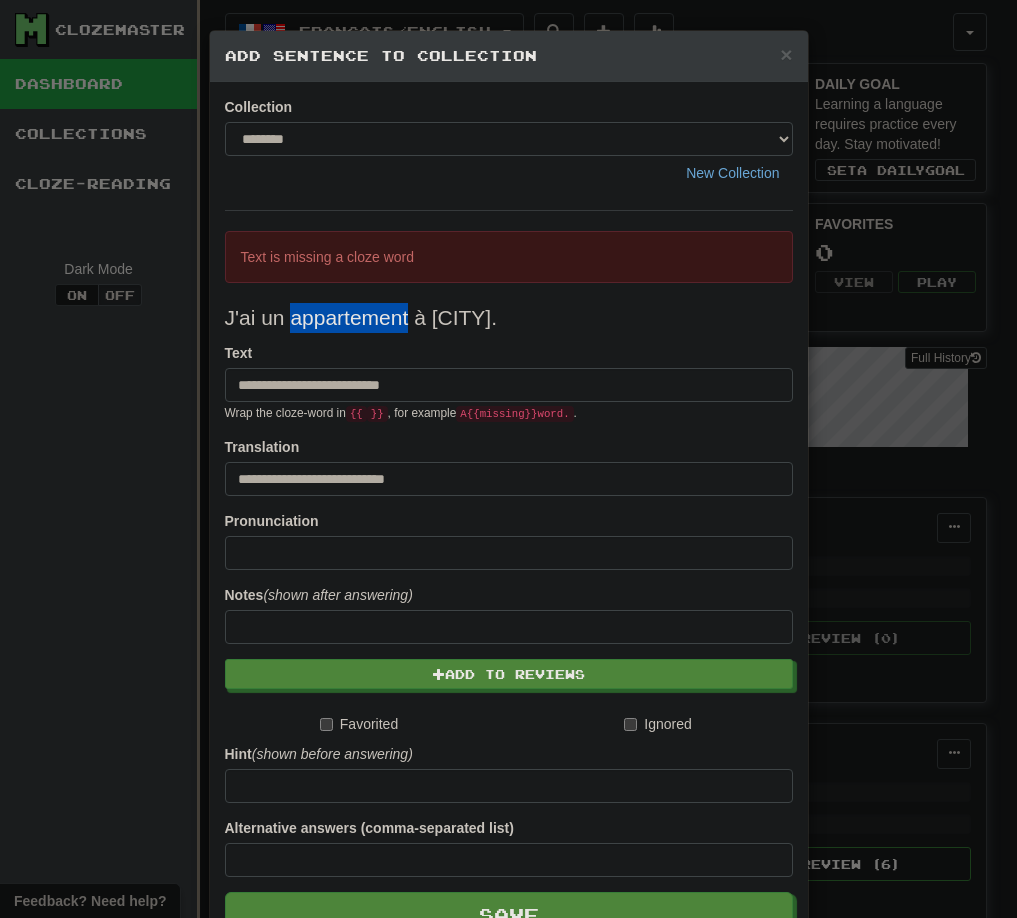 drag, startPoint x: 285, startPoint y: 320, endPoint x: 401, endPoint y: 324, distance: 116.06895 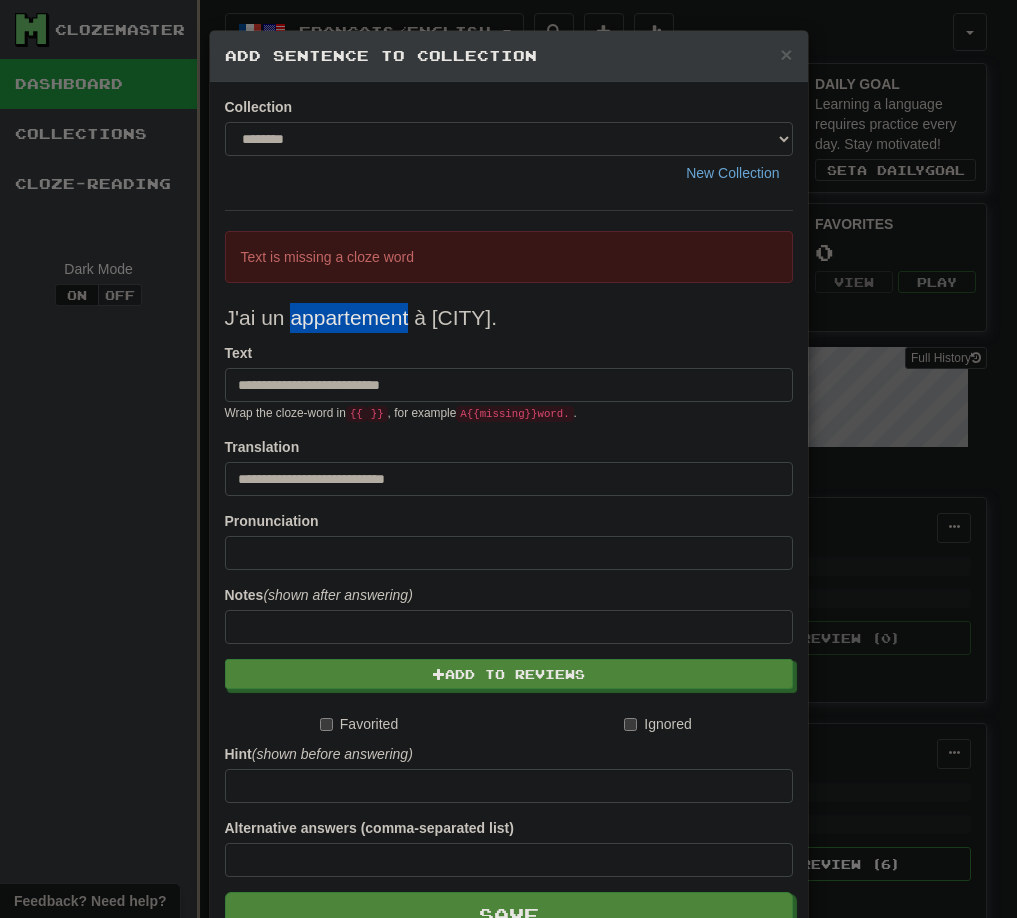 click on "J'ai un appartement à Paris." at bounding box center (509, 318) 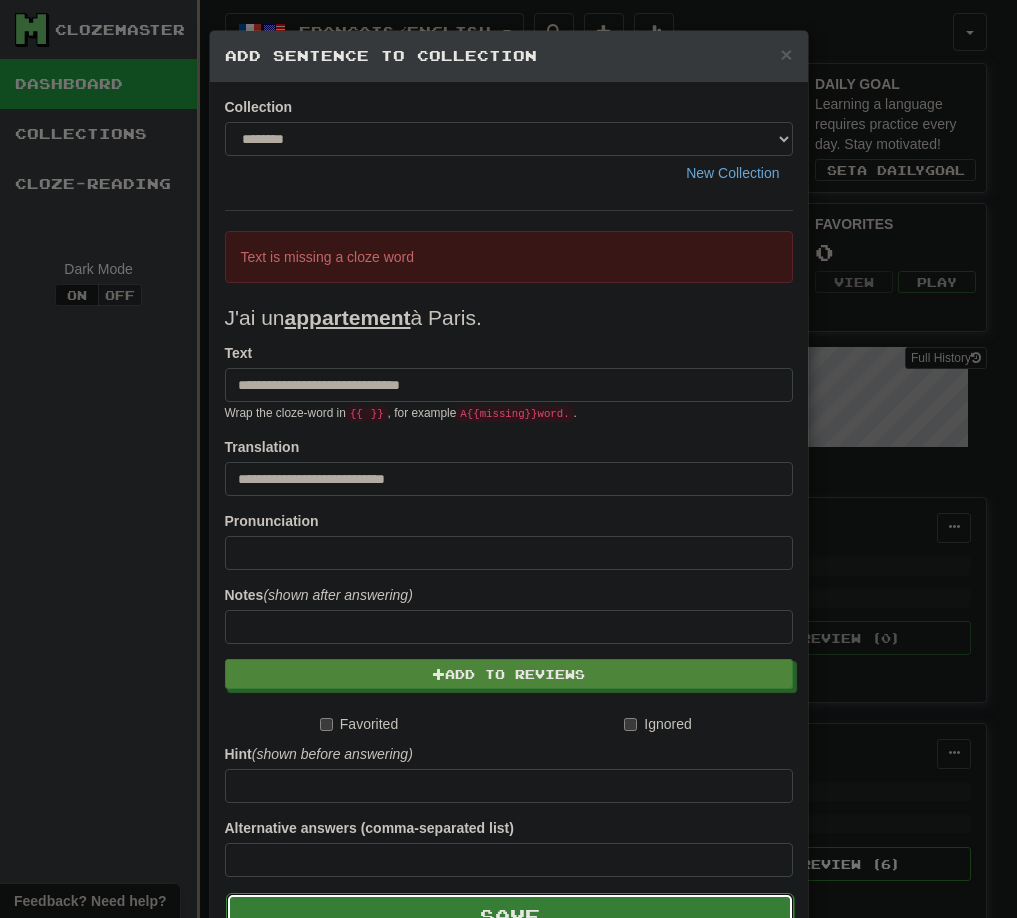 click on "Save" at bounding box center [510, 916] 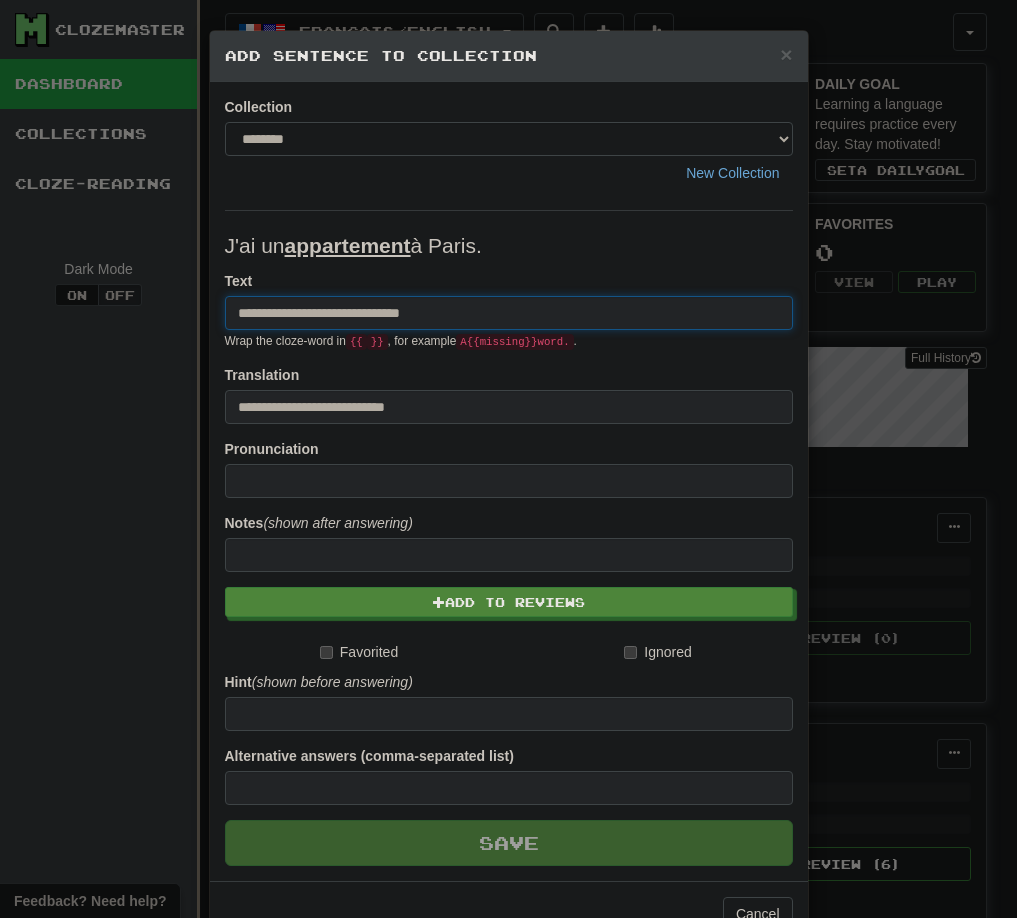 type 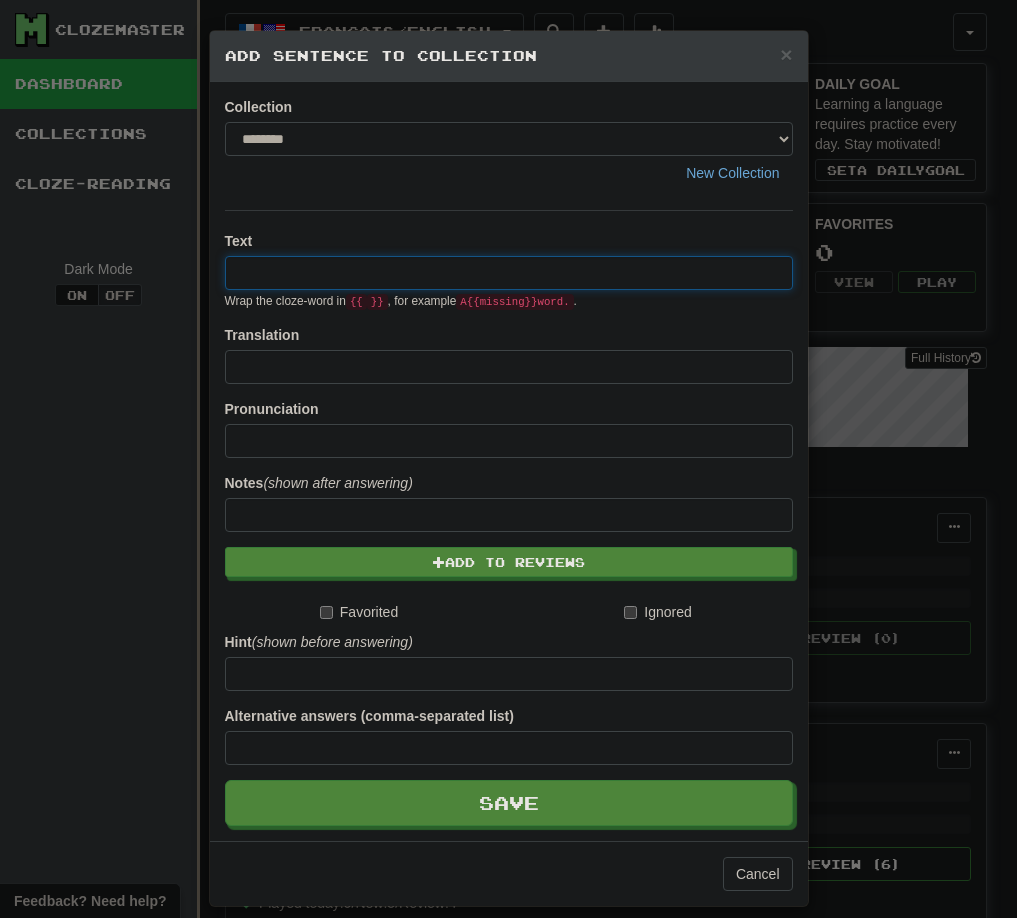 paste on "**********" 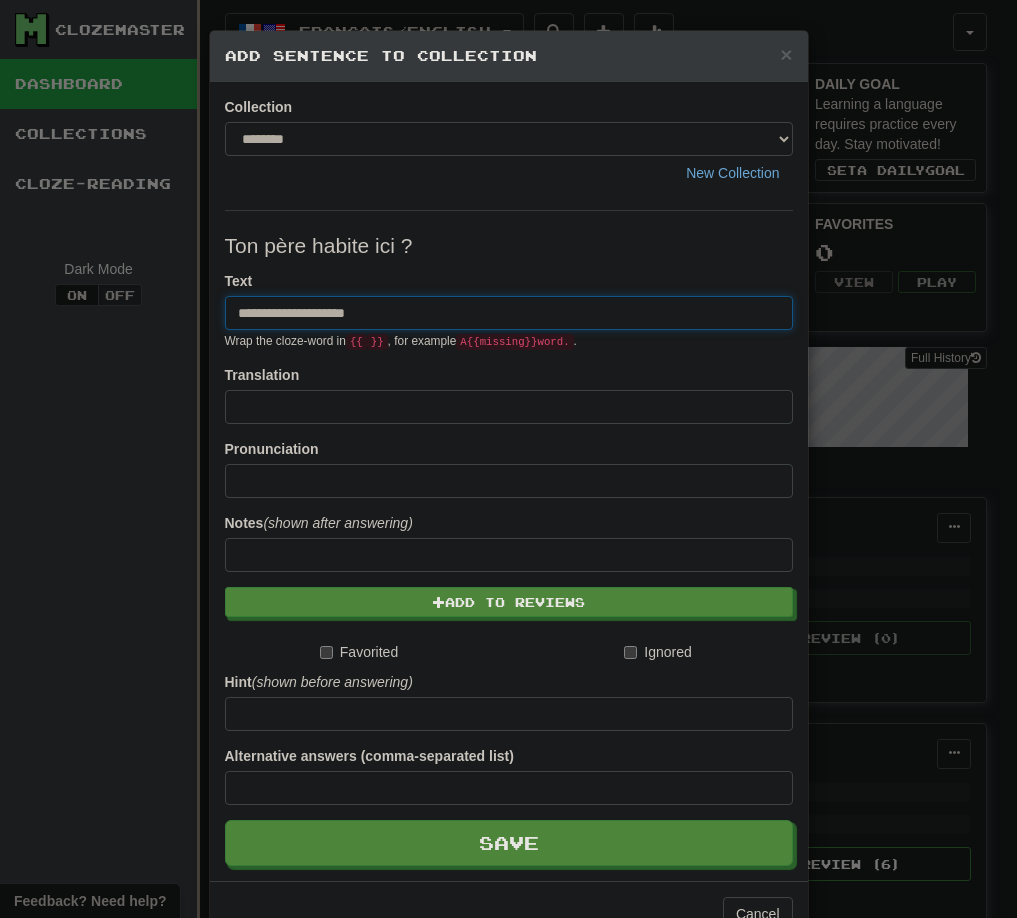 click on "**********" at bounding box center [509, 313] 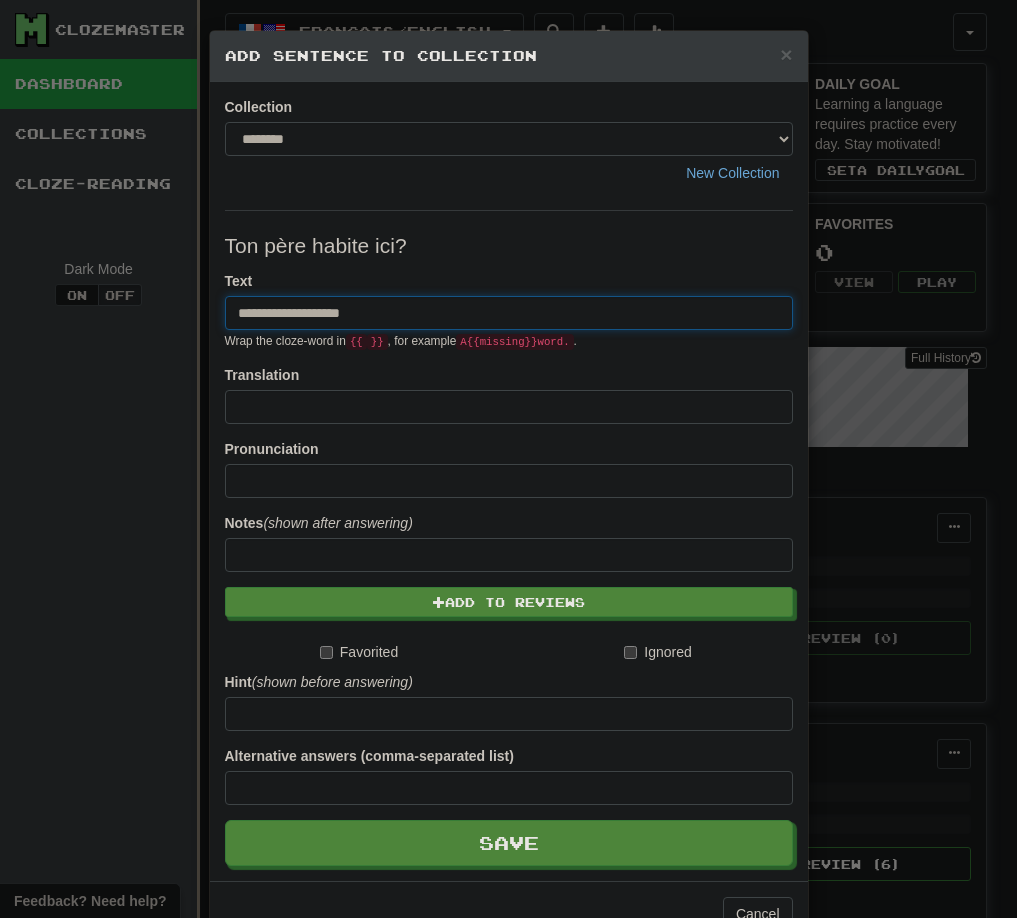 drag, startPoint x: 345, startPoint y: 308, endPoint x: 331, endPoint y: 334, distance: 29.529646 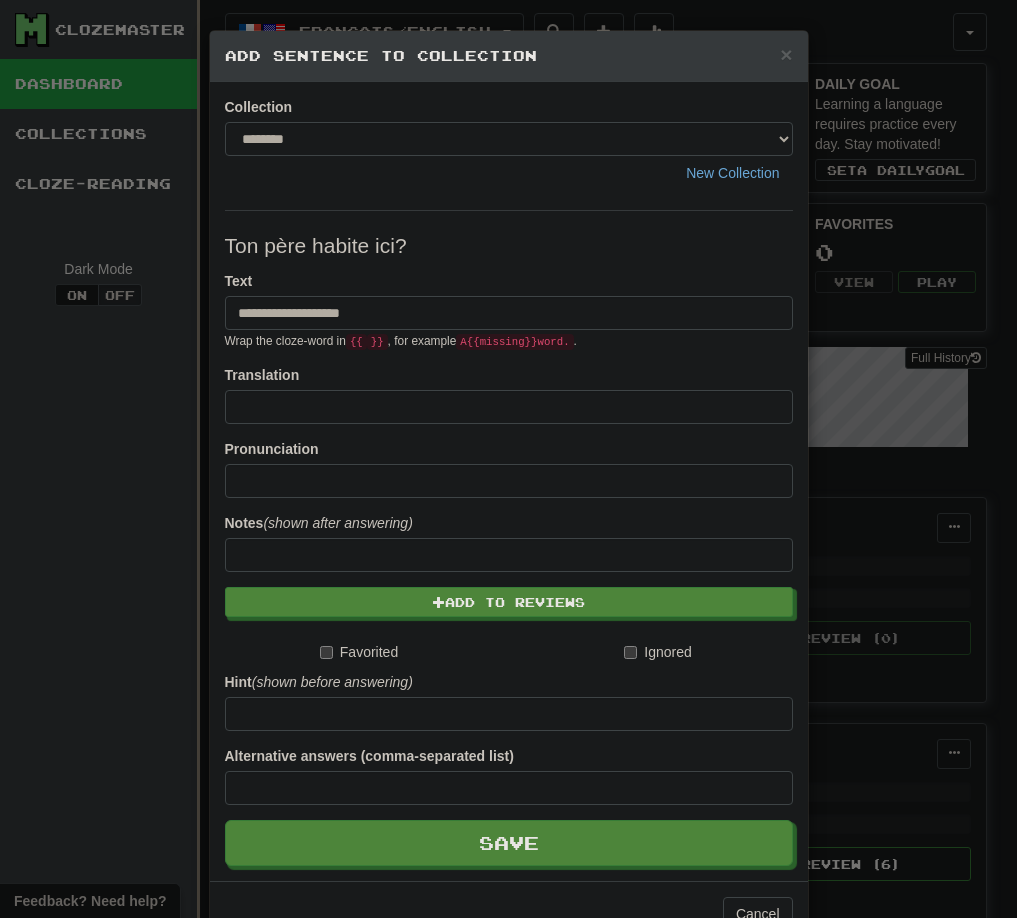 click on "Ton père habite ici?" at bounding box center [509, 246] 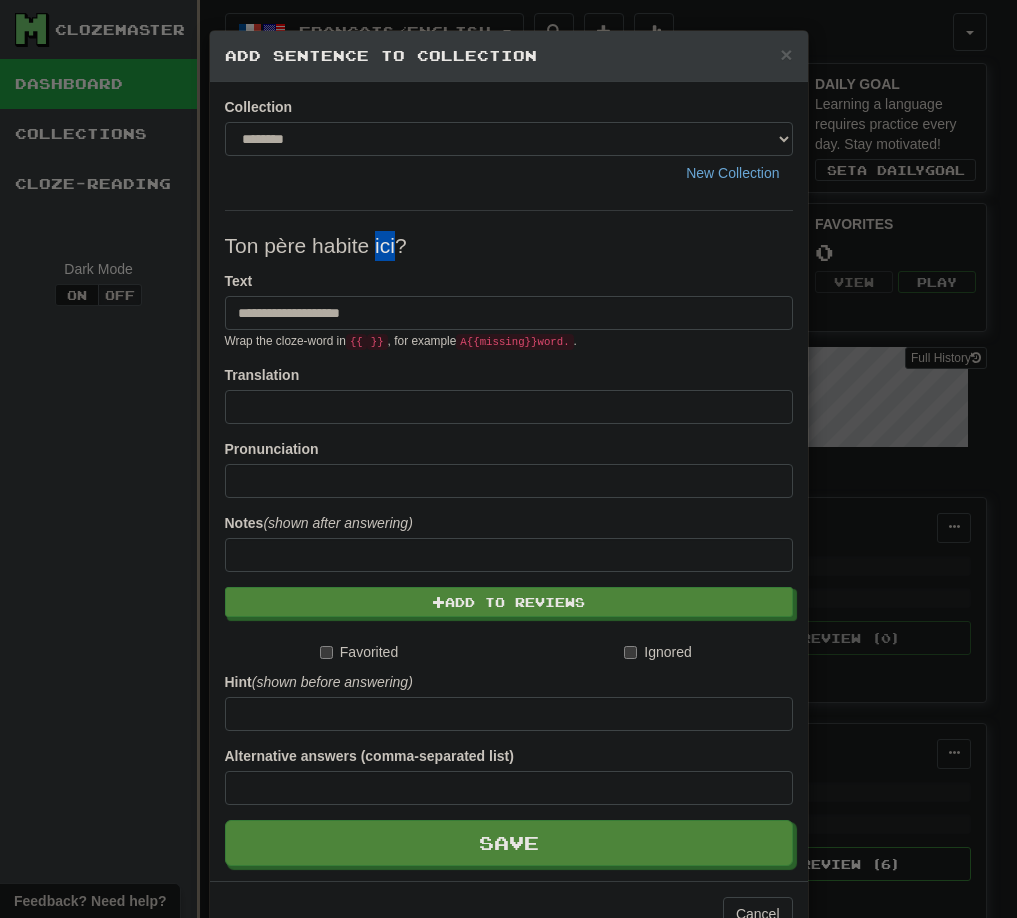 drag, startPoint x: 369, startPoint y: 246, endPoint x: 386, endPoint y: 254, distance: 18.788294 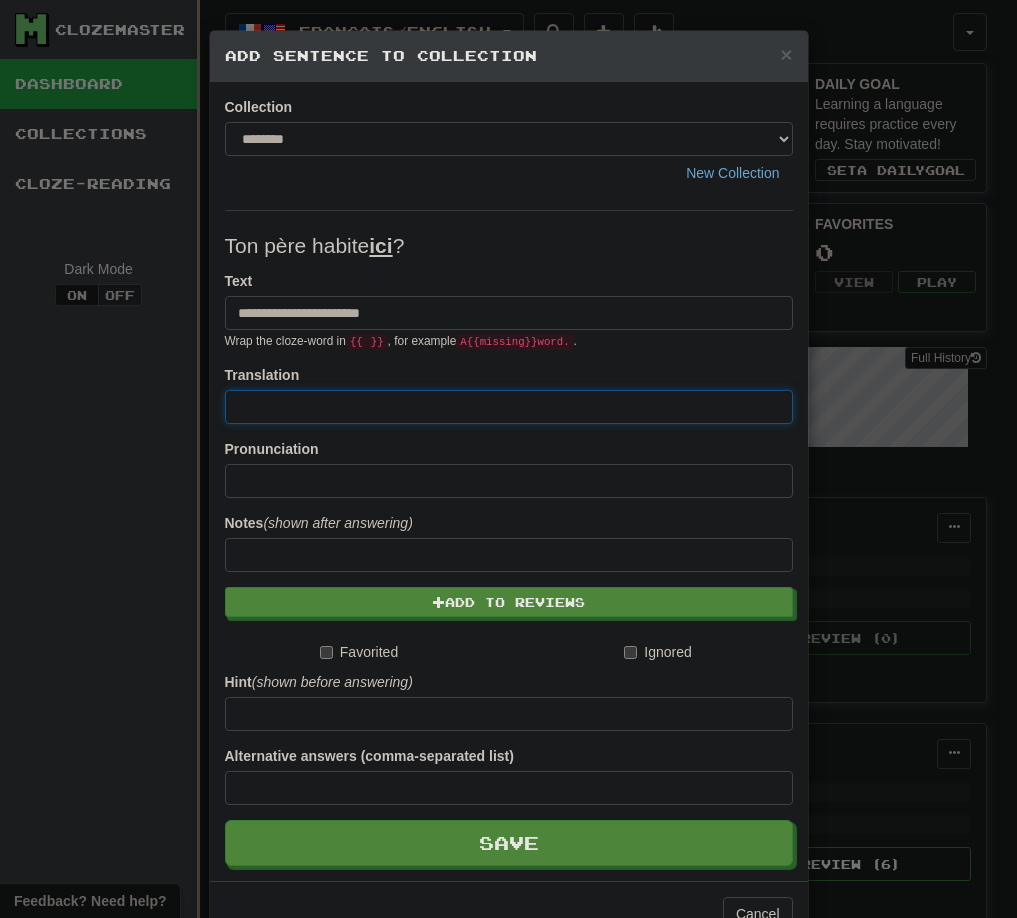 paste on "**********" 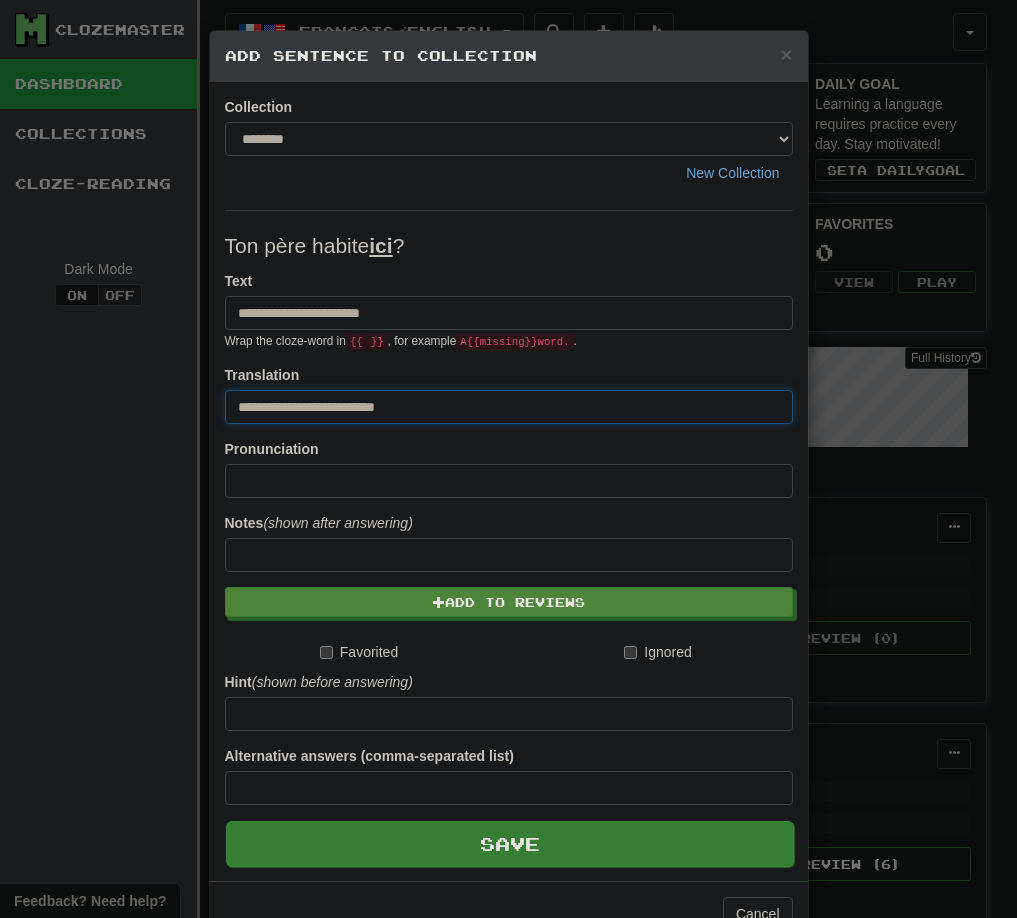 type on "**********" 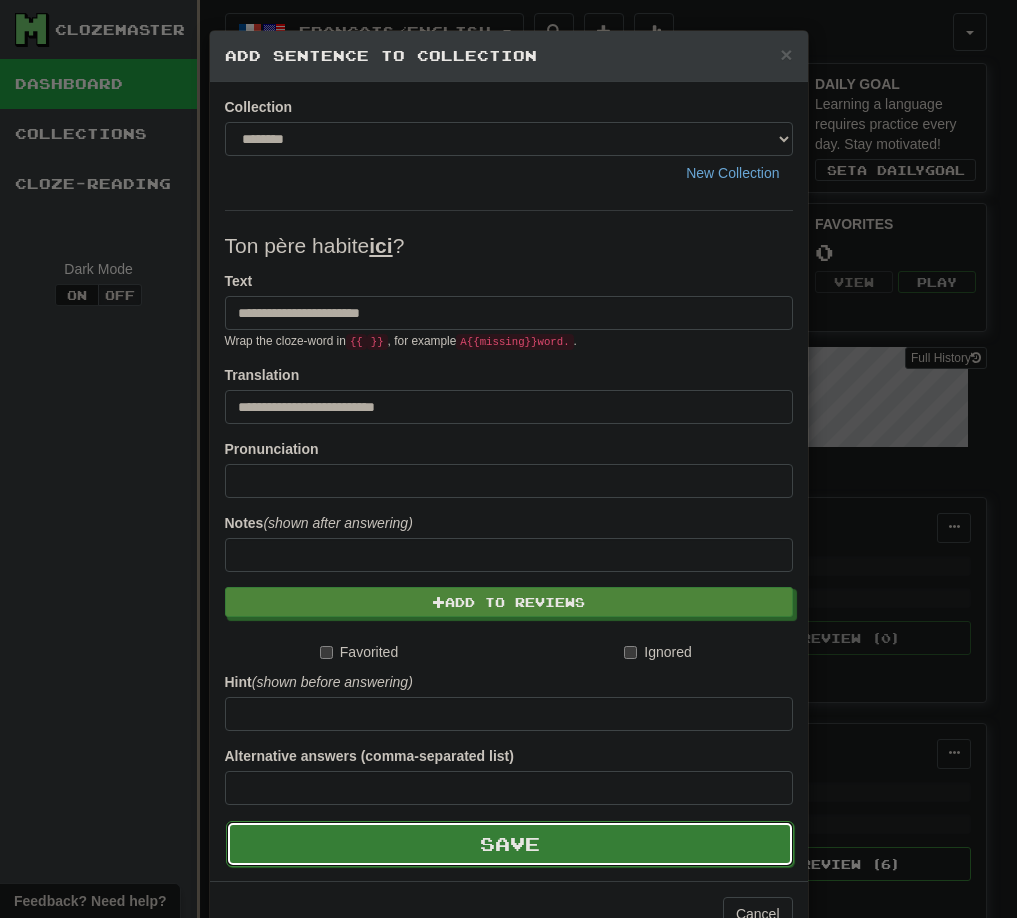 click on "Save" at bounding box center [510, 844] 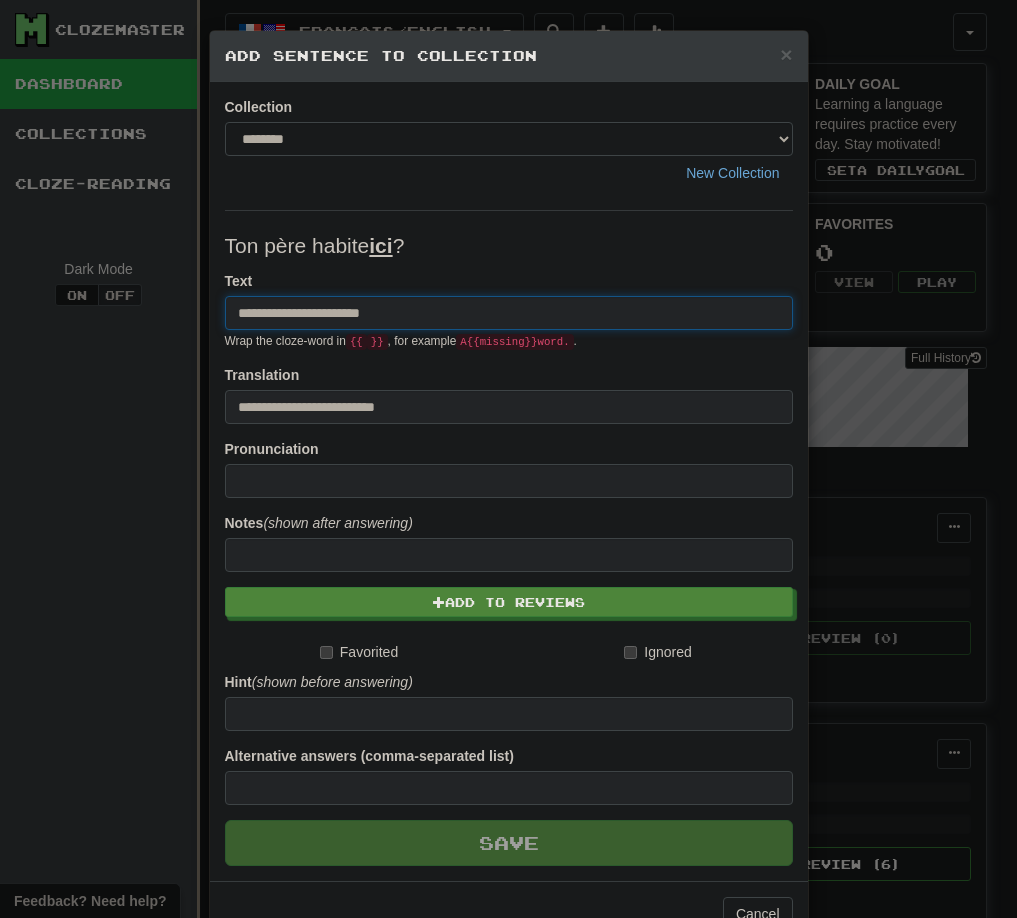 type 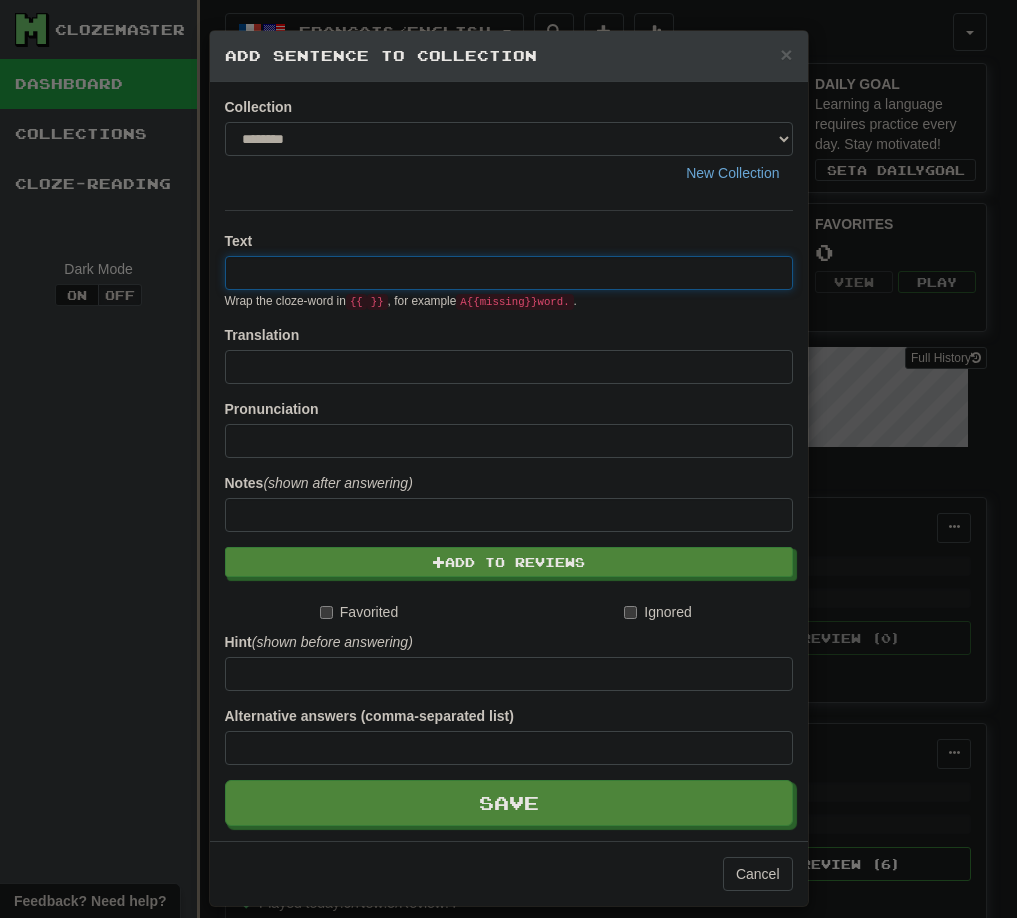 paste on "**********" 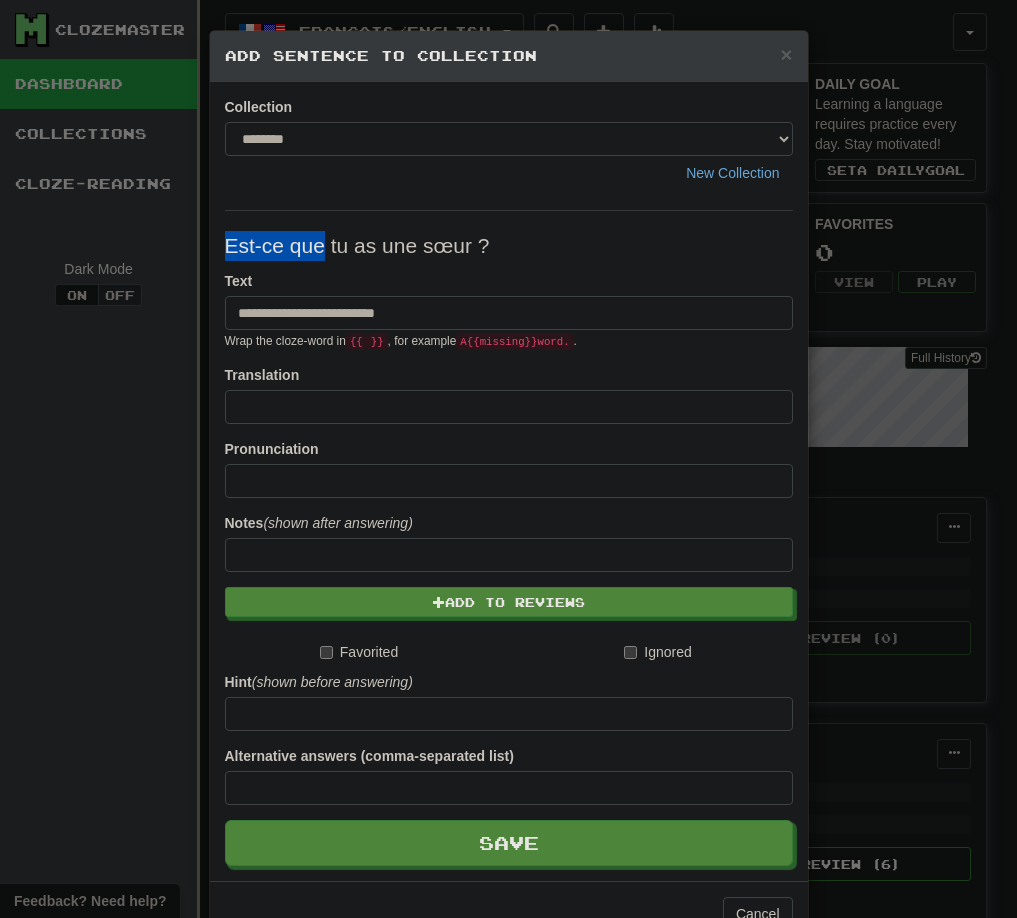 drag, startPoint x: 317, startPoint y: 246, endPoint x: 218, endPoint y: 246, distance: 99 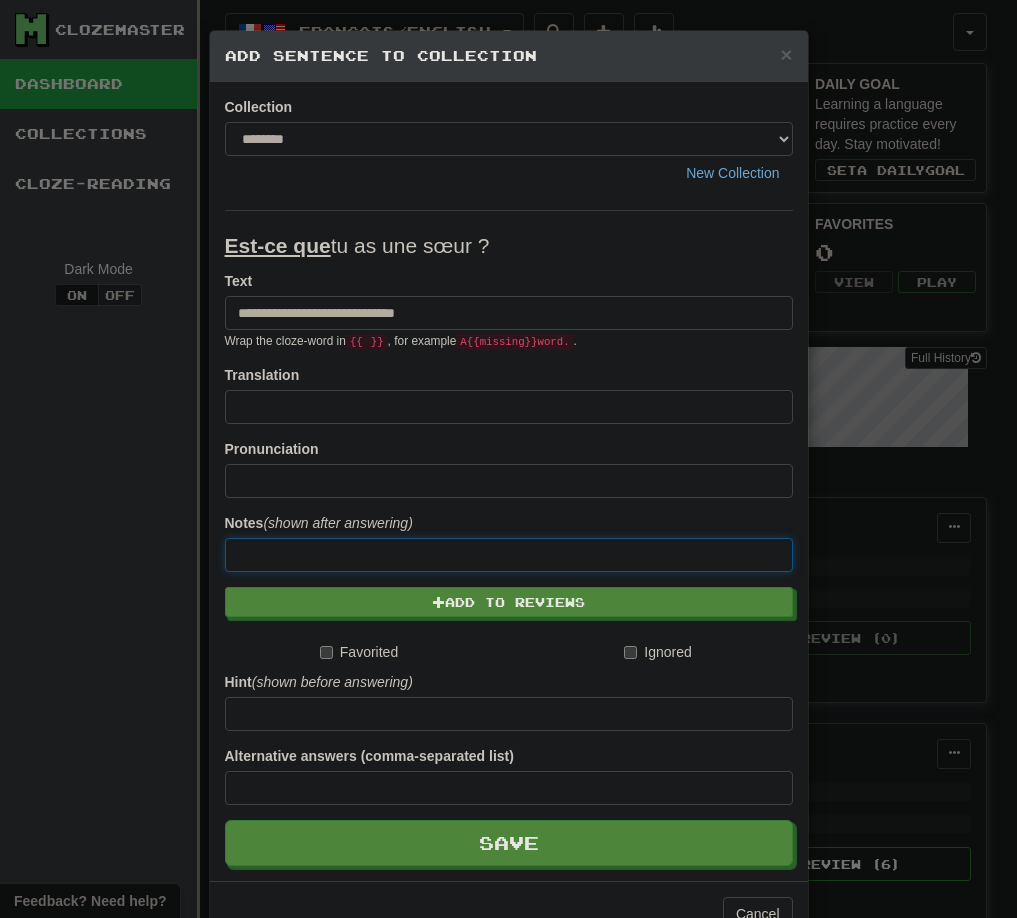 paste on "**********" 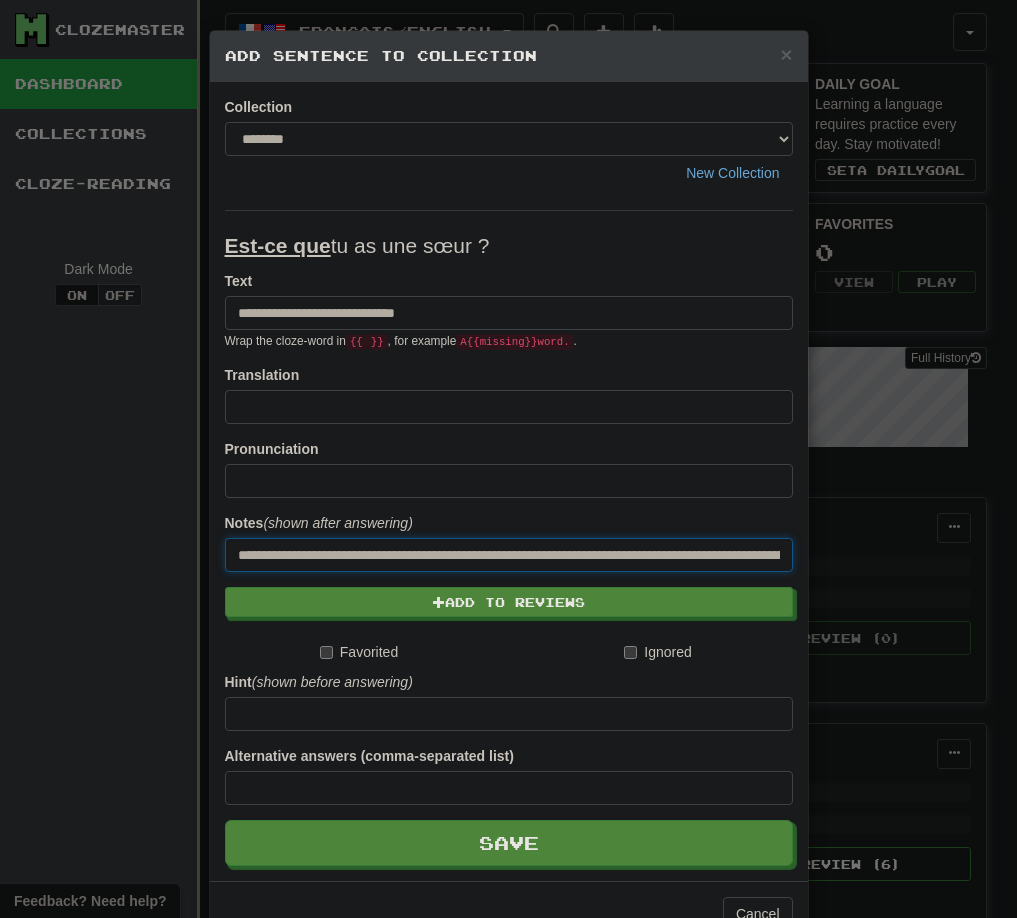 scroll, scrollTop: 0, scrollLeft: 747, axis: horizontal 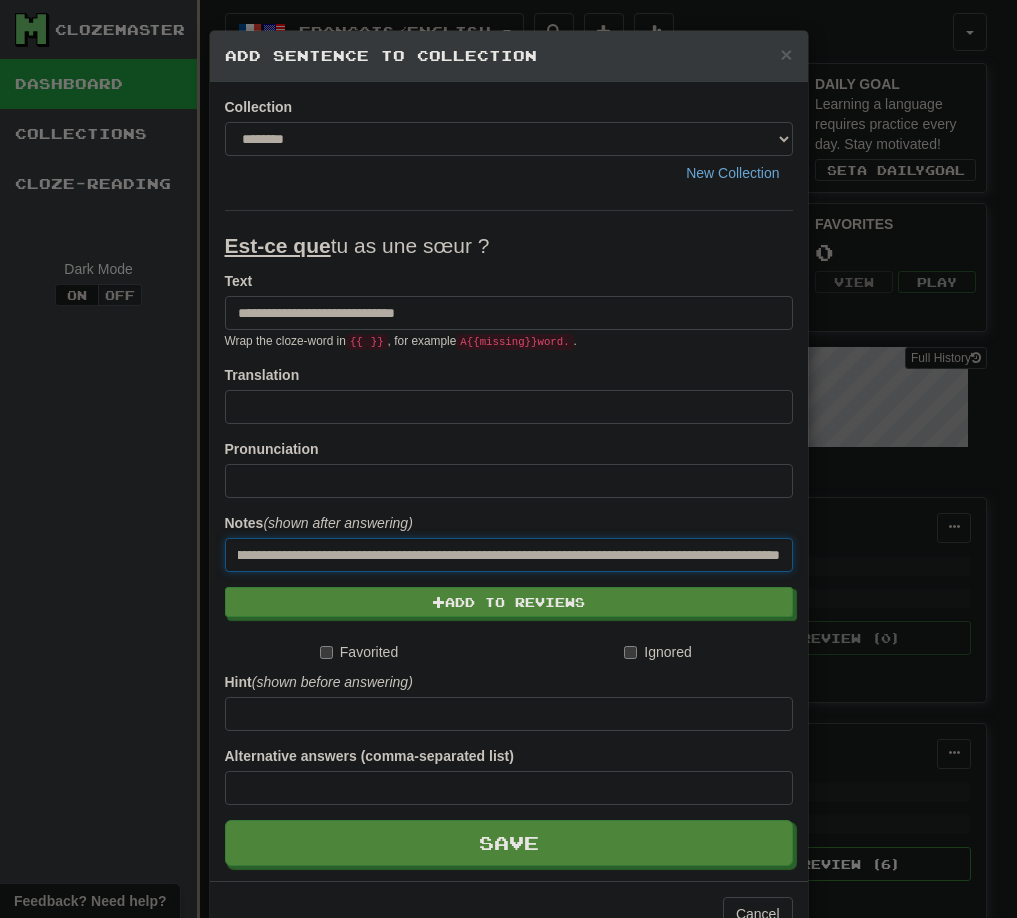 type on "**********" 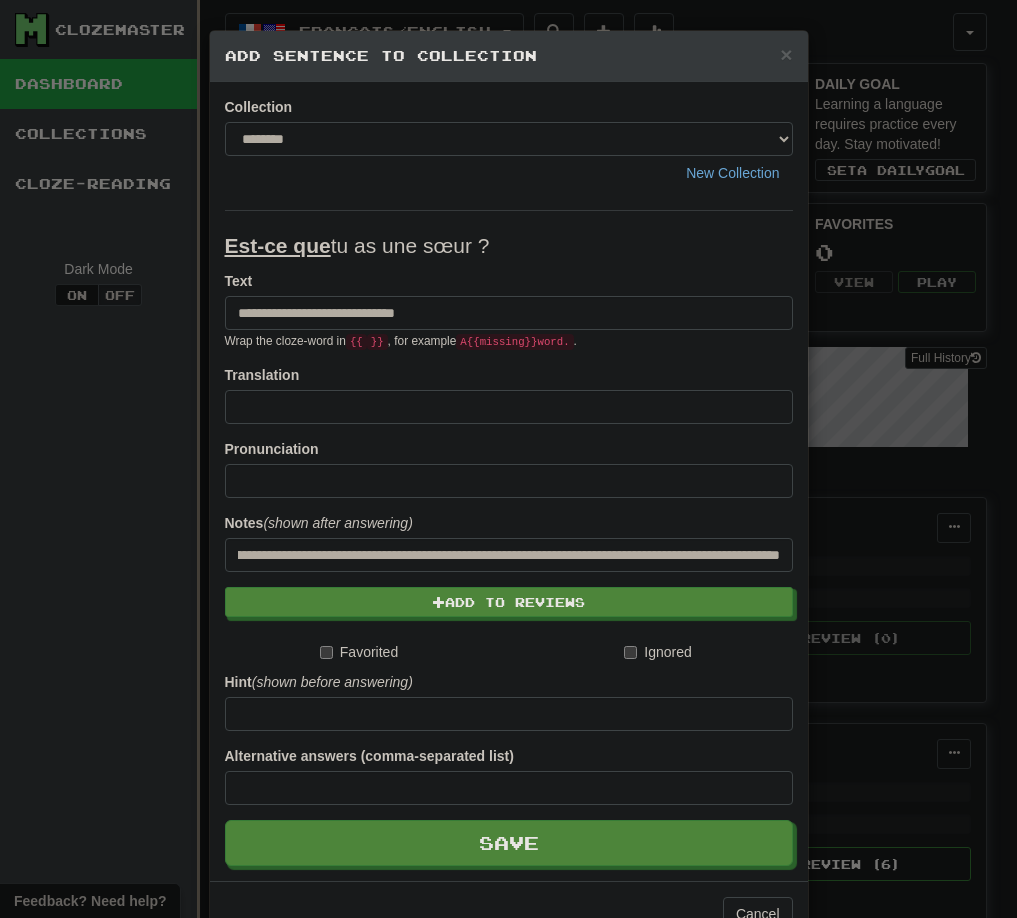 scroll, scrollTop: 0, scrollLeft: 0, axis: both 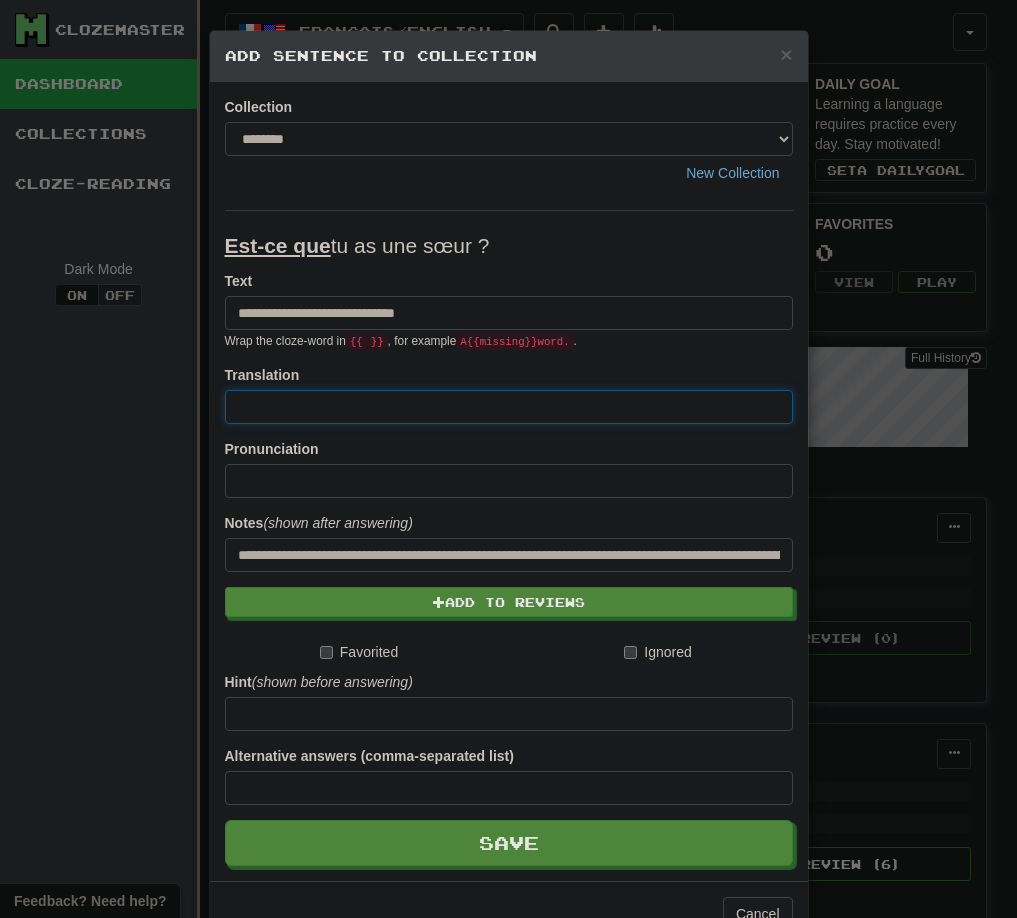paste on "**********" 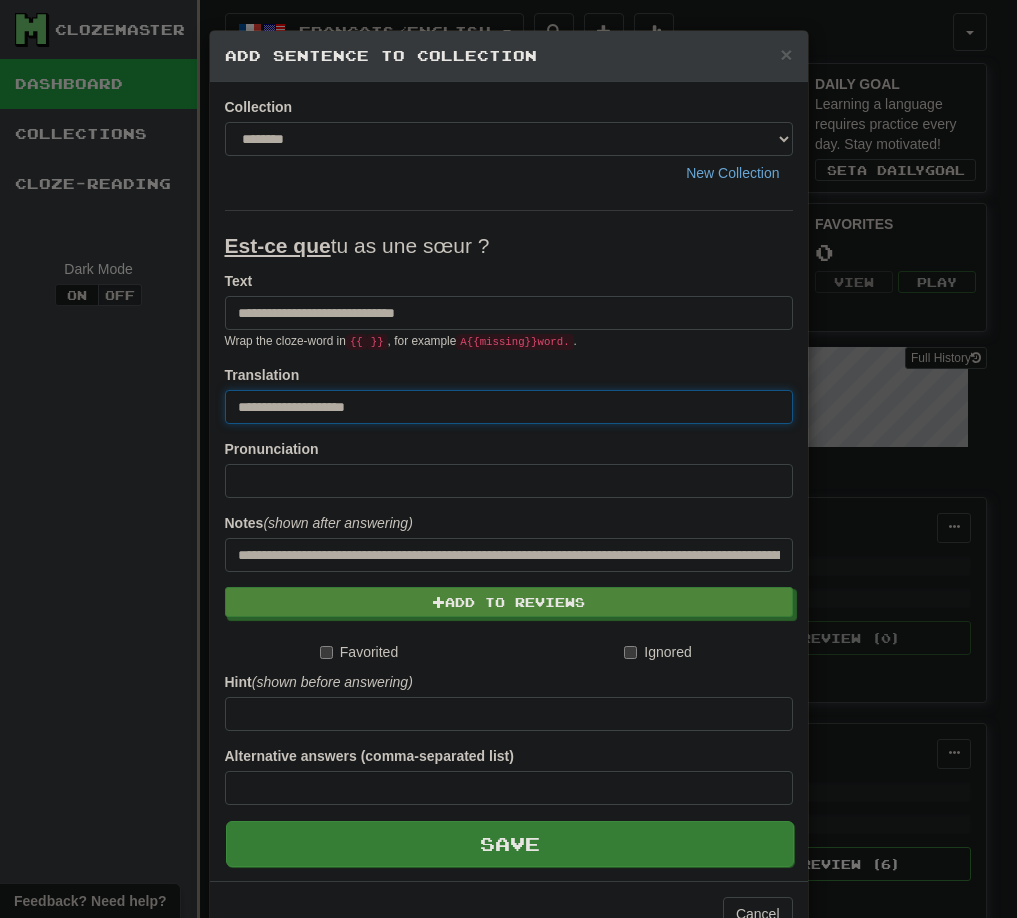 type on "**********" 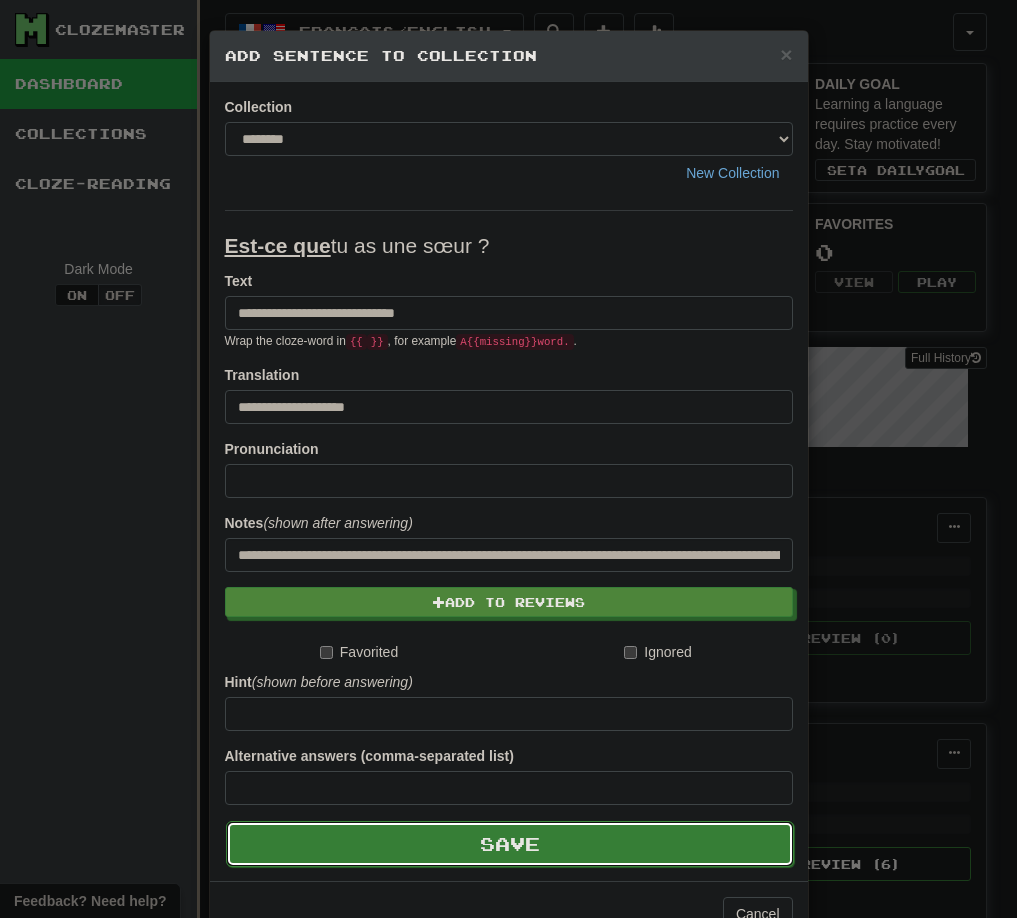 click on "Save" at bounding box center [510, 844] 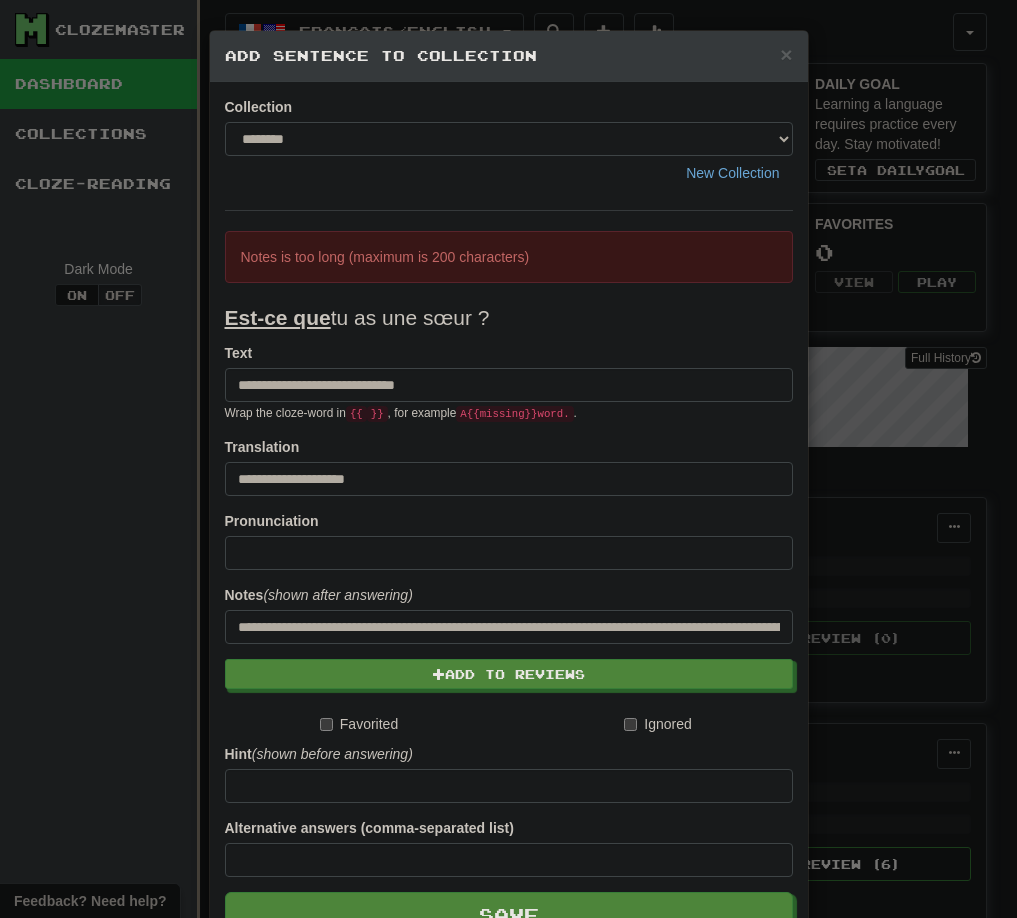 click on "Est-ce que  tu as une sœur ?" at bounding box center [509, 318] 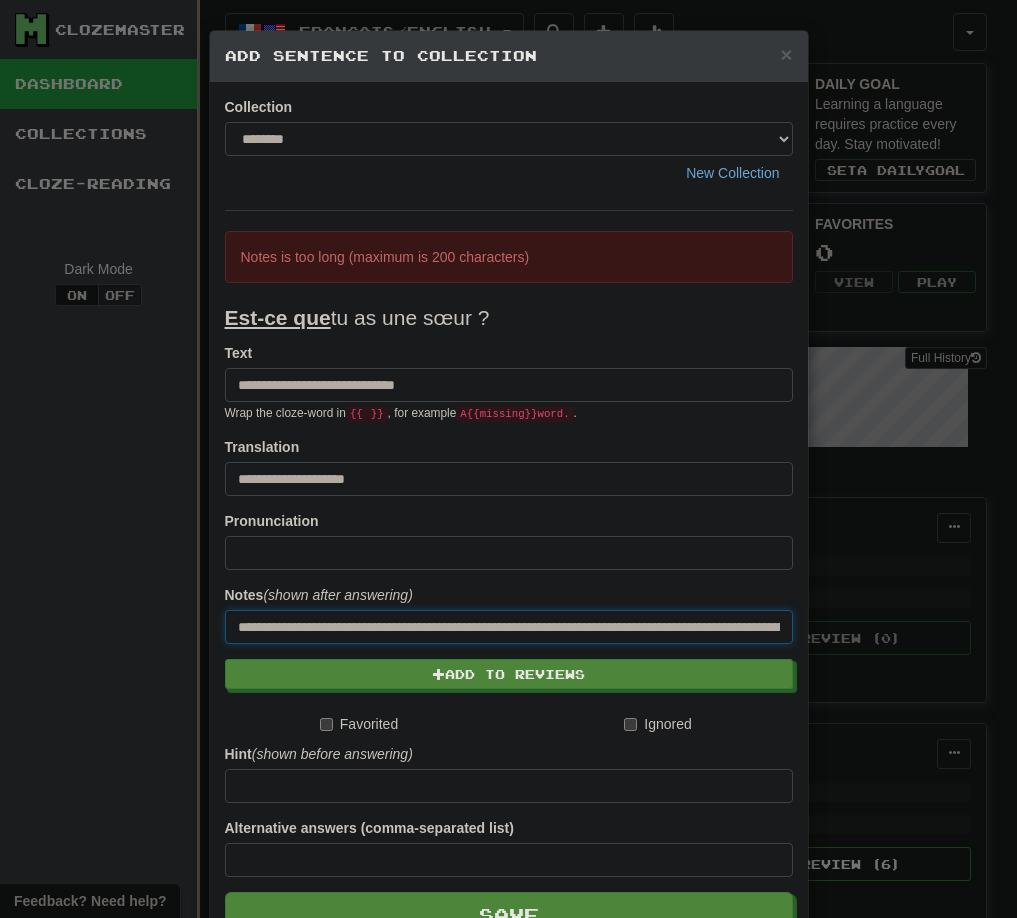 scroll, scrollTop: 0, scrollLeft: 747, axis: horizontal 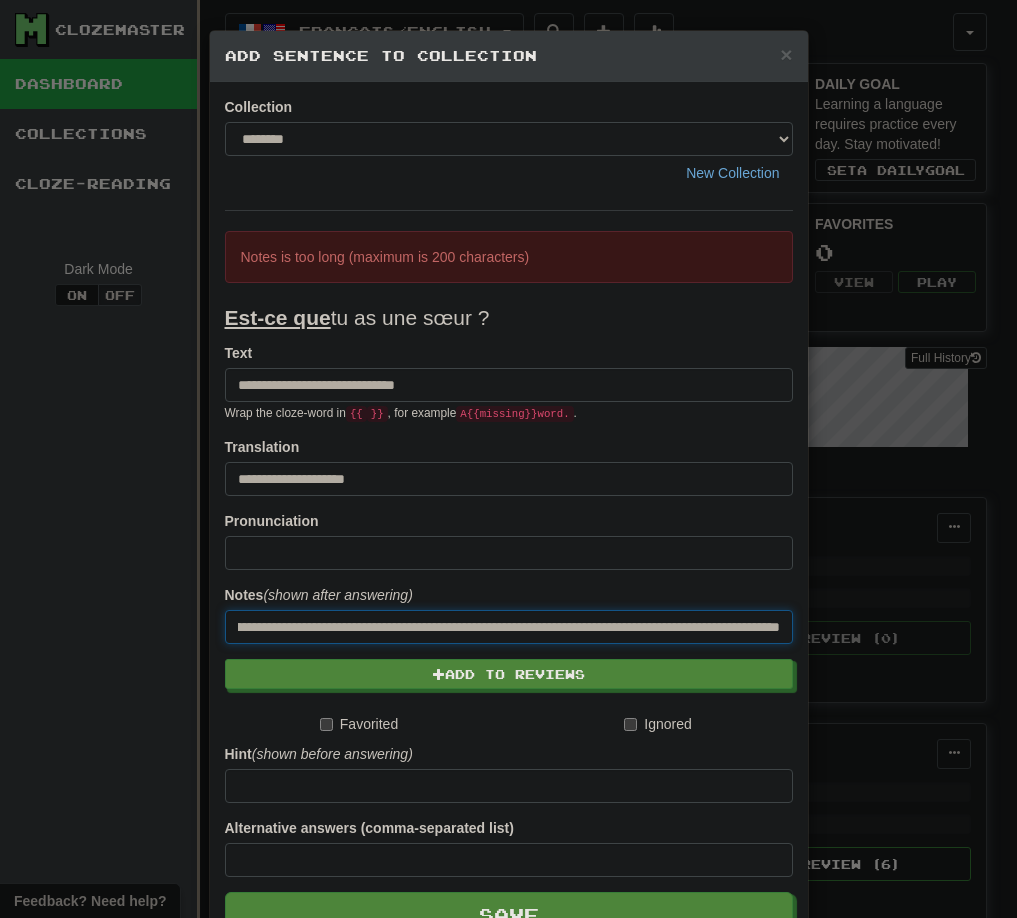 drag, startPoint x: 499, startPoint y: 628, endPoint x: 927, endPoint y: 611, distance: 428.3375 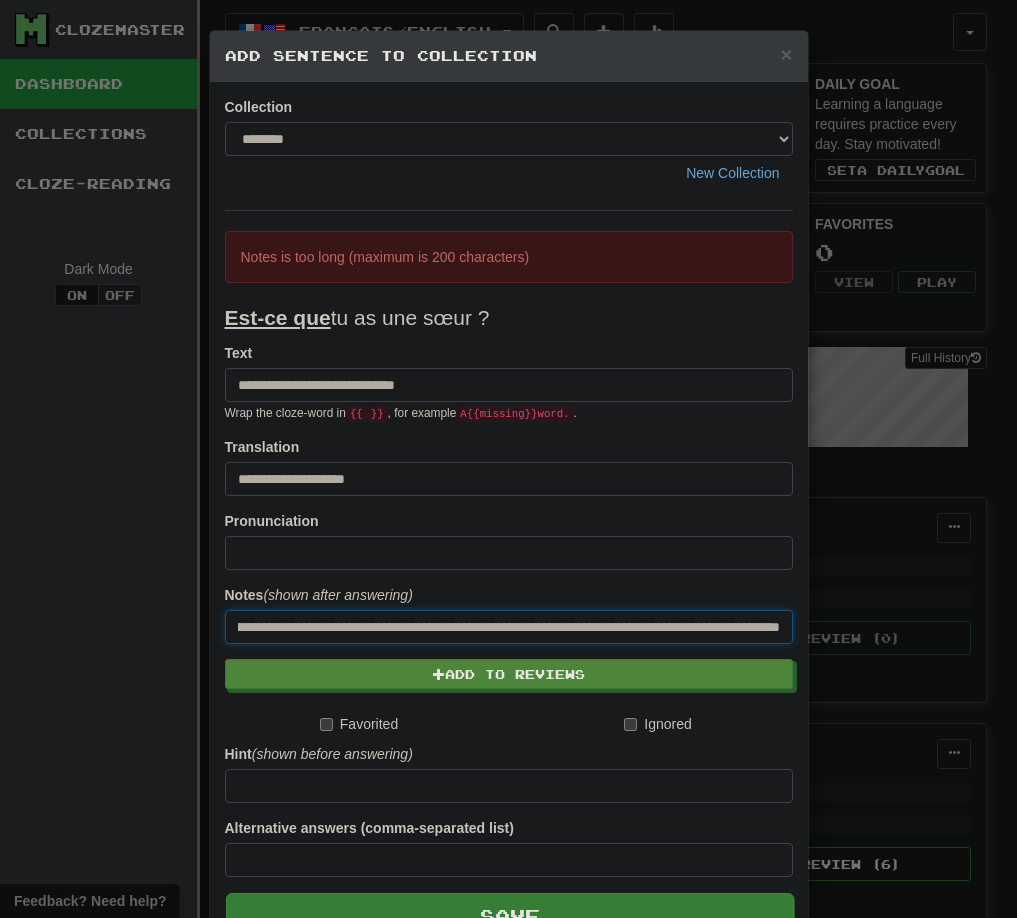 type on "**********" 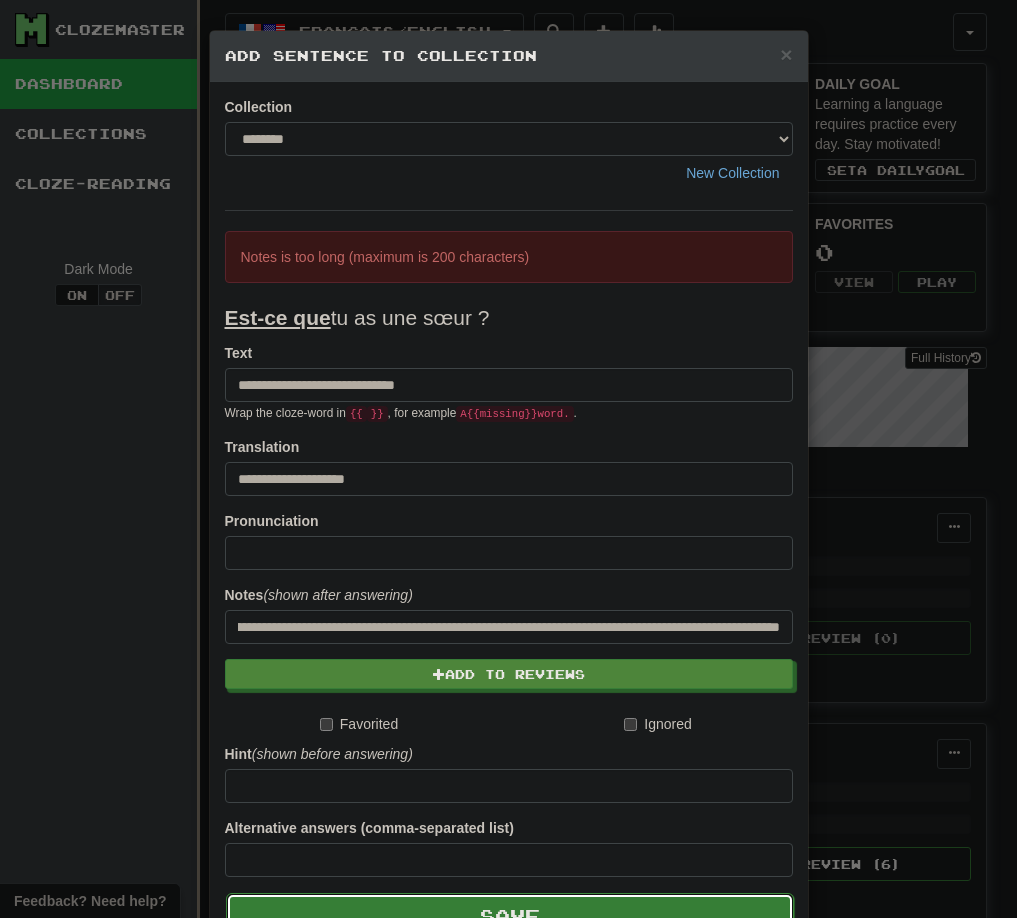 scroll, scrollTop: 0, scrollLeft: 0, axis: both 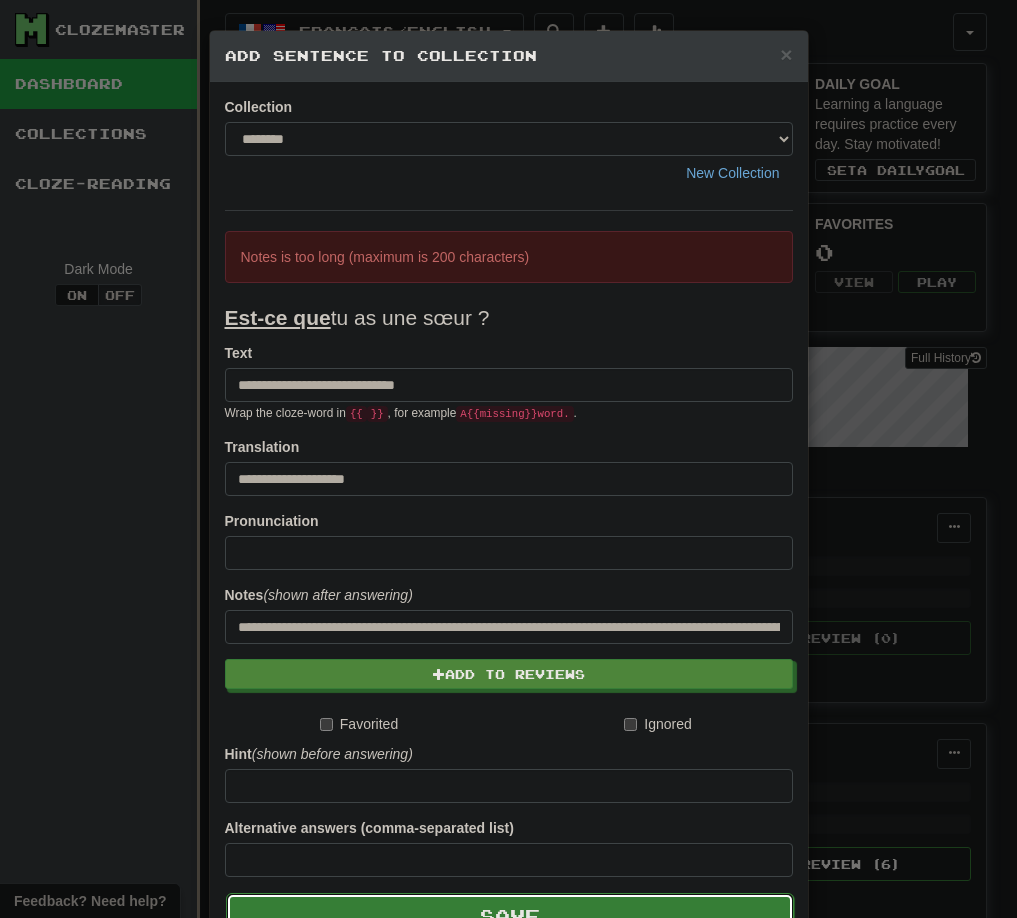click on "Save" at bounding box center [510, 916] 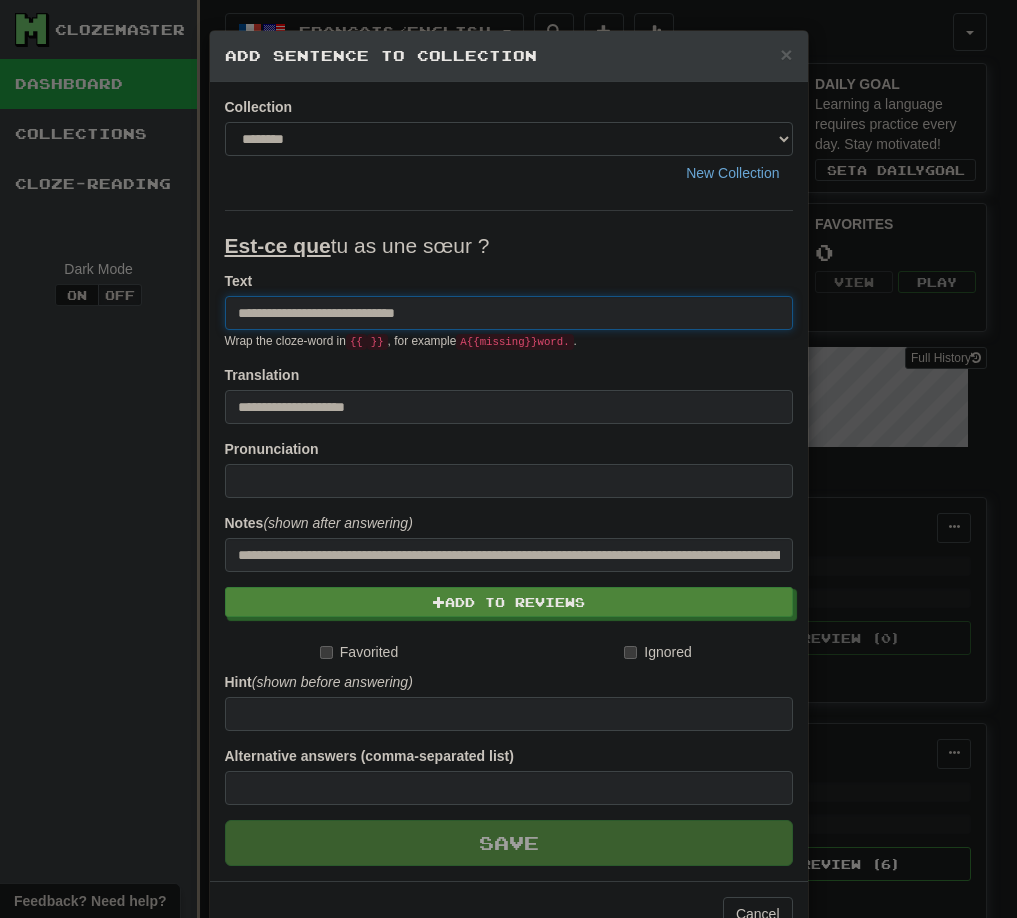 type 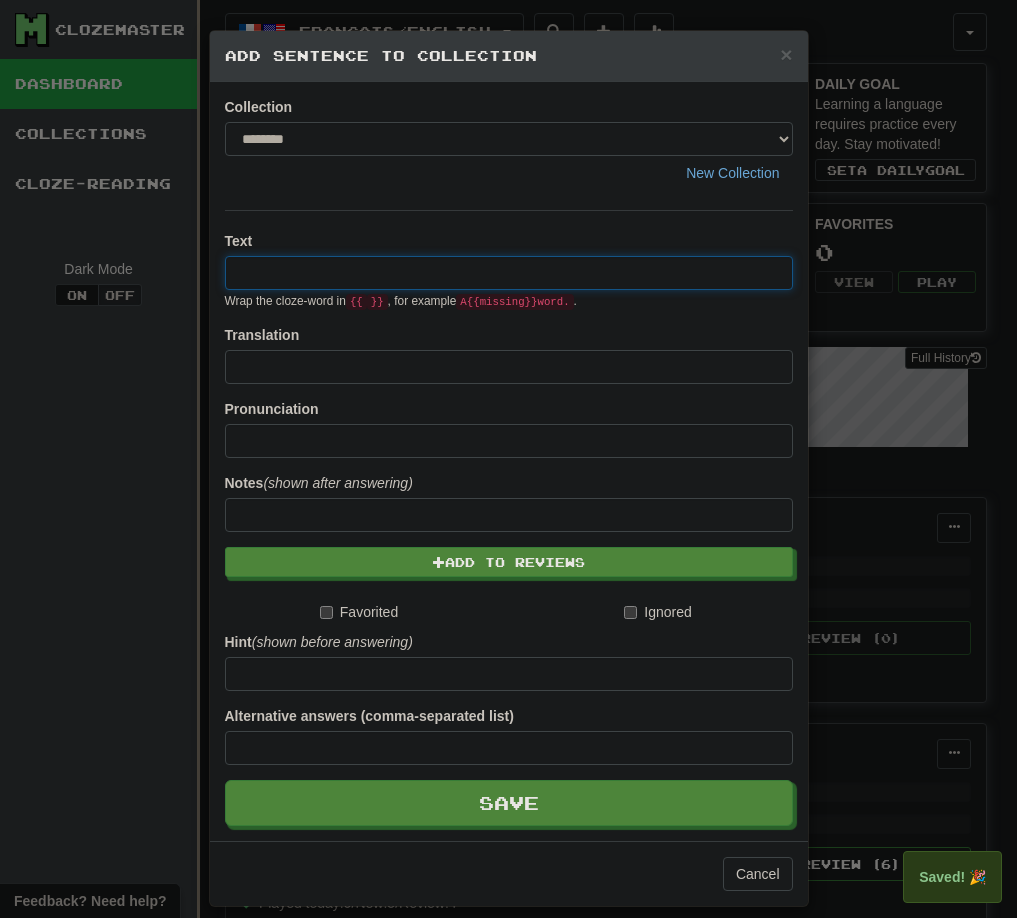 click on "× Add Sentence to Collection Collection ******** New Collection Text Wrap the cloze-word in  {{ }} , for example  A  {{ missing }}  word. . Translation Pronunciation Notes  (shown after answering)  Add to Reviews  Favorited  Ignored Hint  (shown before answering) Alternative answers (comma-separated list) Save Cancel" at bounding box center [508, 459] 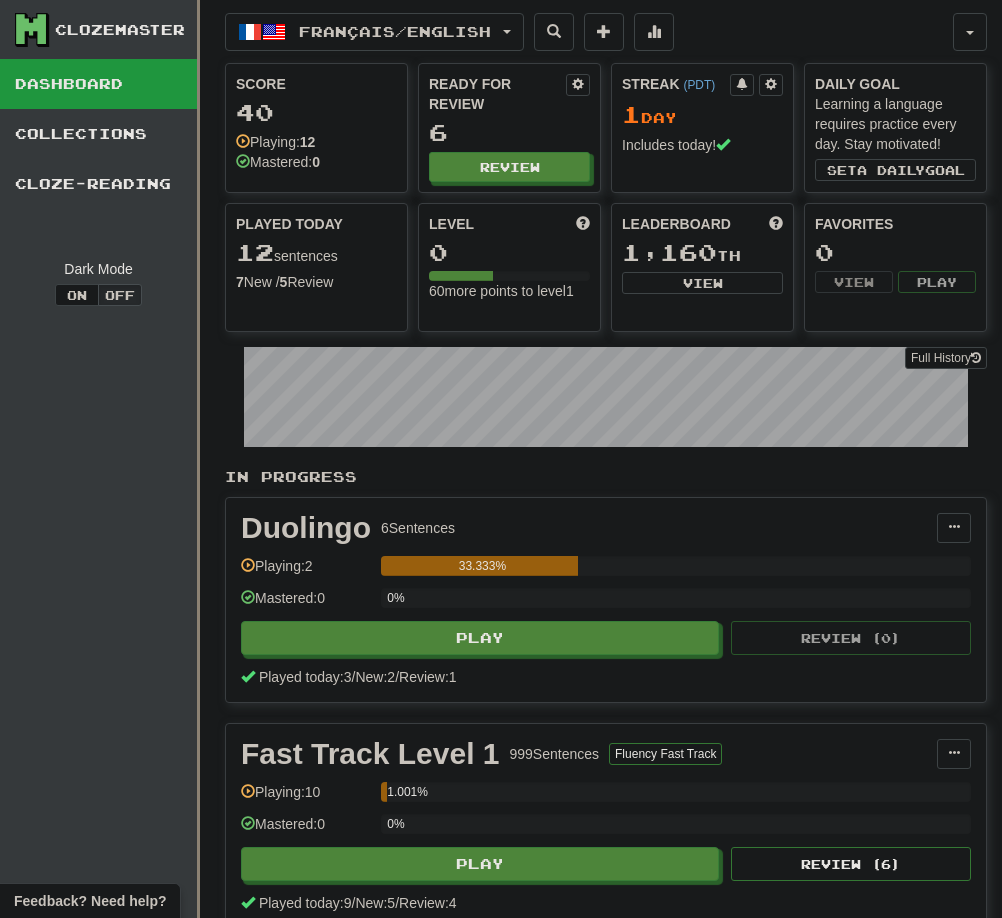 click on "Clozemaster Dashboard Collections Cloze-Reading Dark Mode On Off" at bounding box center [100, 522] 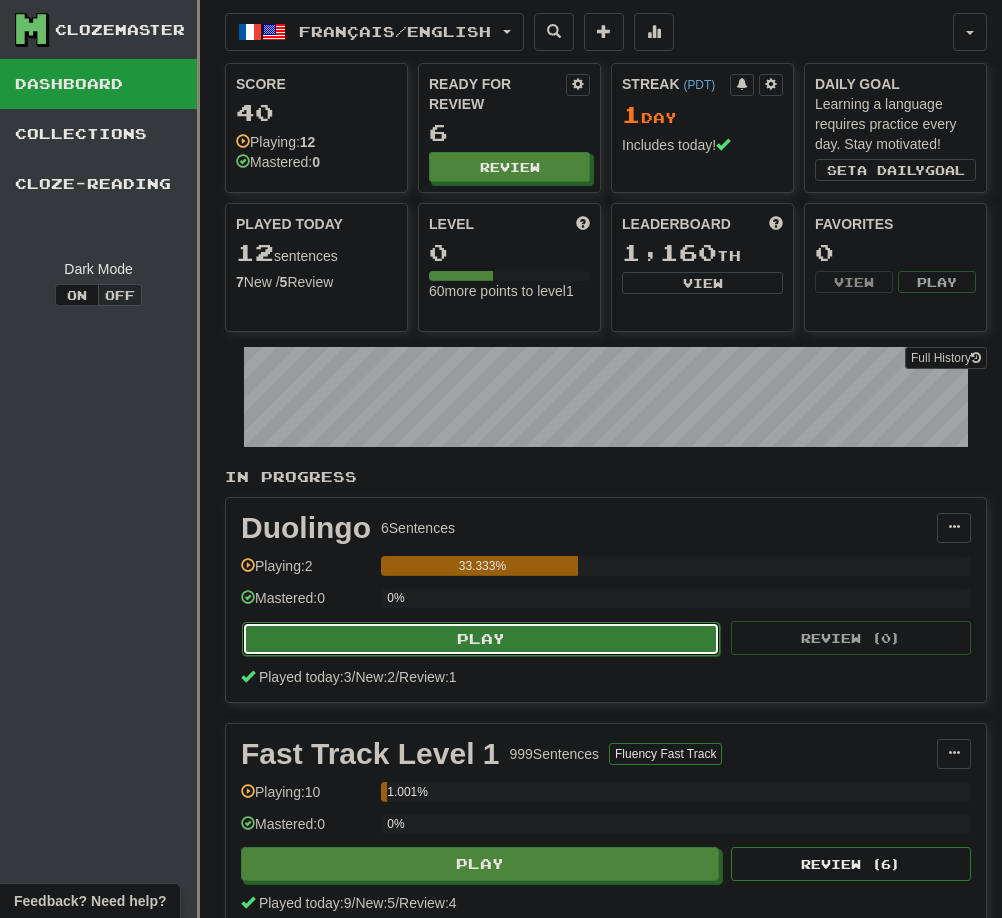 click on "Play" at bounding box center (481, 639) 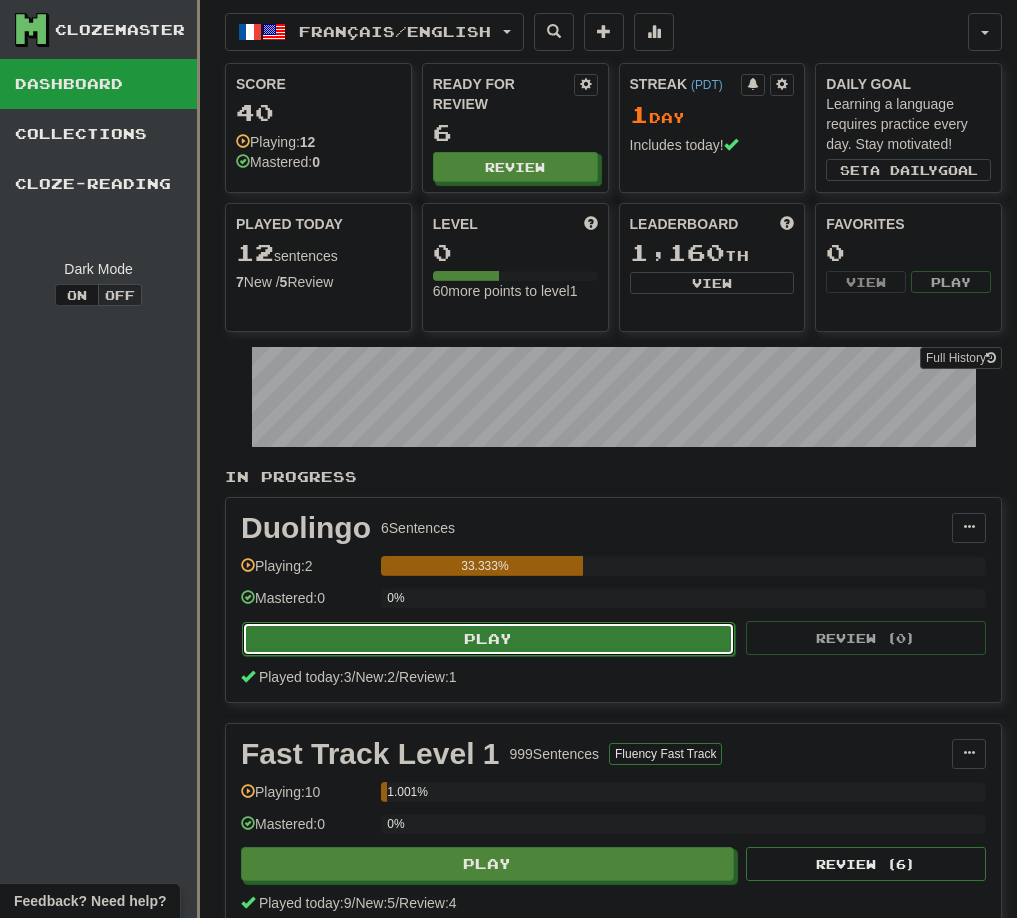 select on "**" 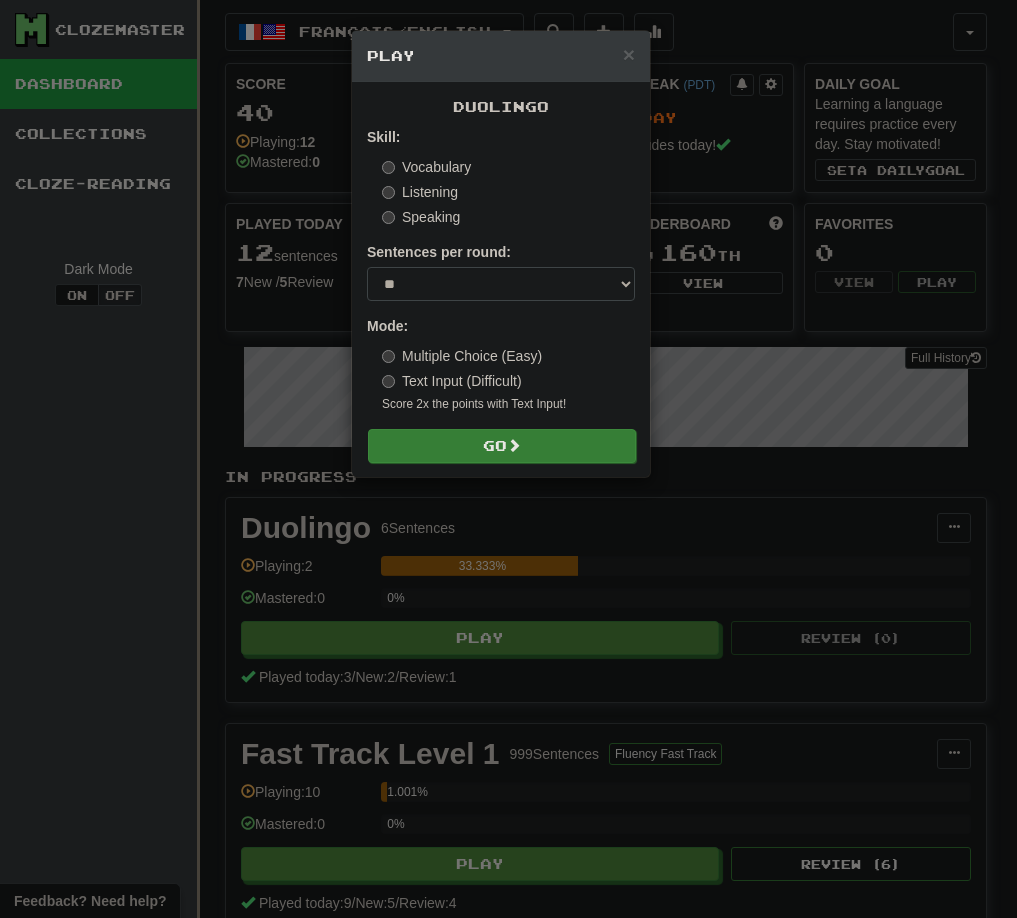click at bounding box center [514, 445] 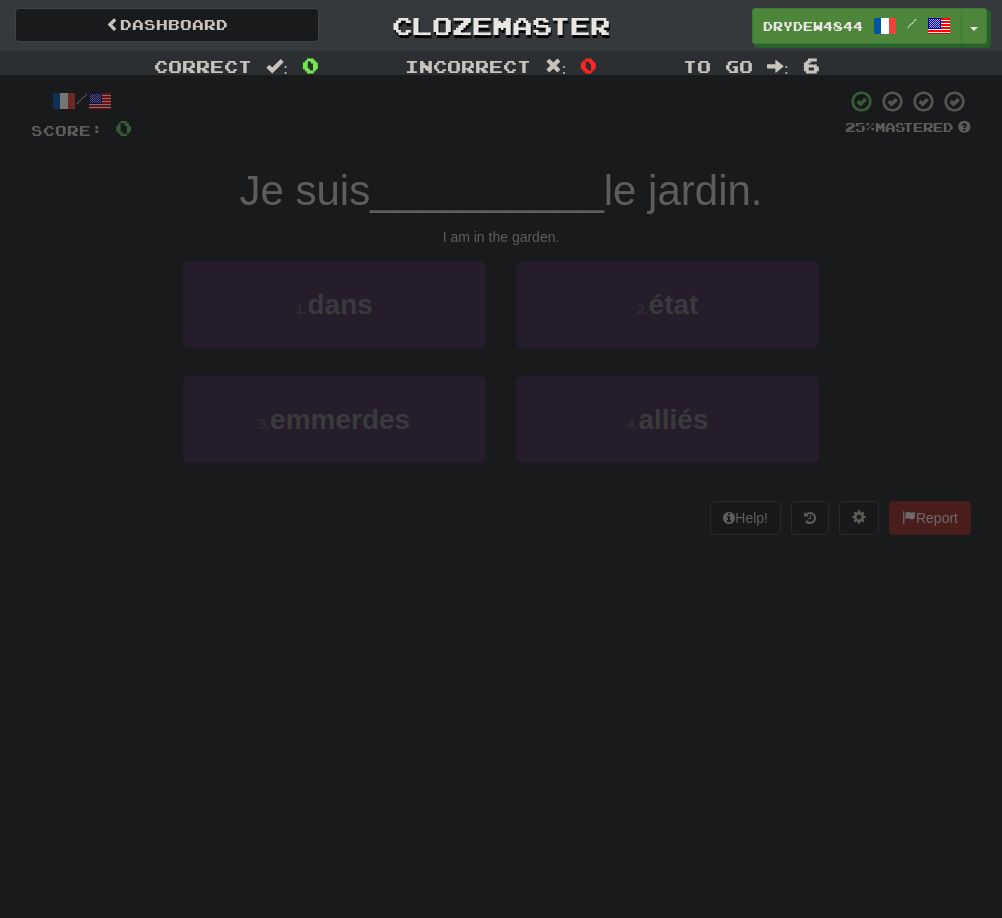 scroll, scrollTop: 0, scrollLeft: 0, axis: both 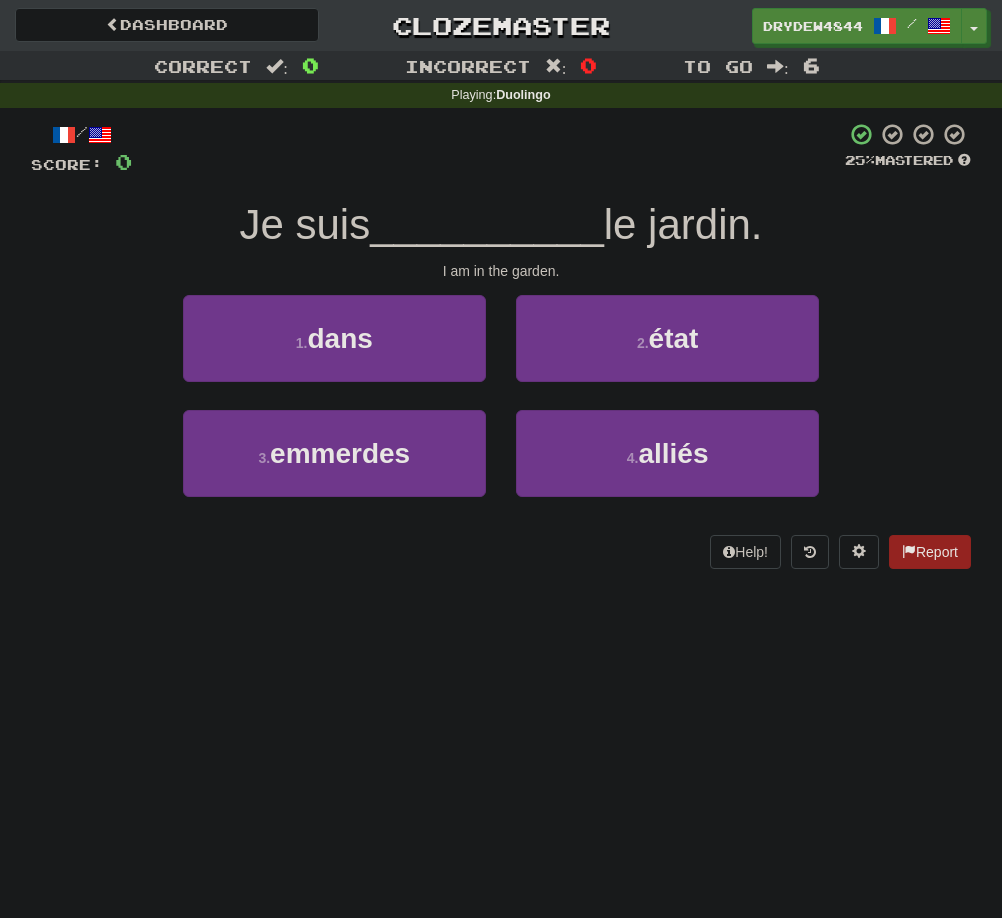 click on "Dashboard
Dashboard
Leaderboard
Activity Feed
Notifications
Profile
Discussions
English
/
Русский
Streak:
0
Review:
6
Points Today: 0
Français
/
English
Streak:
1
Review:
6
Points Today: 28
Română
/
English
Streak:
0
Review:
11
Points Today: 0
Русский
/
English
Streak:
4
Review:
0
Points Today: 588
中文
/
English
Streak:
0
Review:
23
Points Today: 0
Languages
Account
Logout
[USERNAME]
/
Toggle Dropdown
Dashboard
Leaderboard
Activity Feed
Notifications
Profile
Discussions" at bounding box center [501, 459] 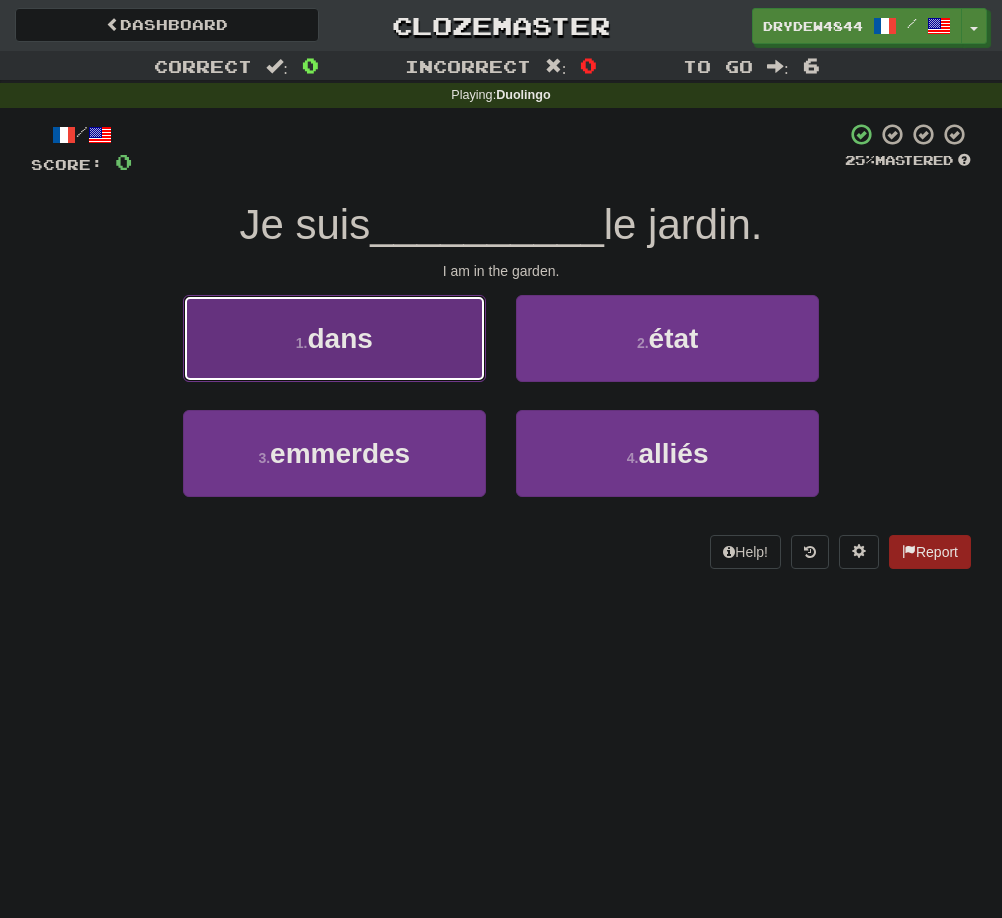 click on "1 .  dans" at bounding box center (334, 338) 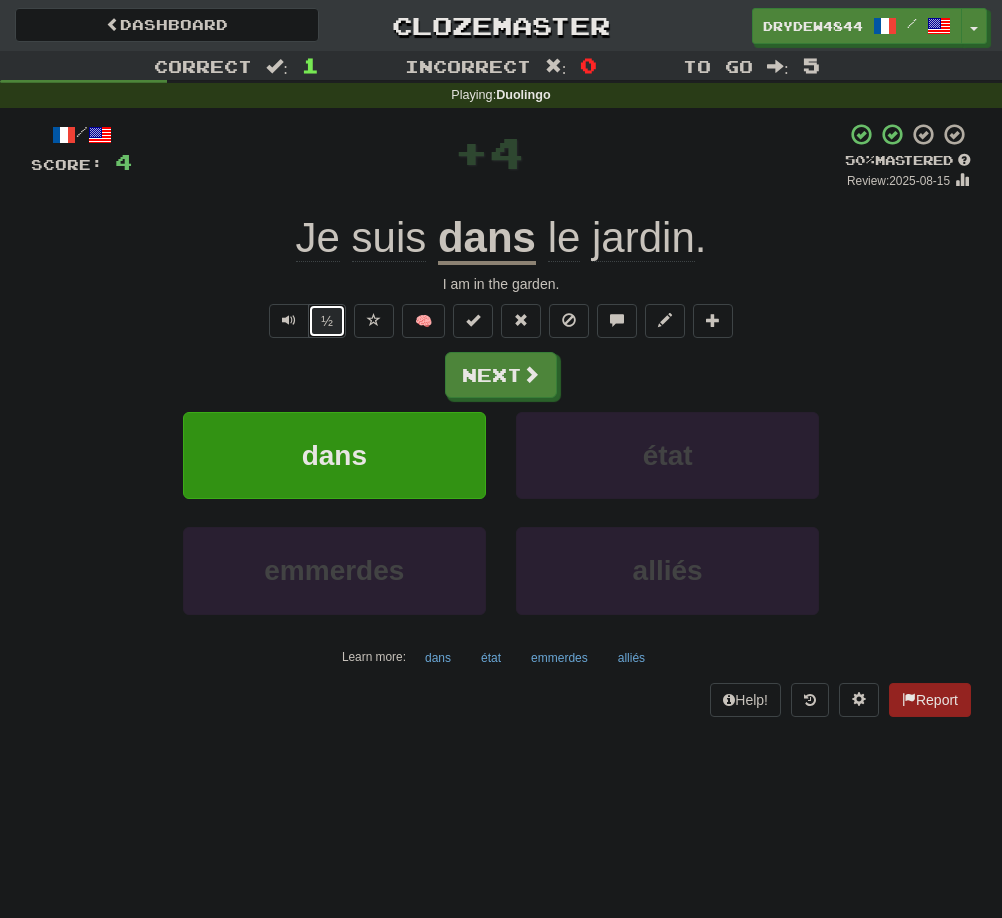 click on "½" at bounding box center [327, 321] 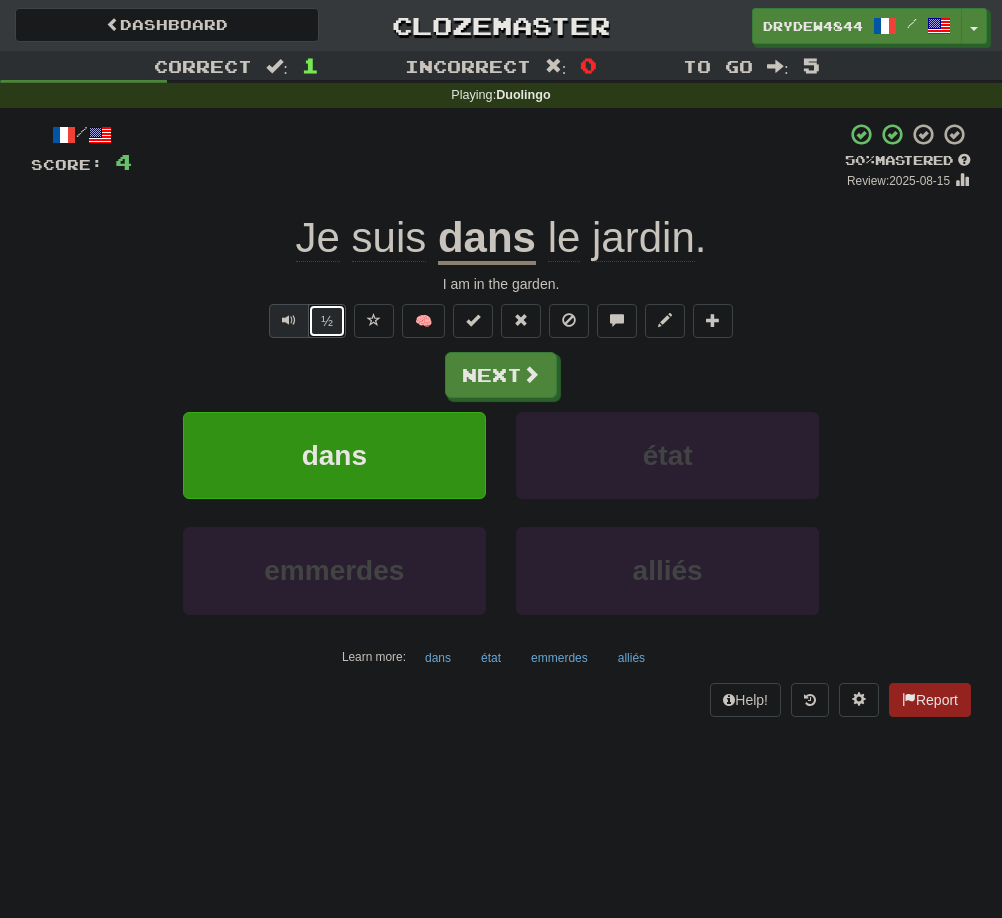 click at bounding box center [289, 320] 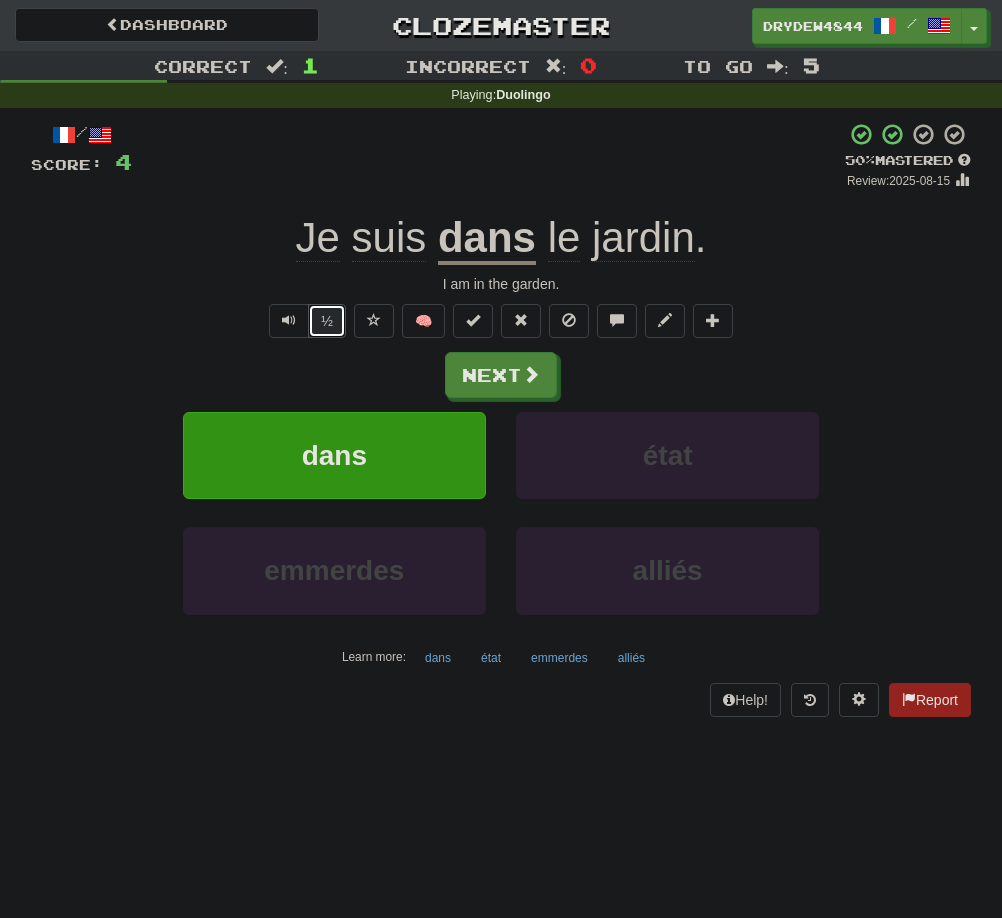 click on "Next" at bounding box center [501, 375] 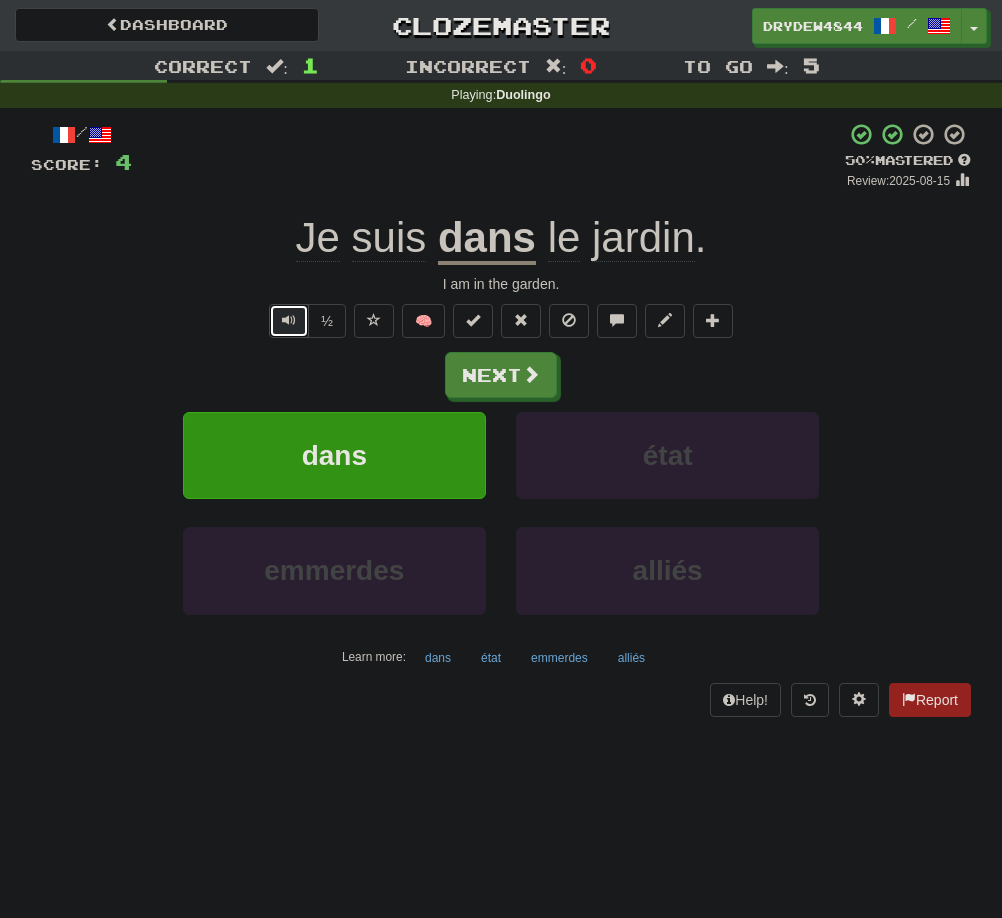 click at bounding box center (289, 321) 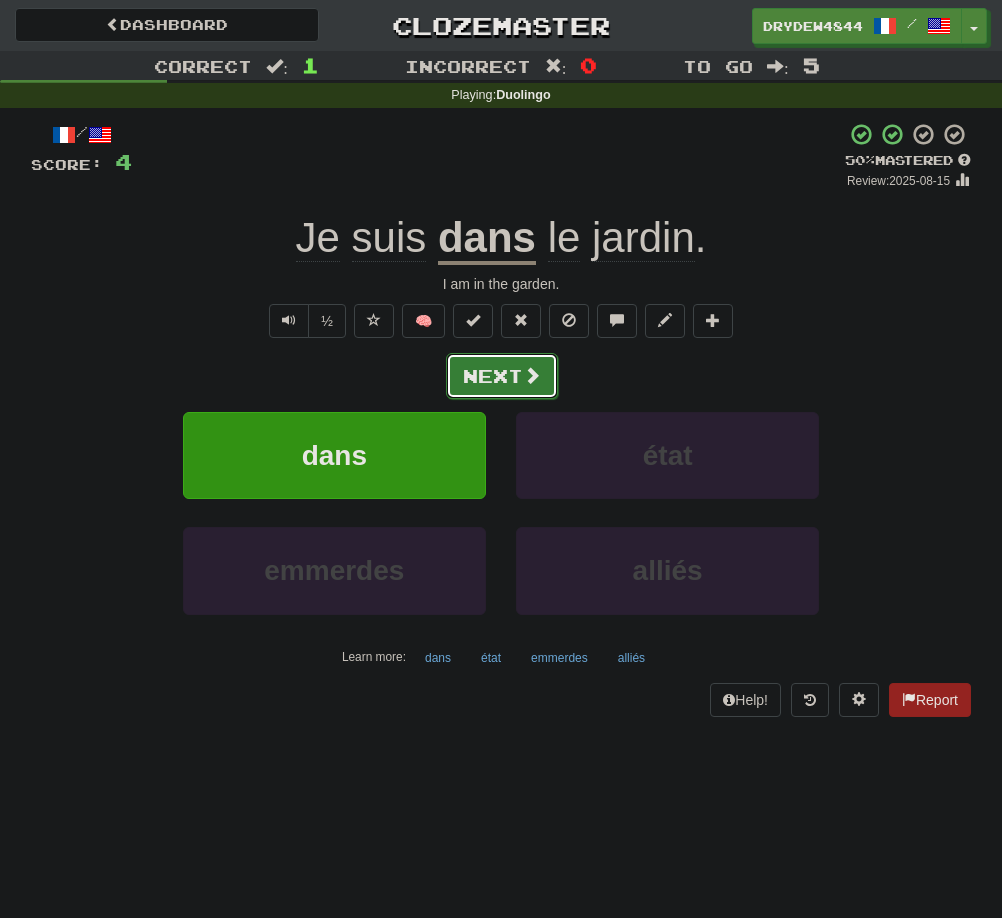 click on "Next" at bounding box center [502, 376] 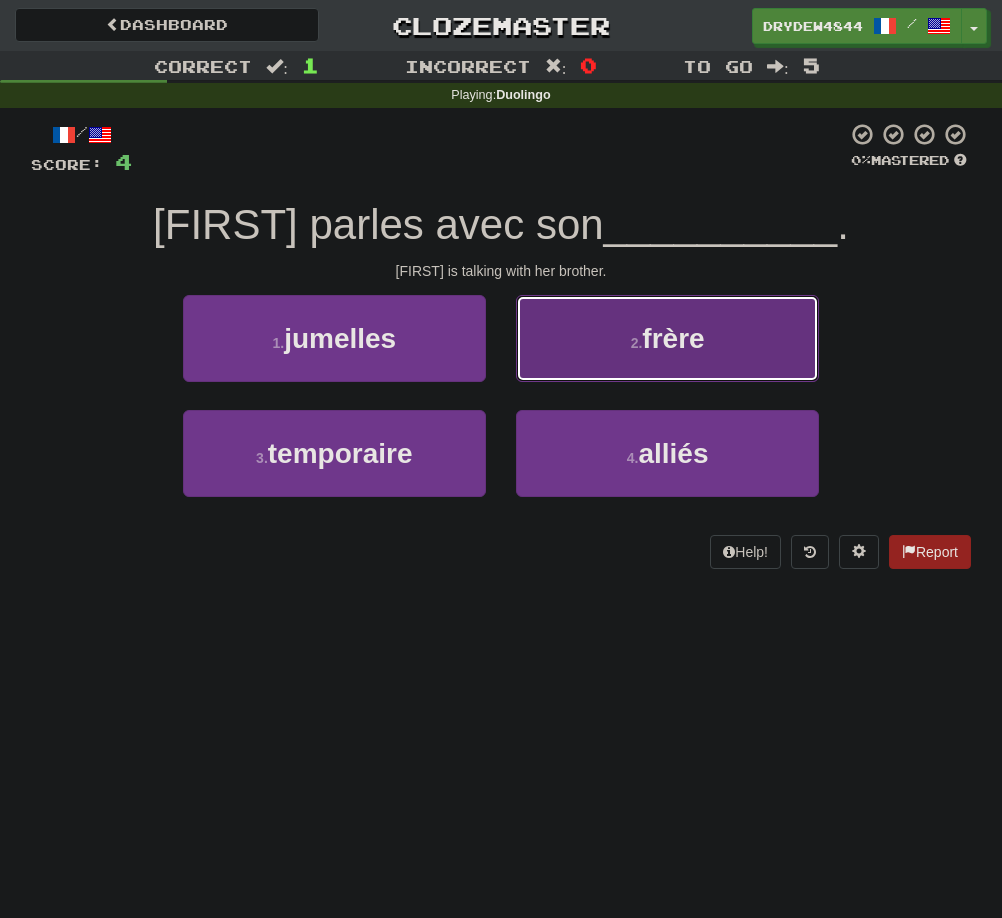 click on "2 .  frère" at bounding box center [667, 338] 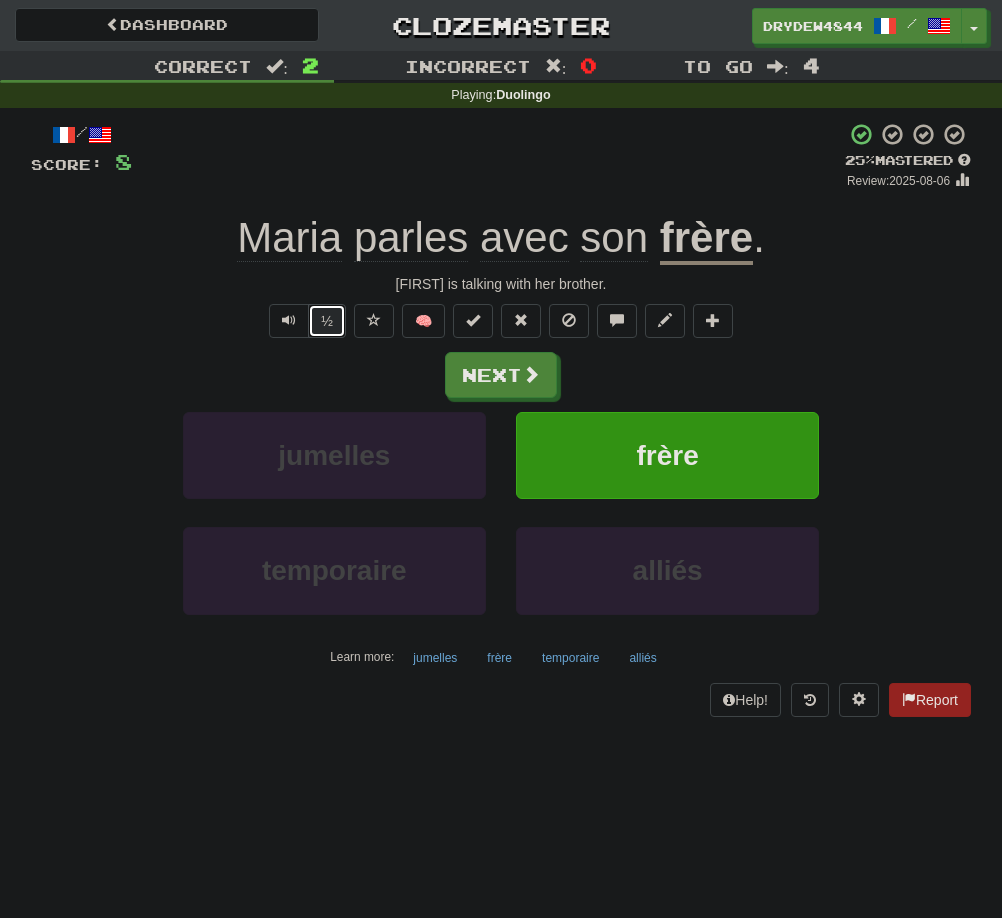 click on "½" at bounding box center (327, 321) 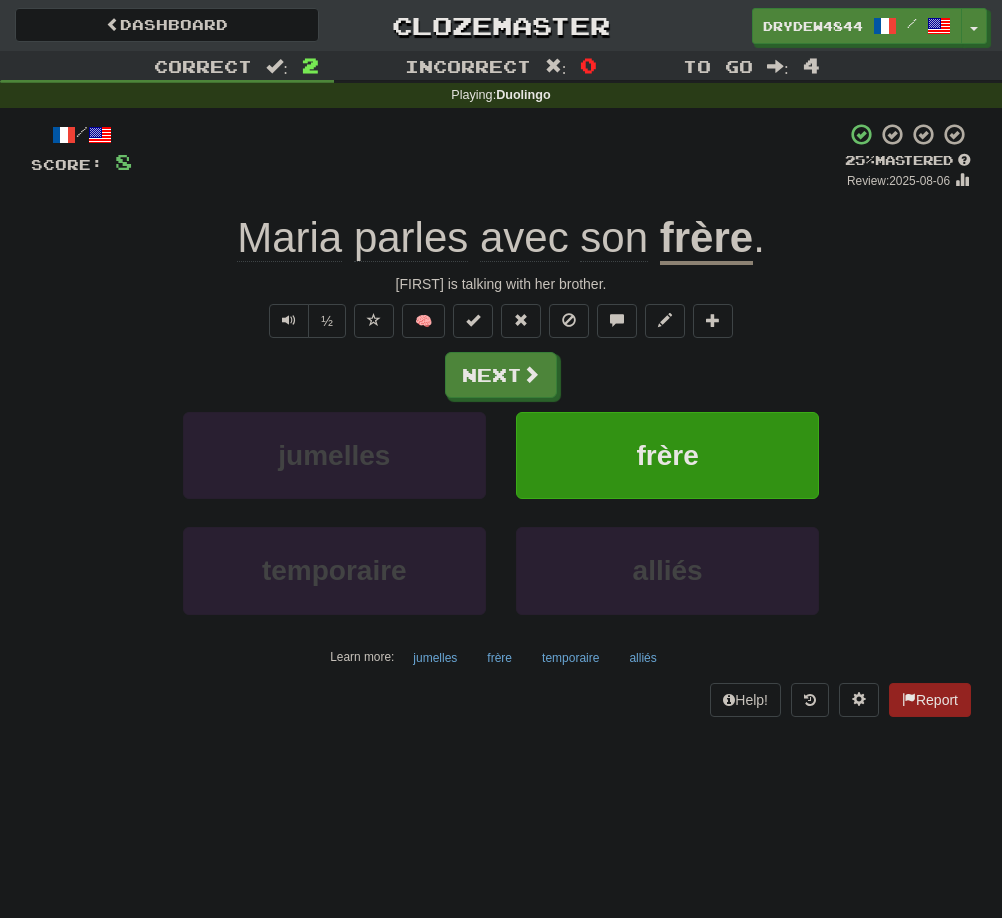 click on "parles" 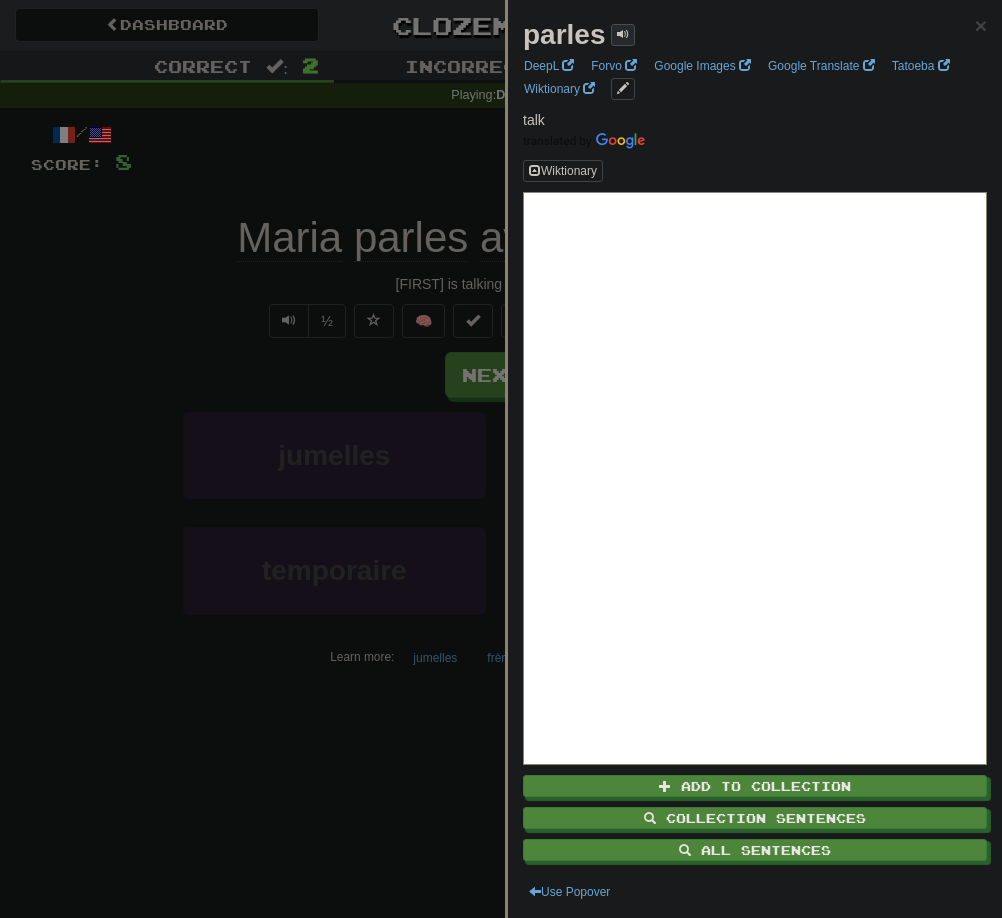 click at bounding box center [623, 34] 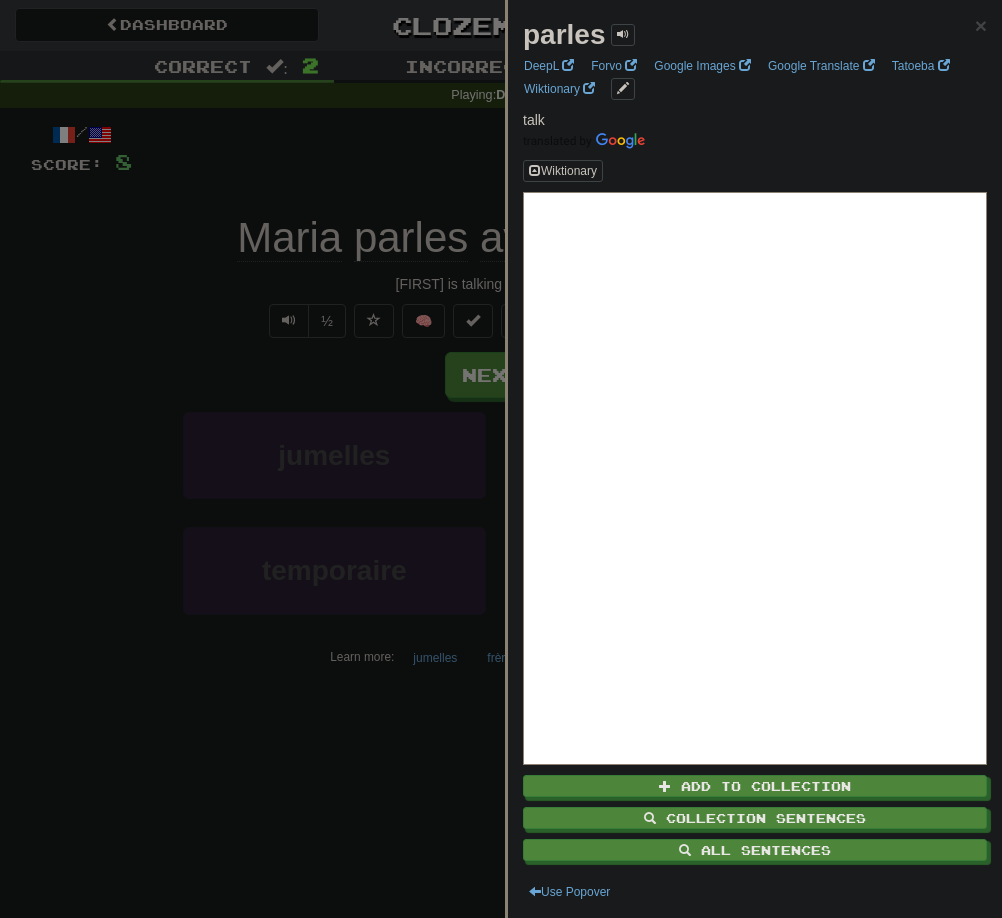 click at bounding box center [501, 459] 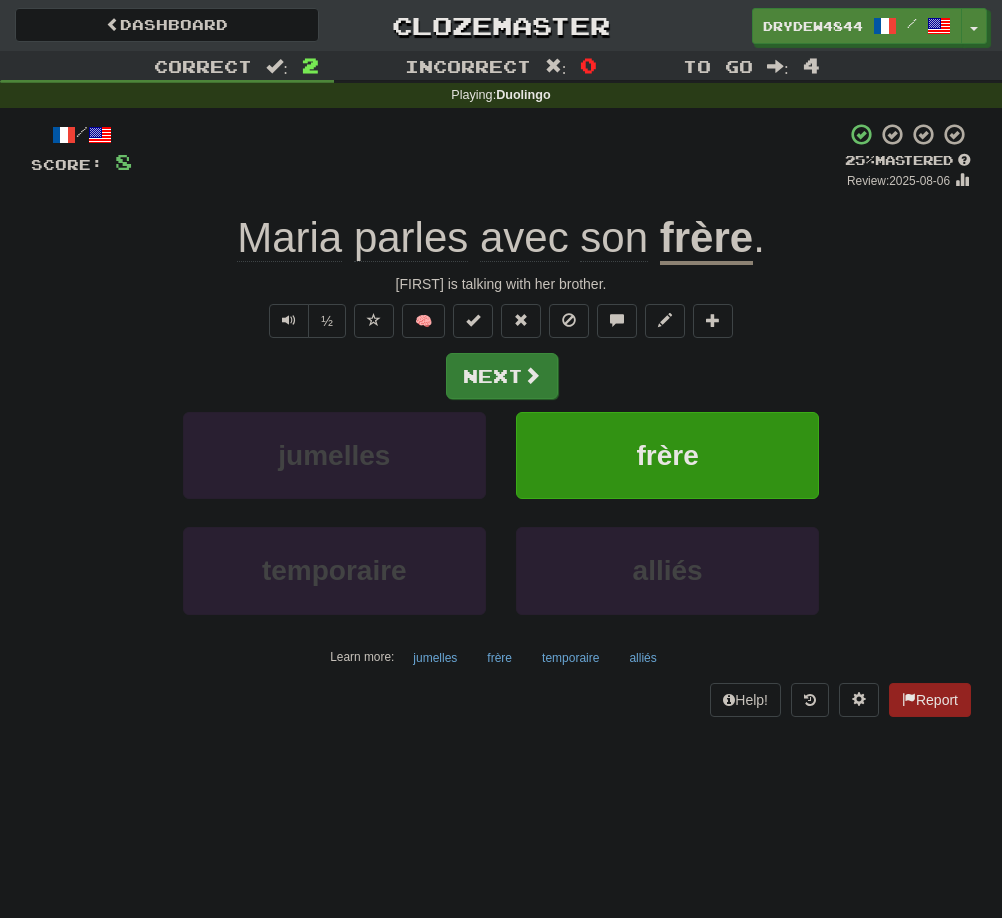 click at bounding box center (532, 375) 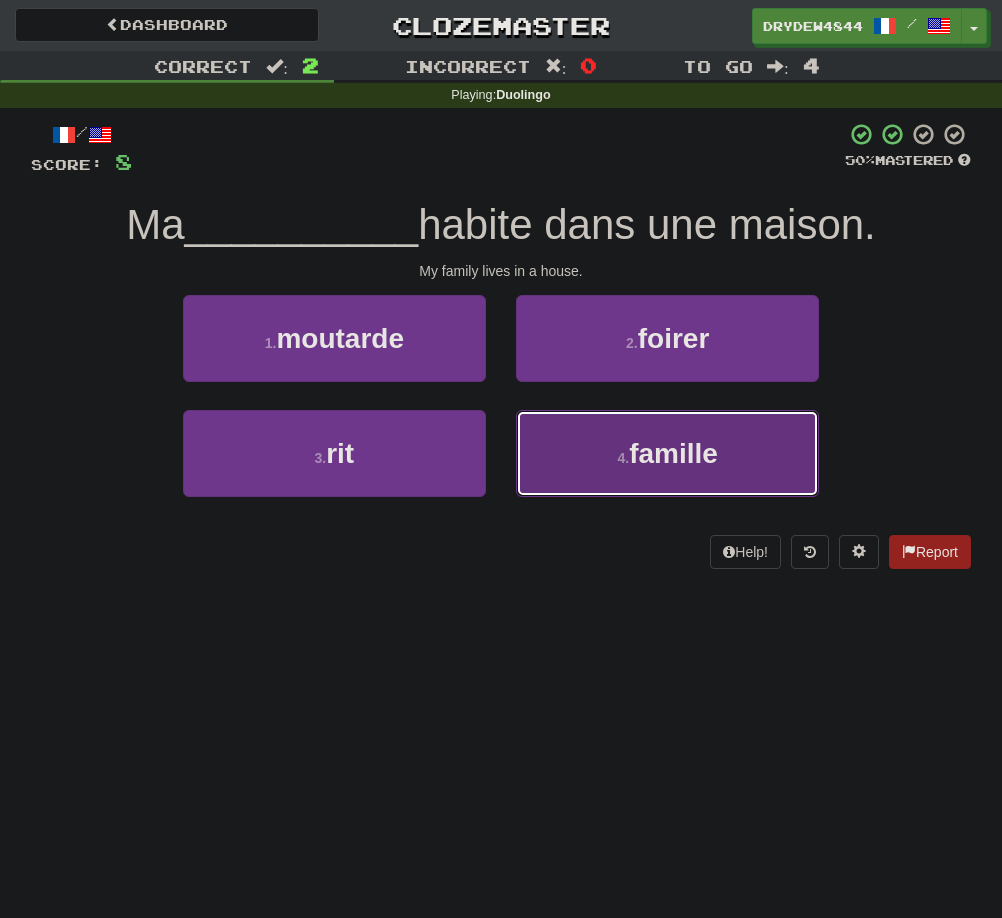 click on "4 .  famille" at bounding box center [667, 453] 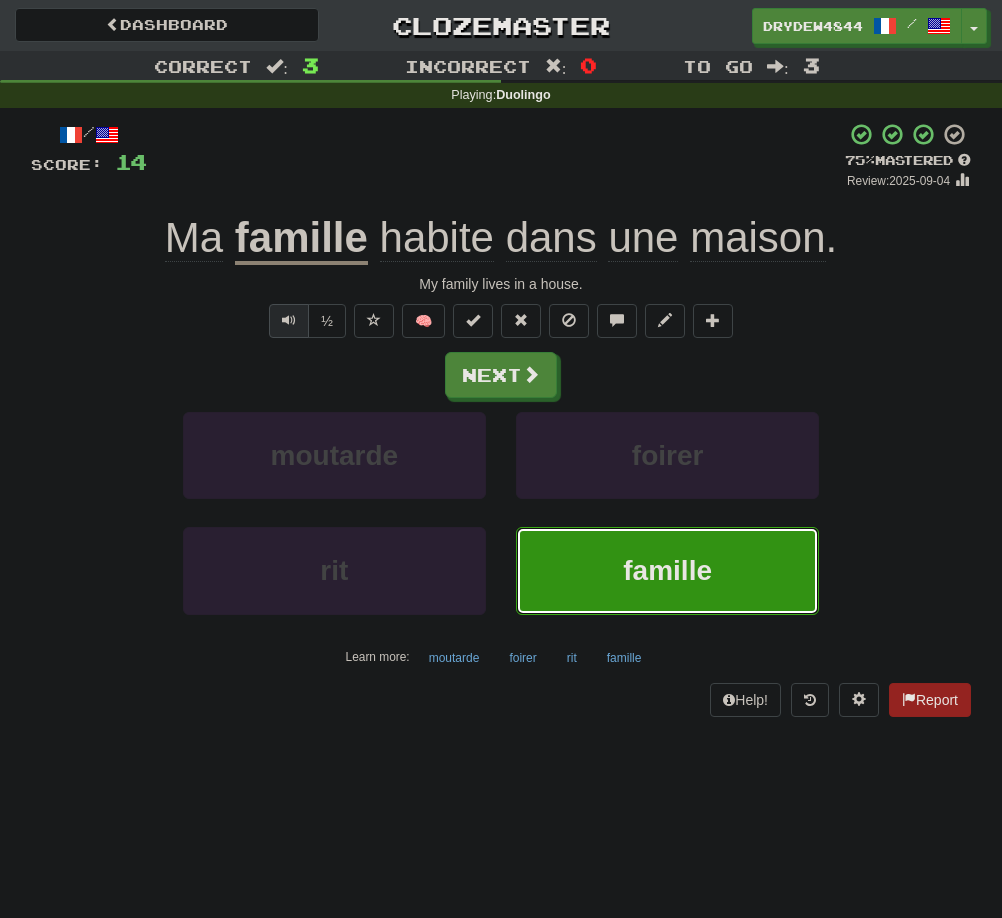click at bounding box center [289, 320] 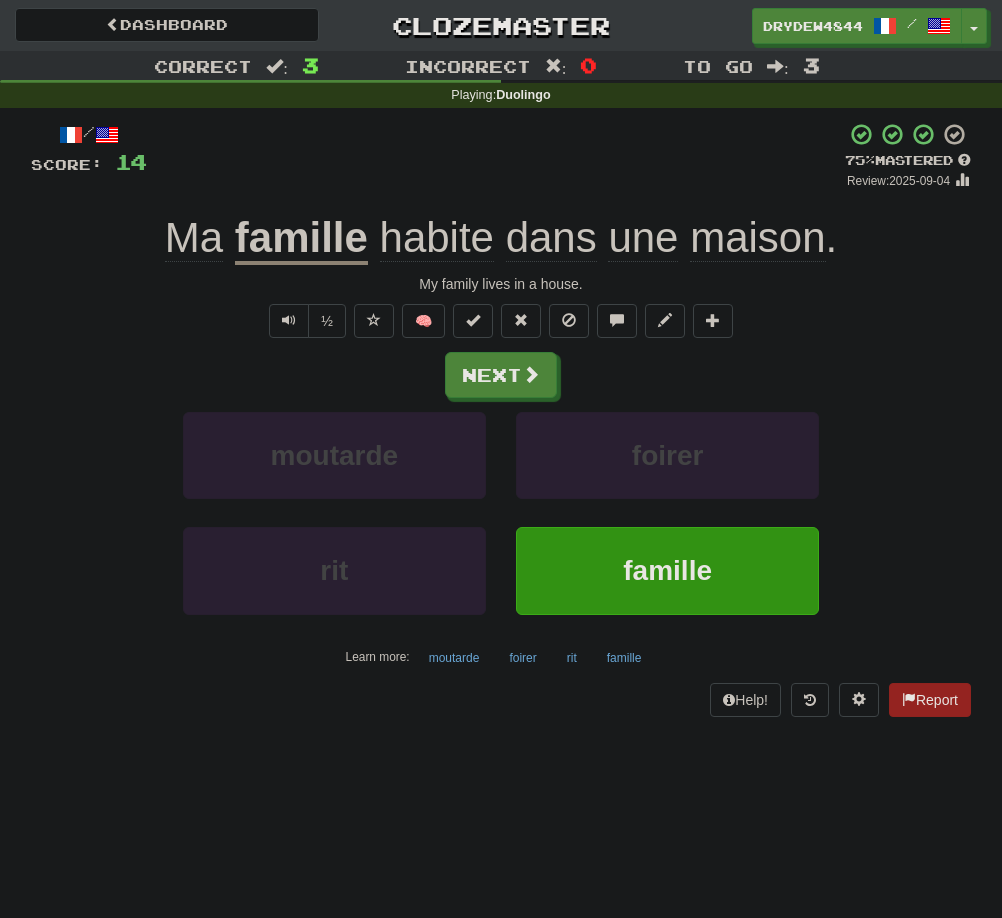 click on "maison" at bounding box center (757, 238) 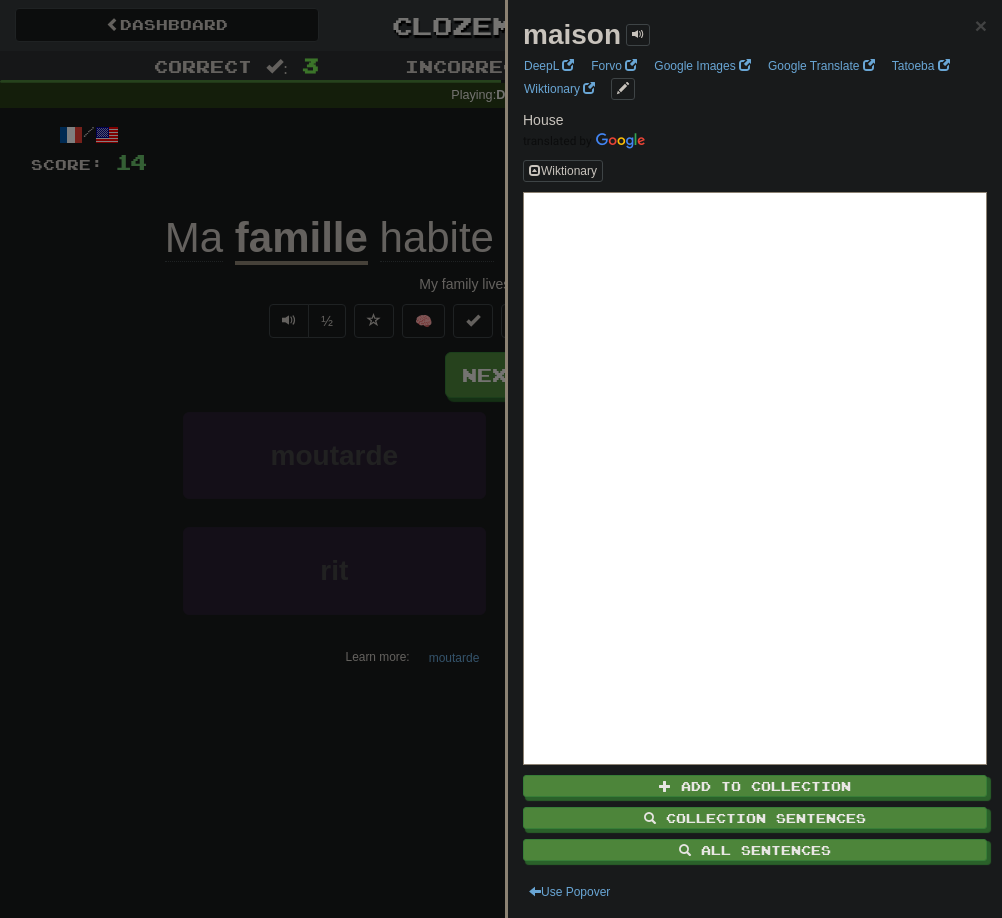 click on "maison" at bounding box center [586, 35] 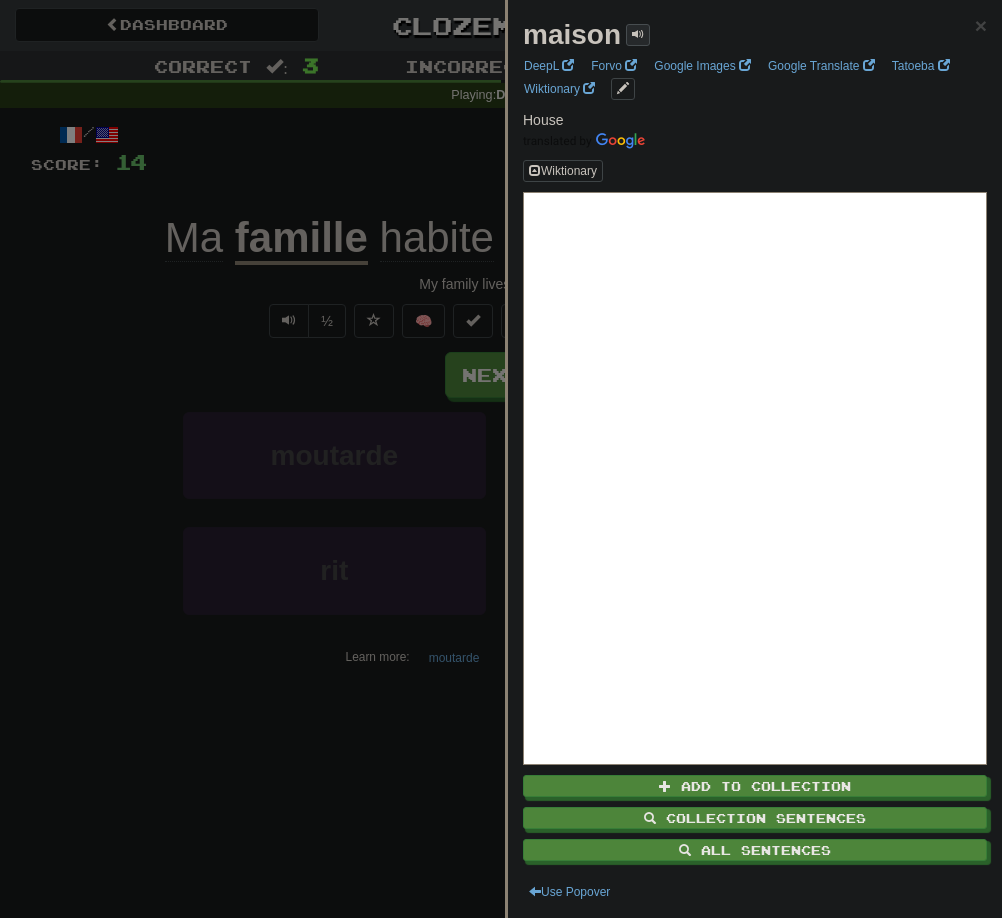 click at bounding box center [638, 34] 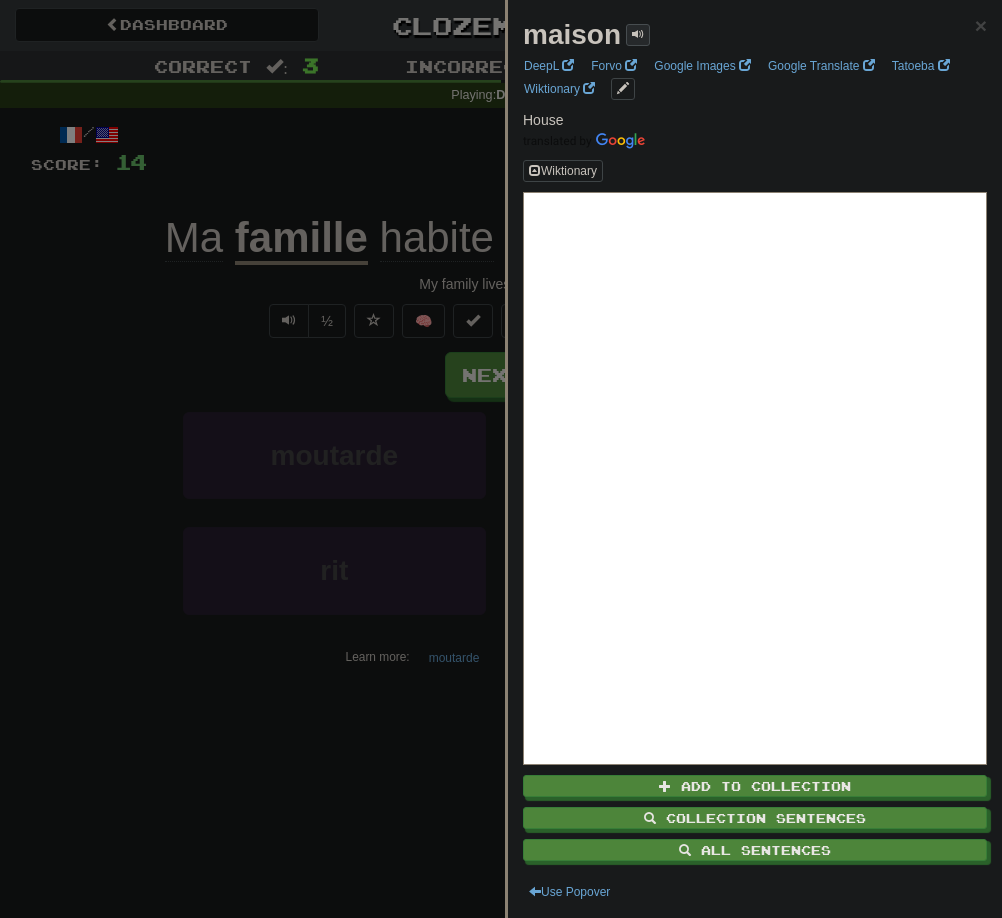 click at bounding box center (638, 34) 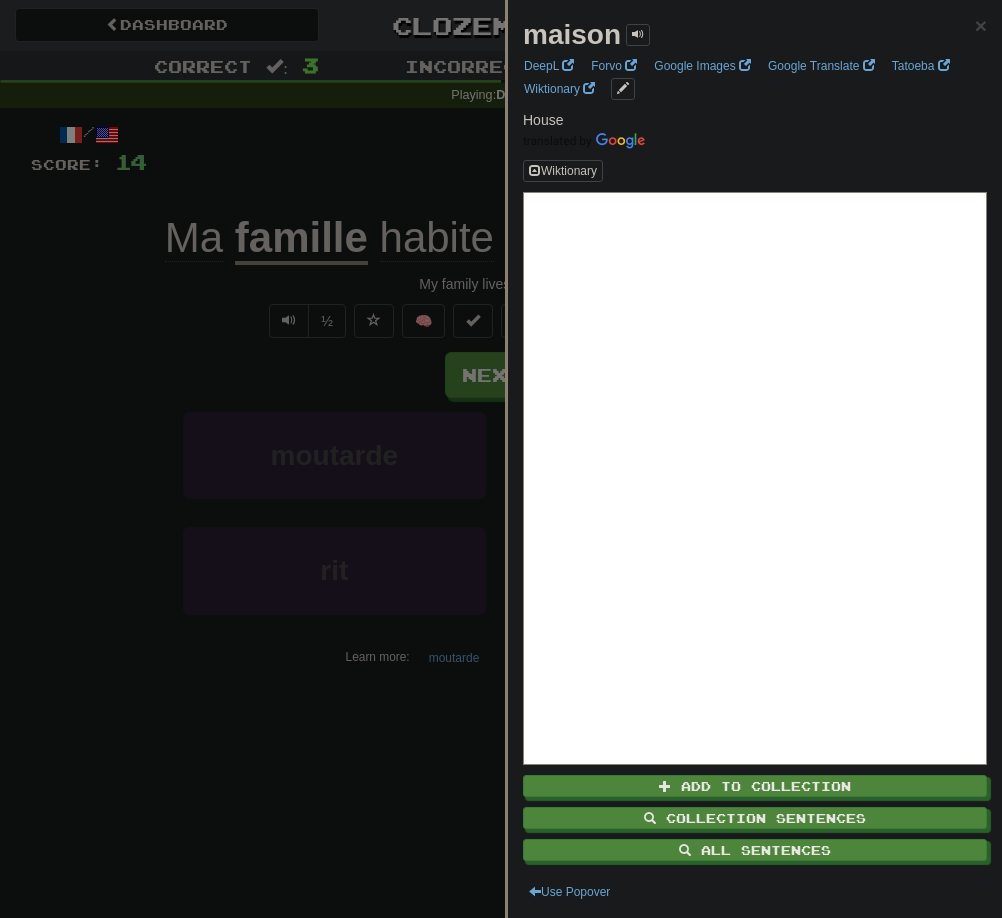 click at bounding box center (501, 459) 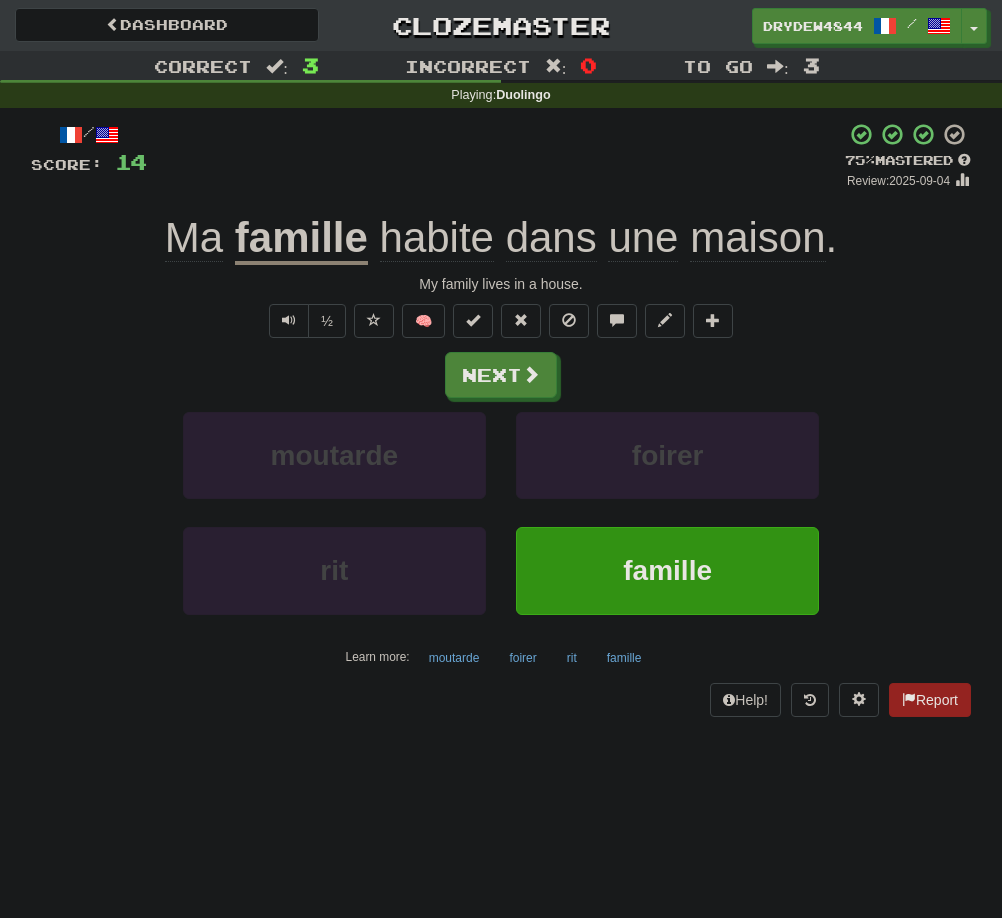 click on "une" at bounding box center [643, 238] 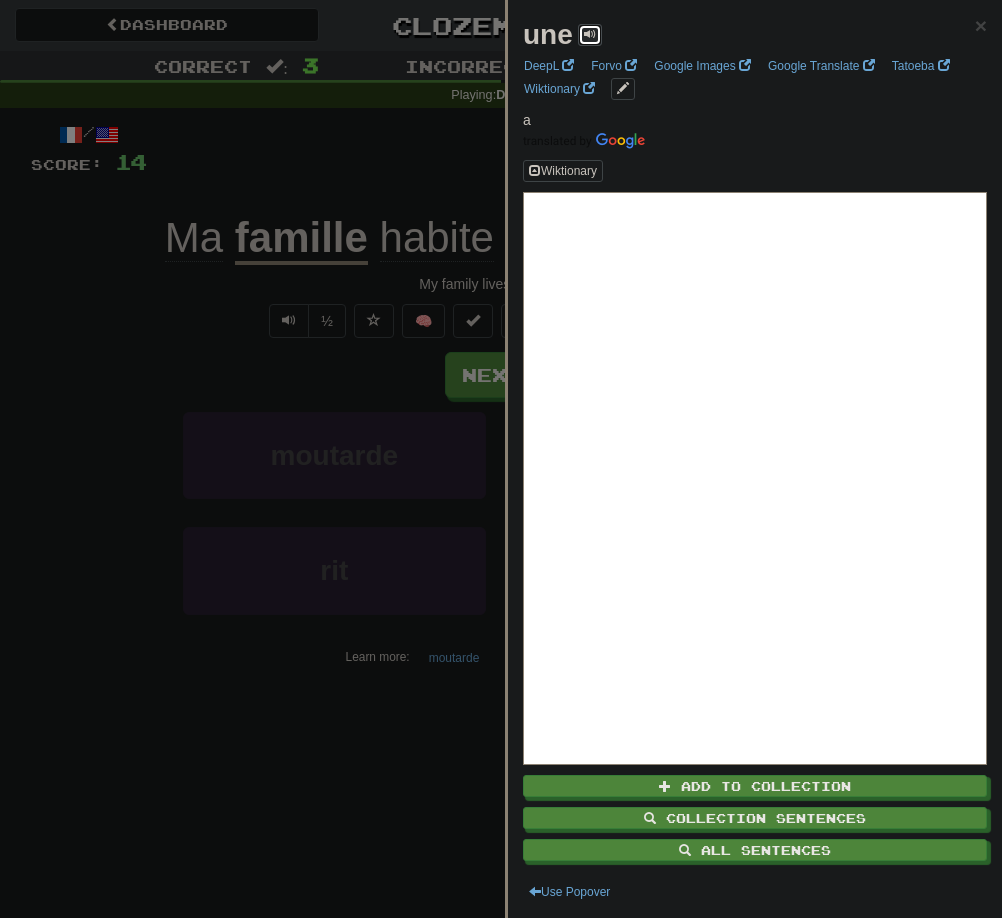 click at bounding box center [590, 35] 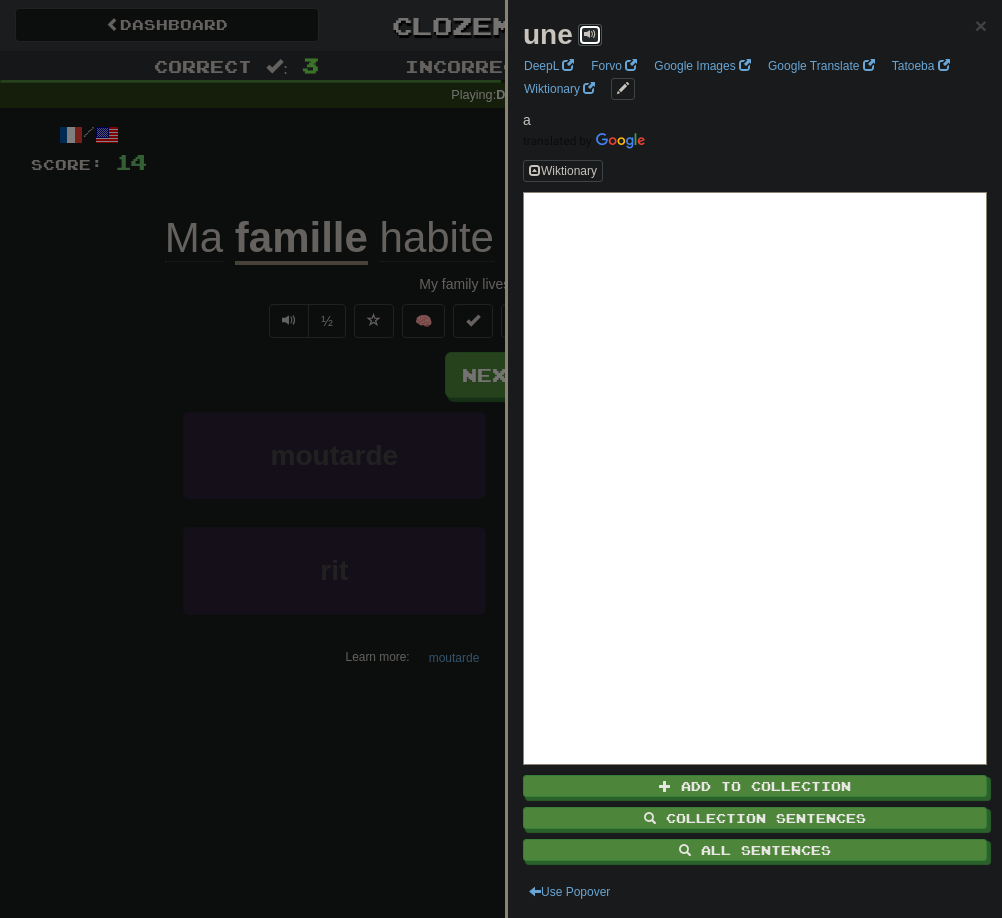 click at bounding box center [501, 459] 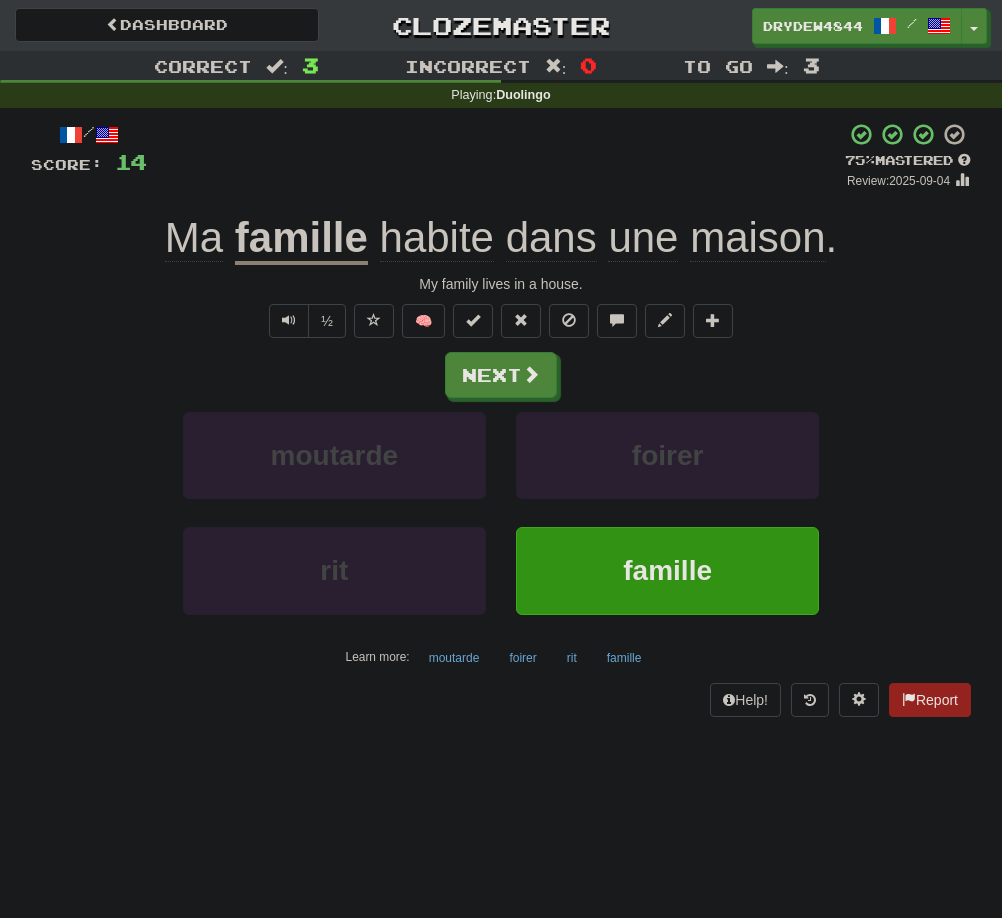 click on "dans" at bounding box center (551, 238) 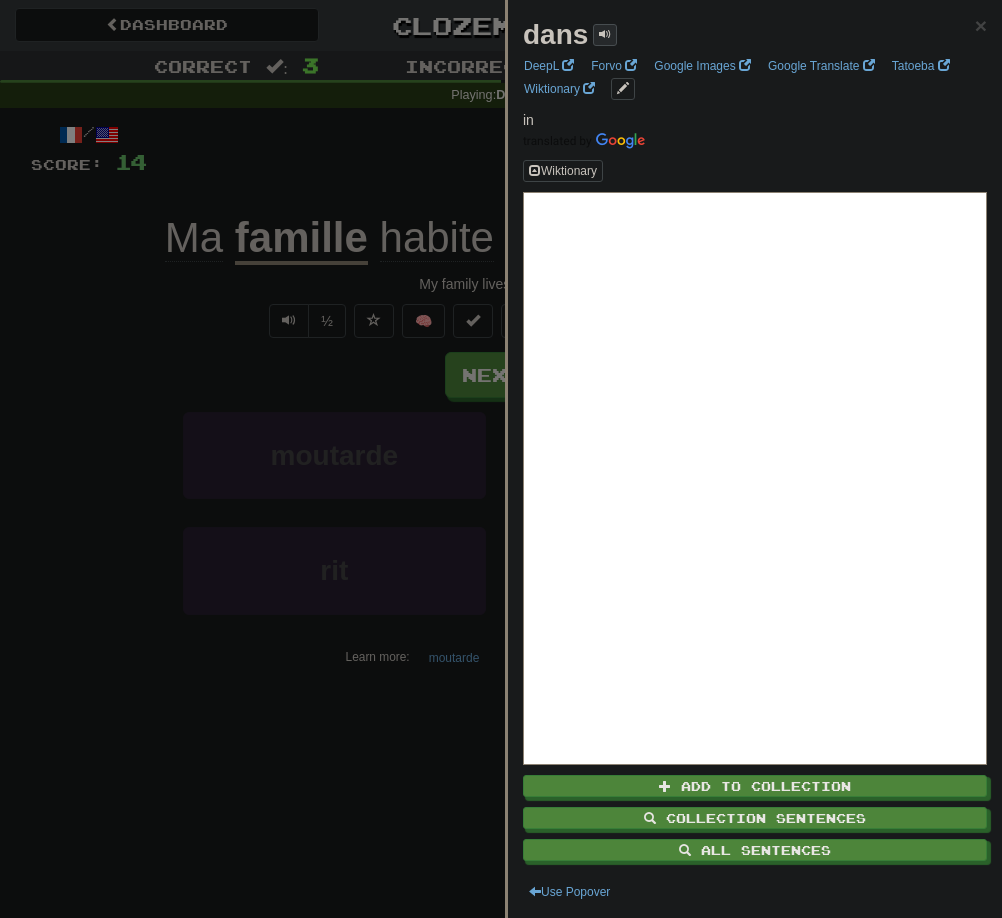 click at bounding box center (605, 34) 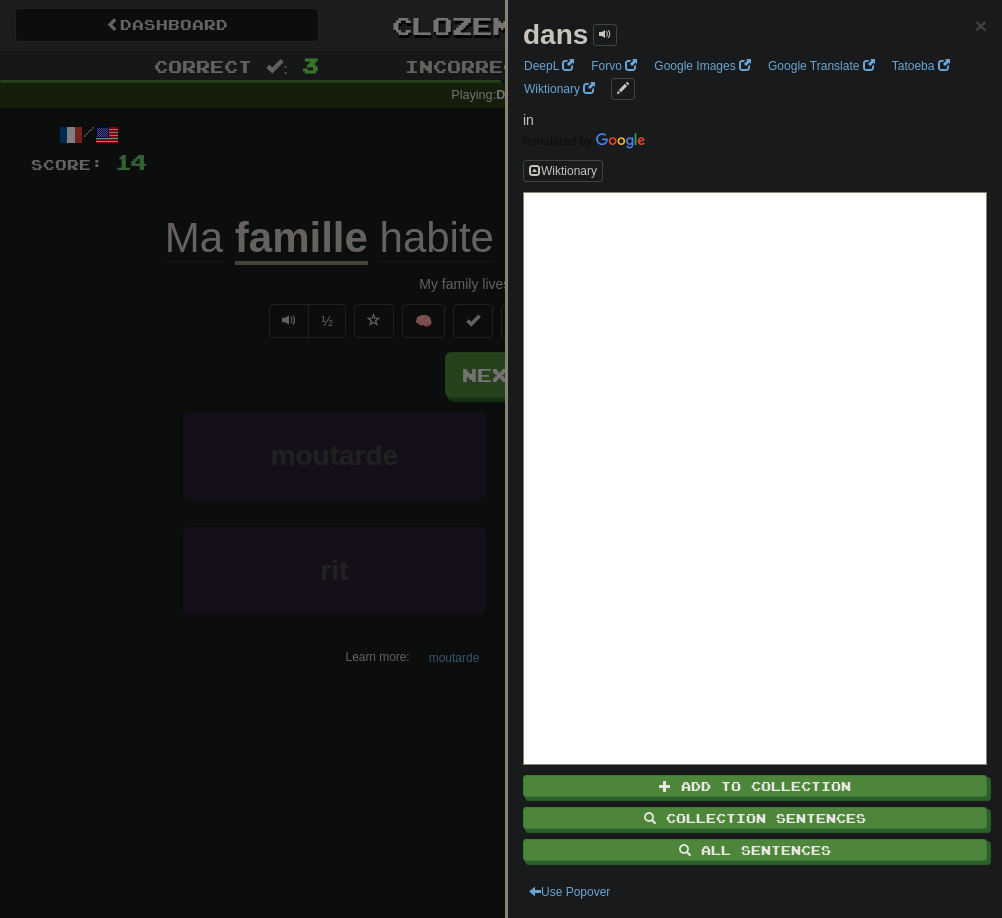 click at bounding box center (501, 459) 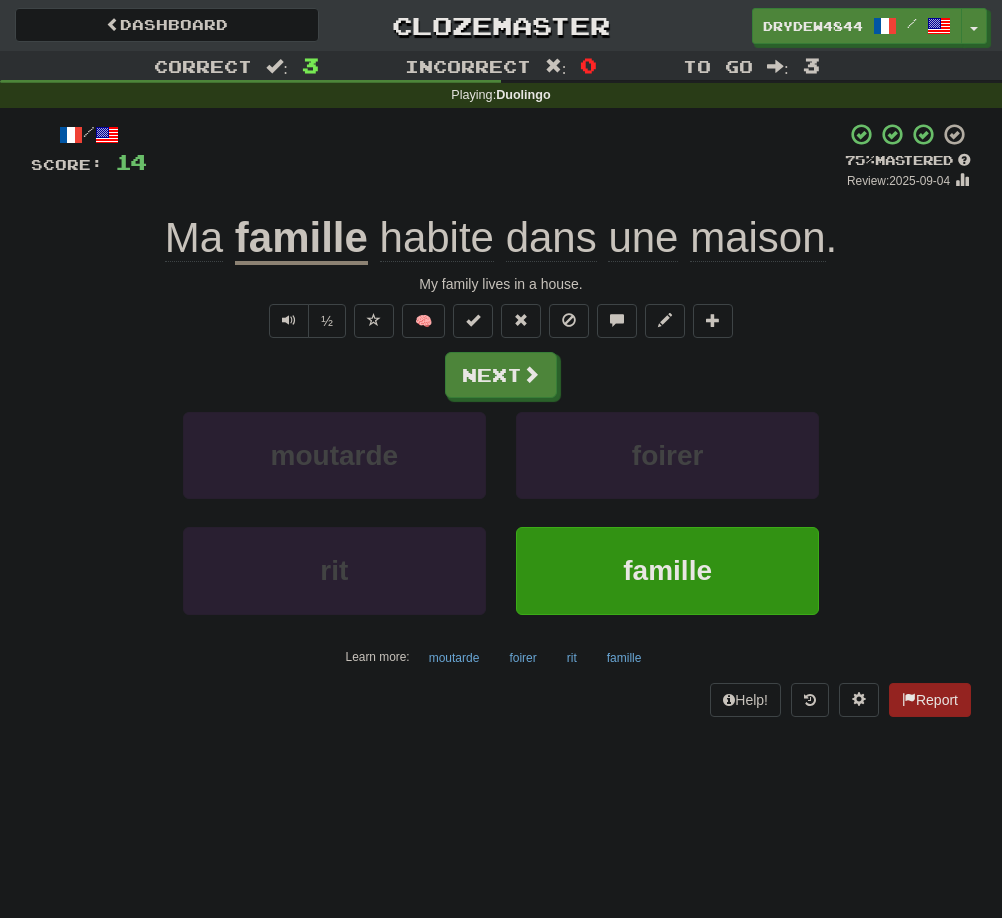 click on "famille" at bounding box center (301, 239) 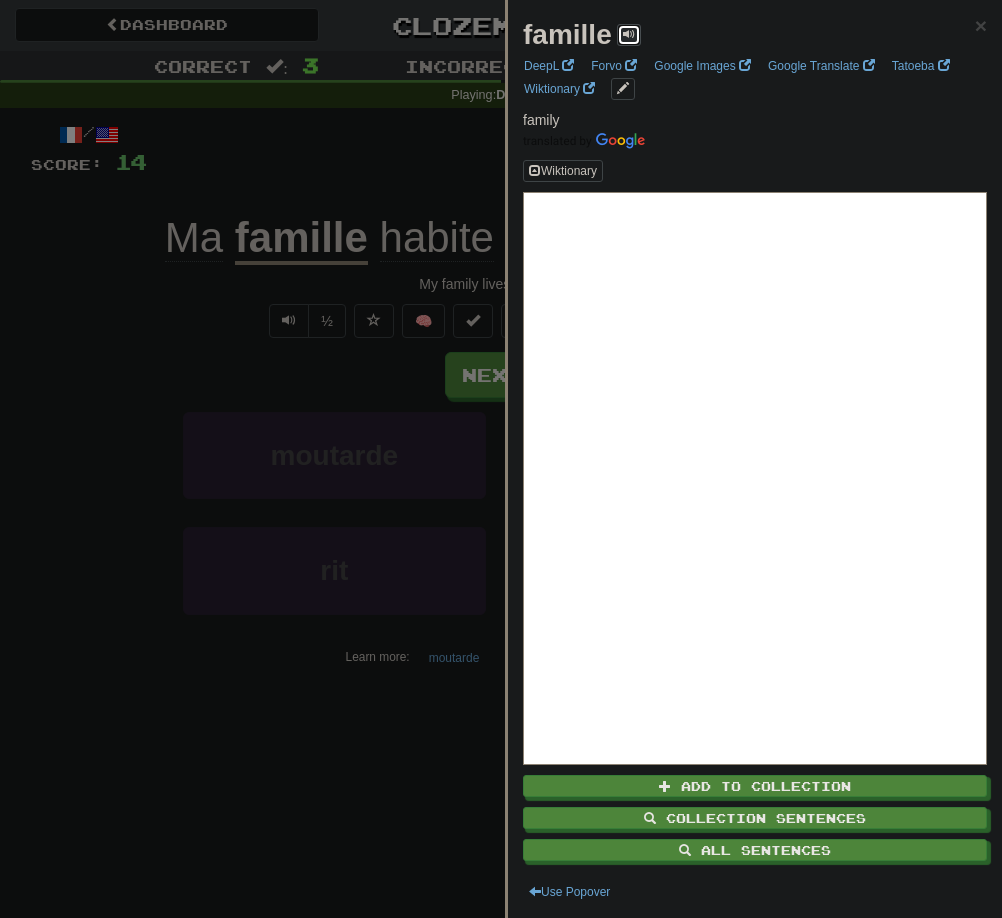 click at bounding box center (629, 35) 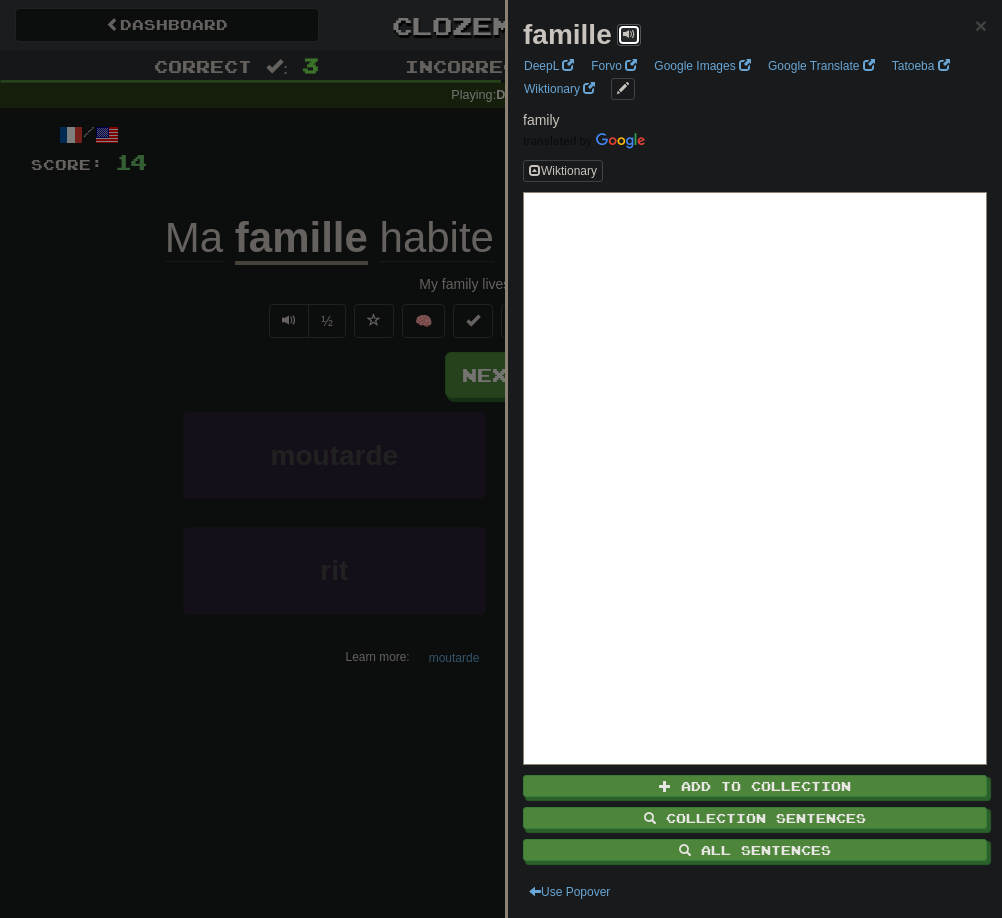 click at bounding box center [501, 459] 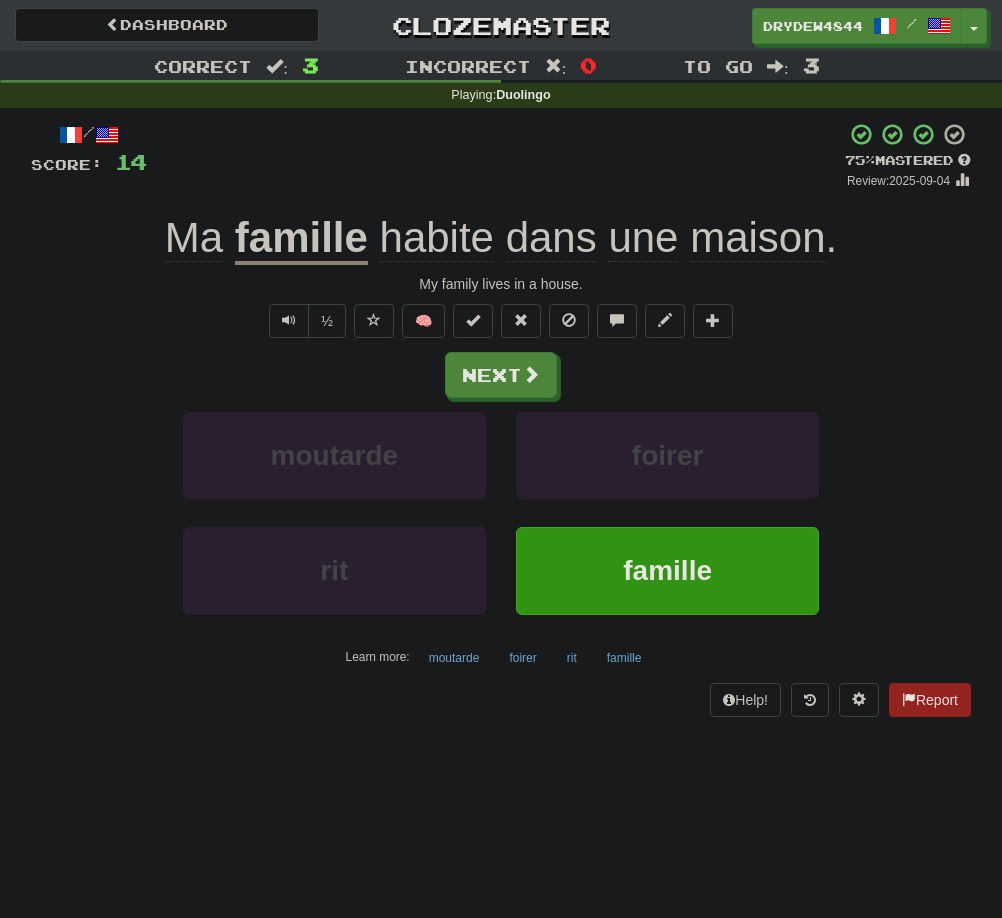 click on "Ma" 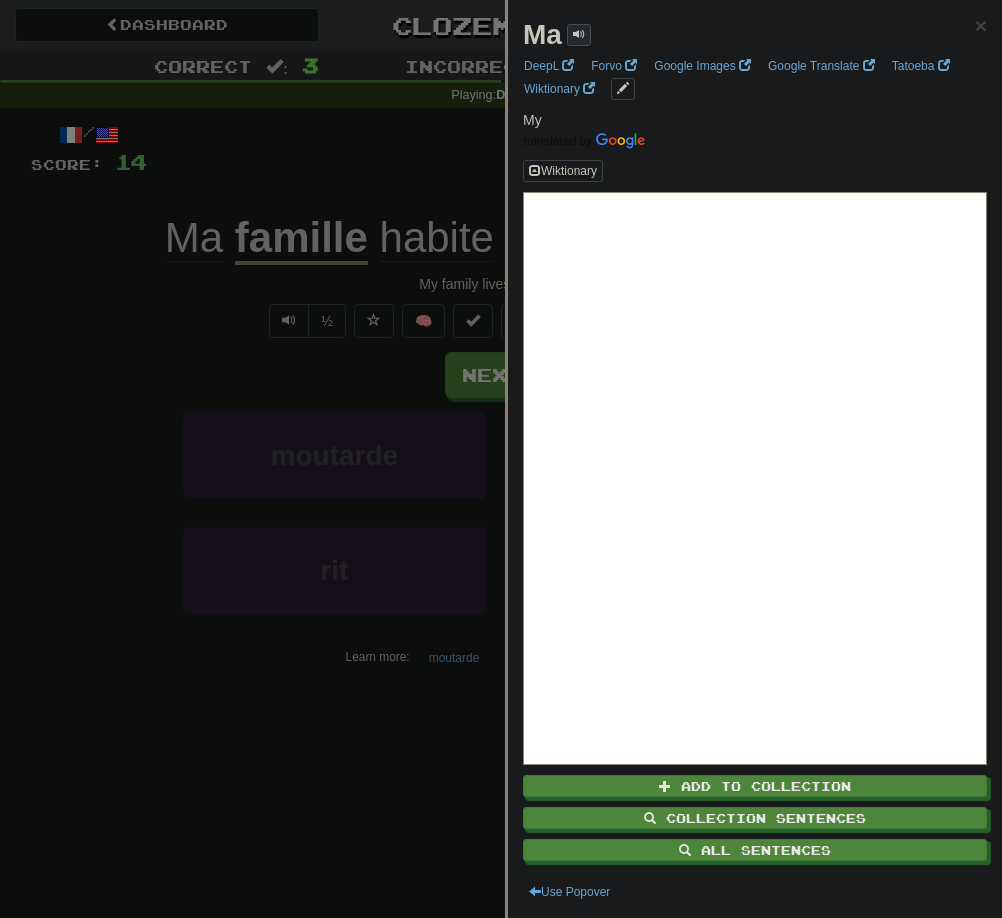 click at bounding box center (579, 34) 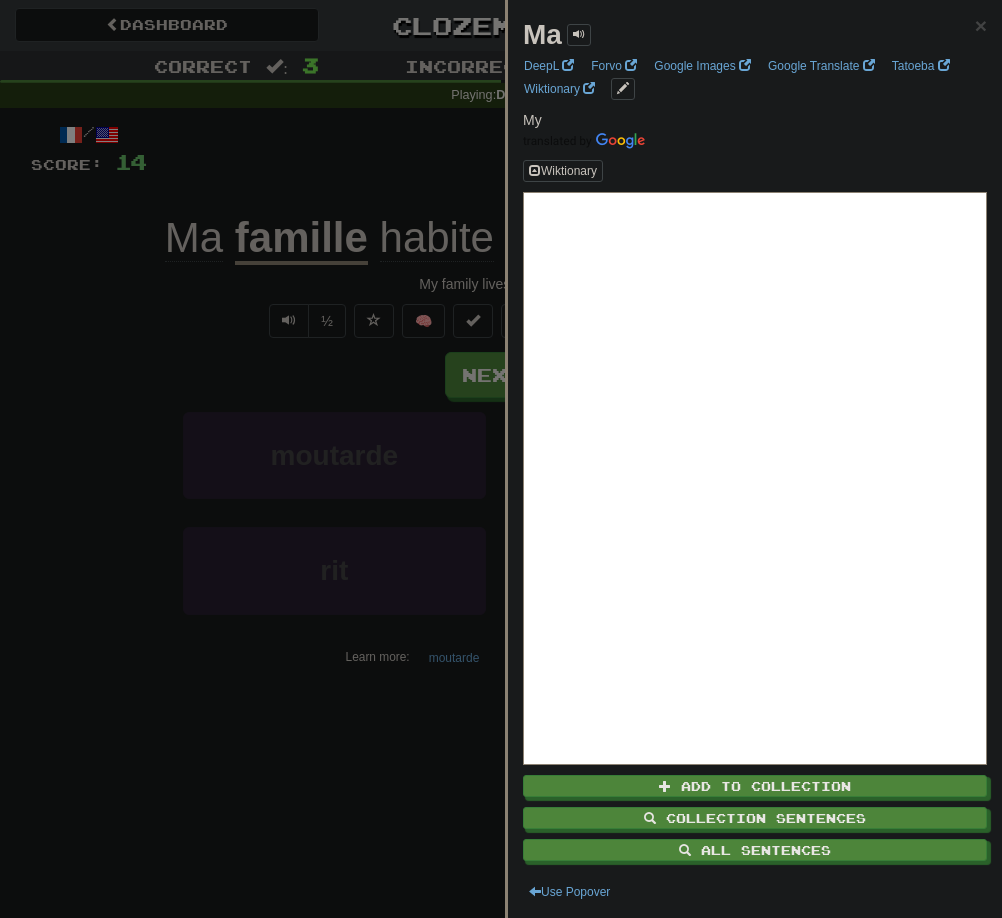 click at bounding box center (501, 459) 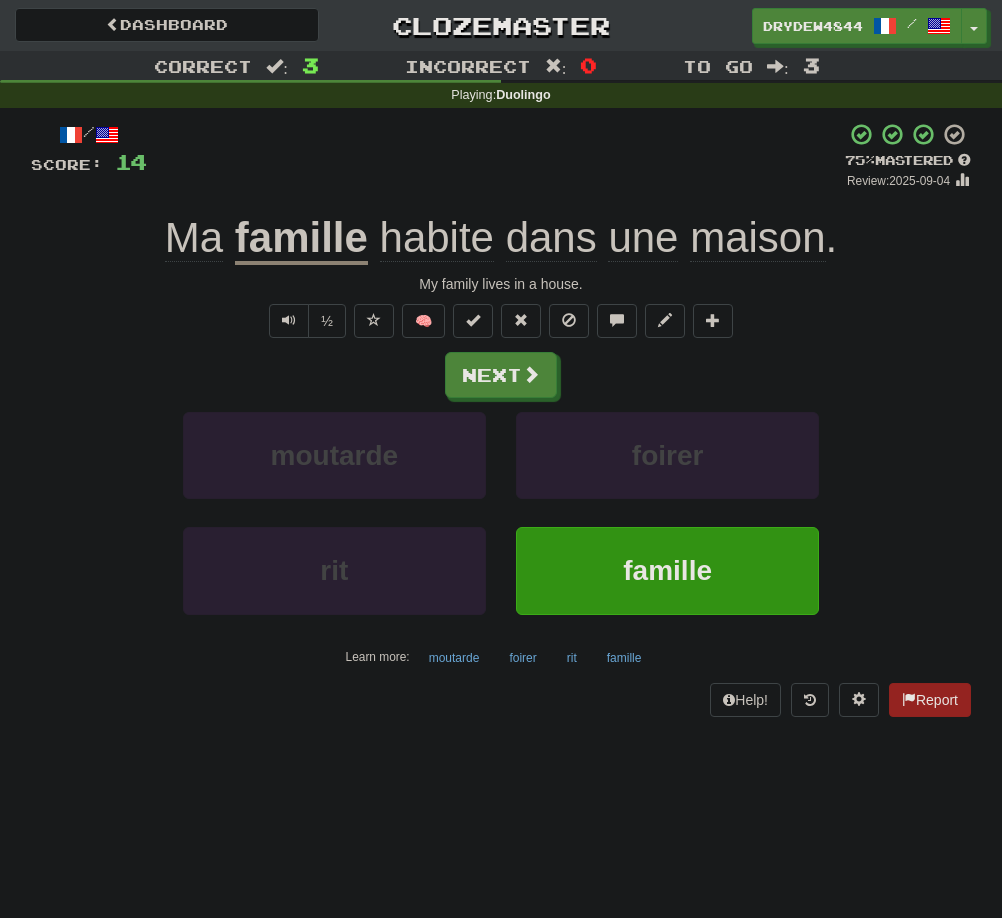 click on "habite" at bounding box center [437, 238] 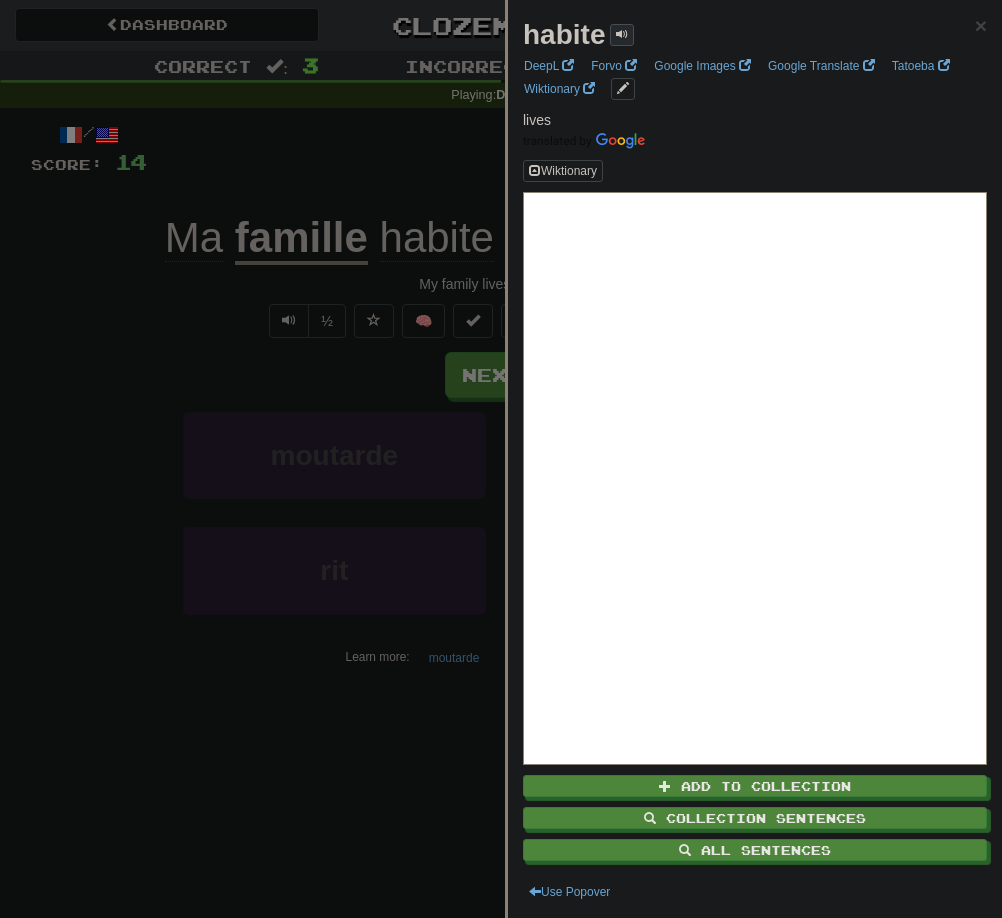 click at bounding box center [622, 34] 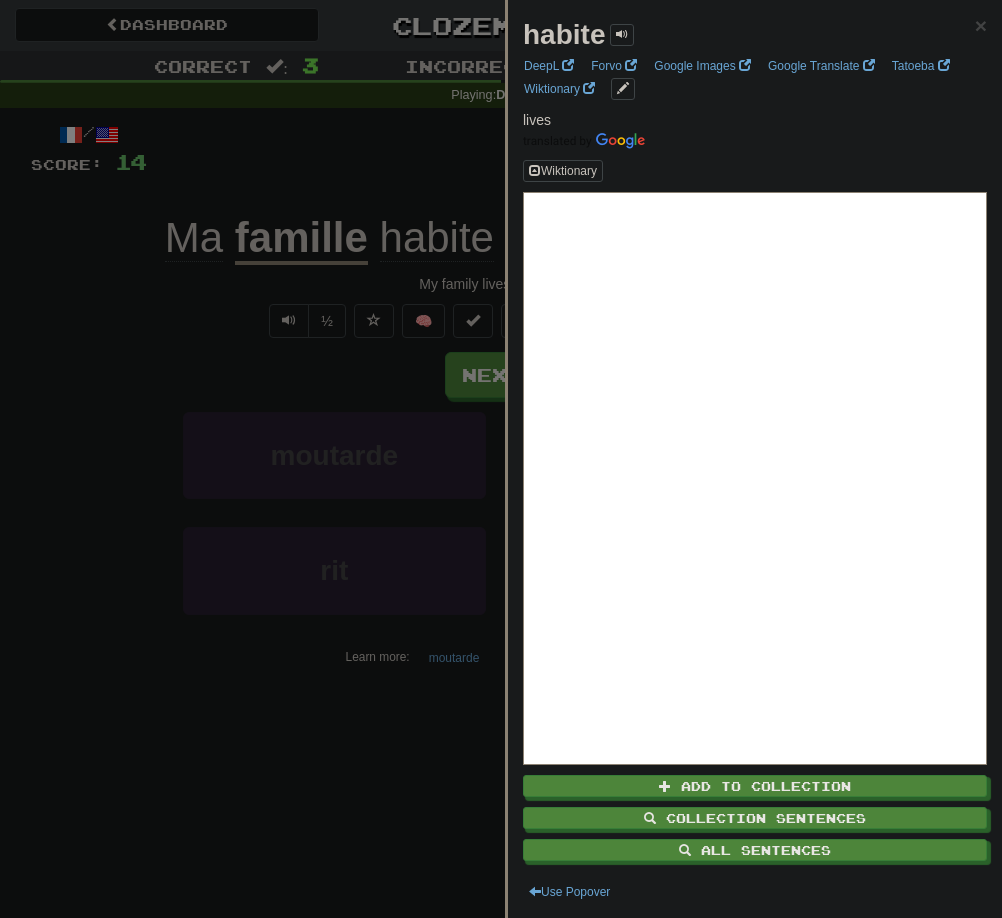 click at bounding box center [501, 459] 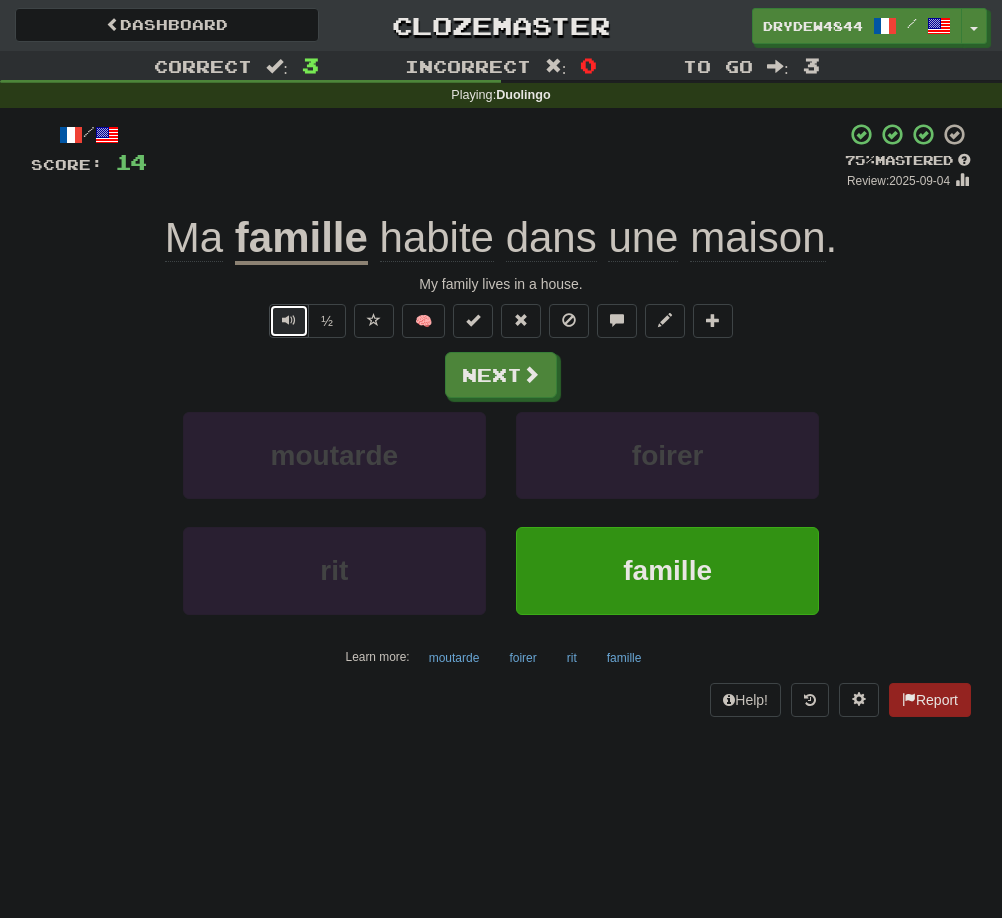 click at bounding box center [289, 321] 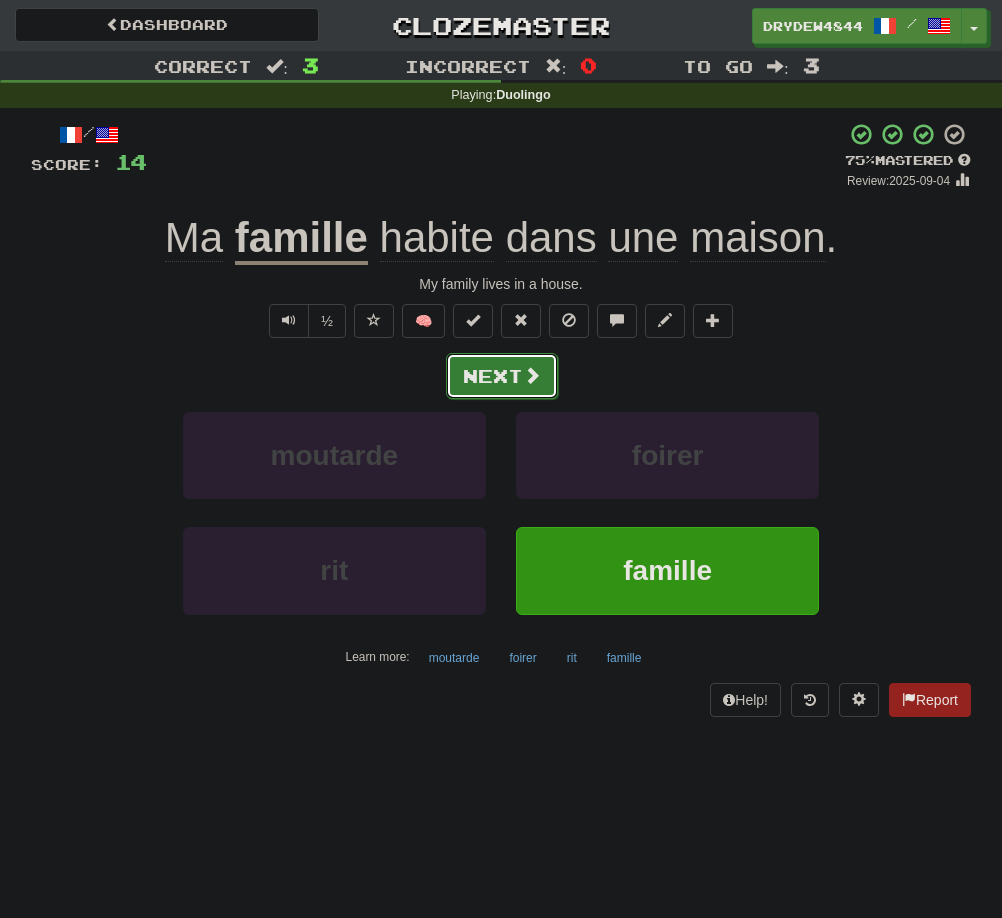 click on "Next" at bounding box center (502, 376) 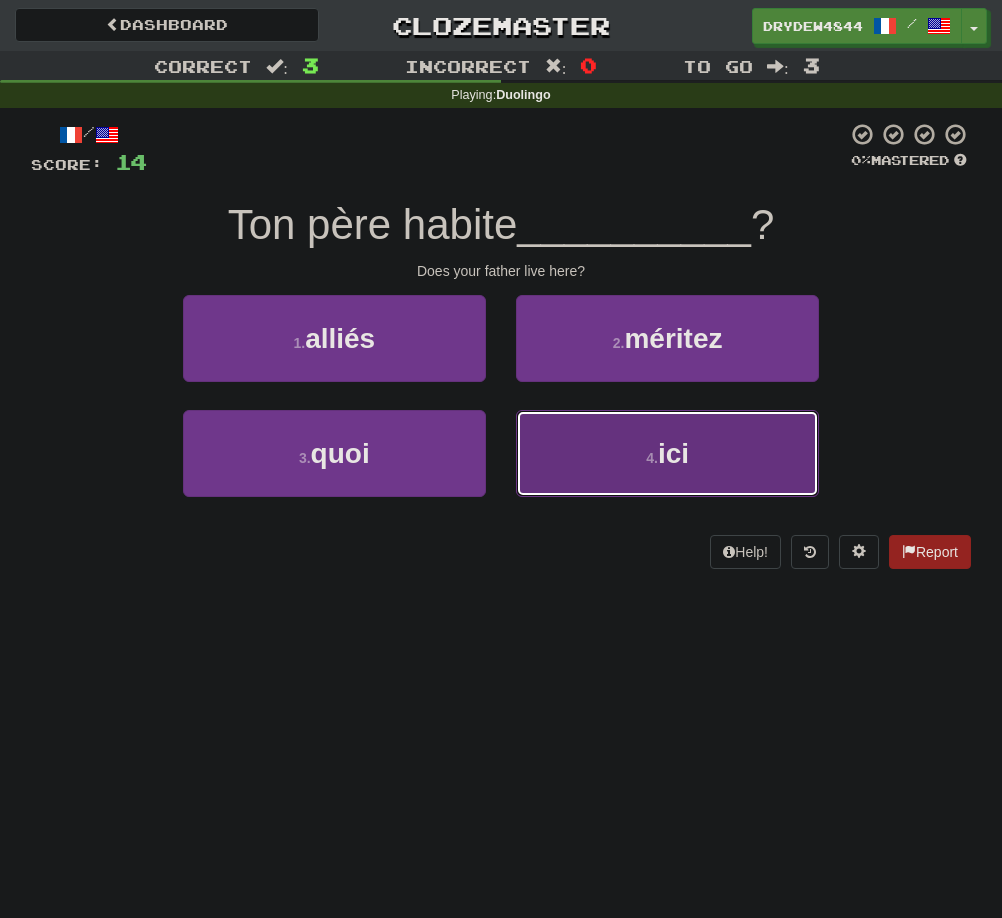 click on "4 .  ici" at bounding box center [667, 453] 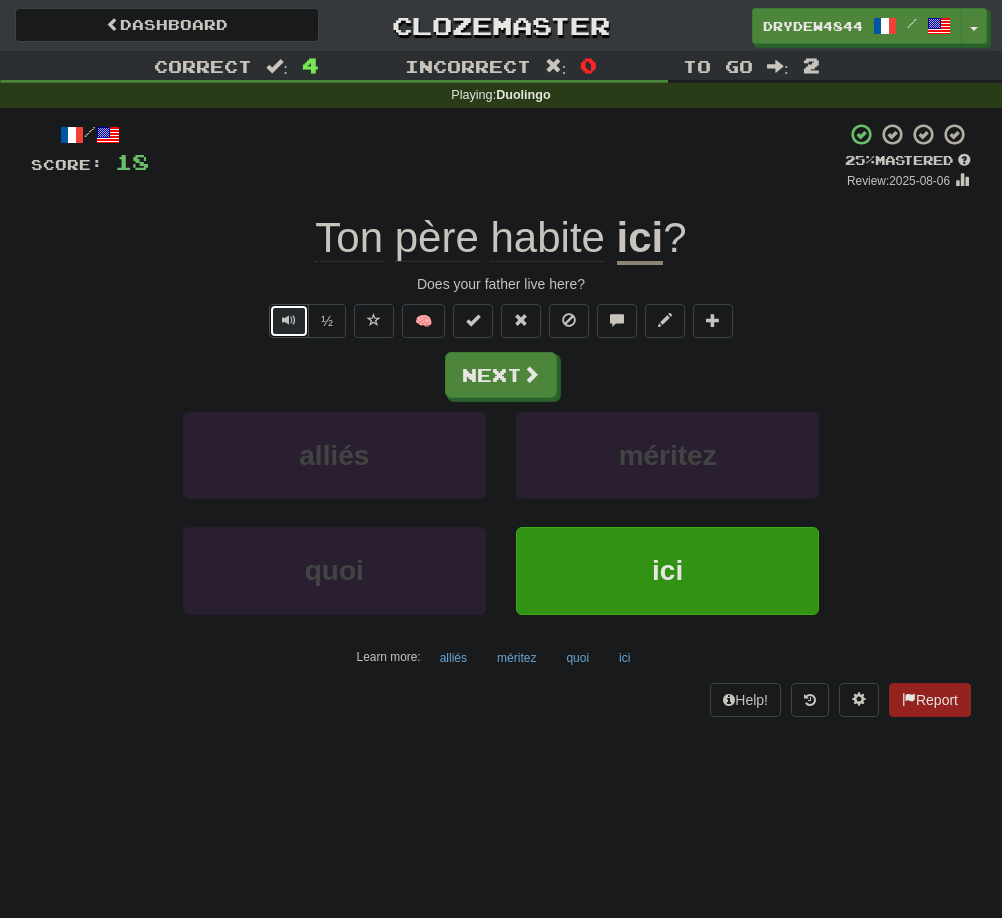 click at bounding box center (289, 321) 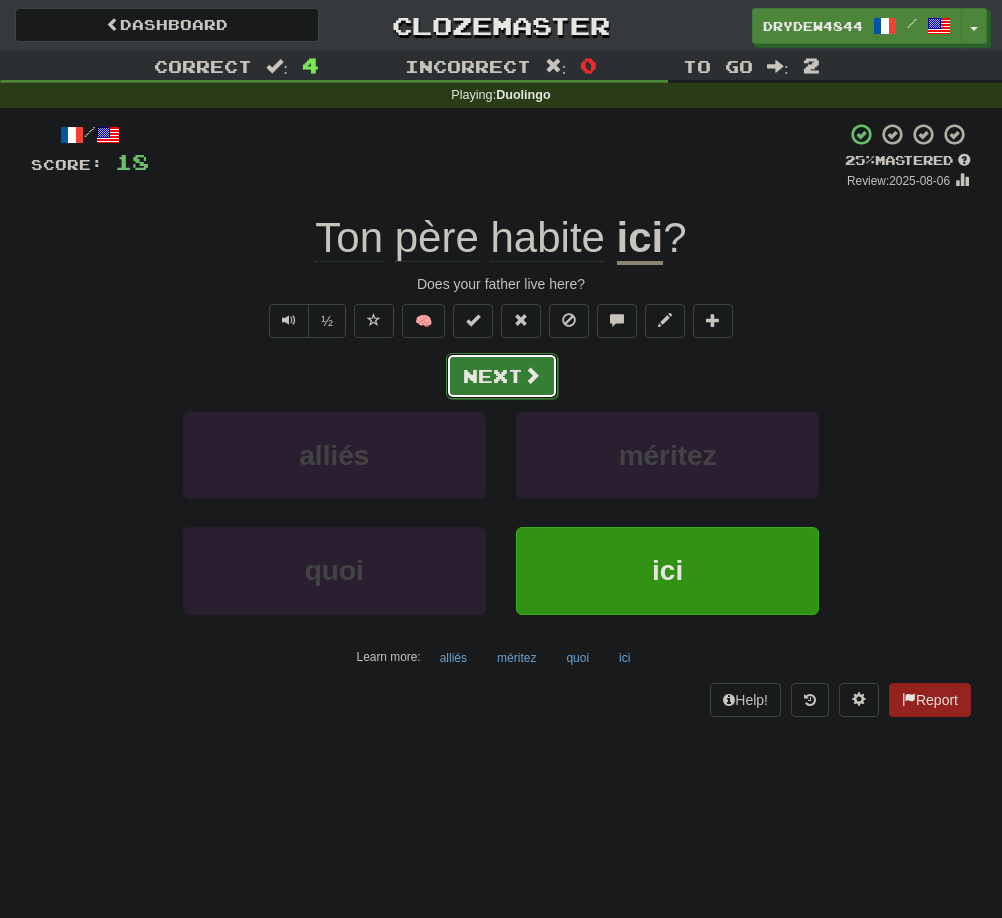 click on "Next" at bounding box center [502, 376] 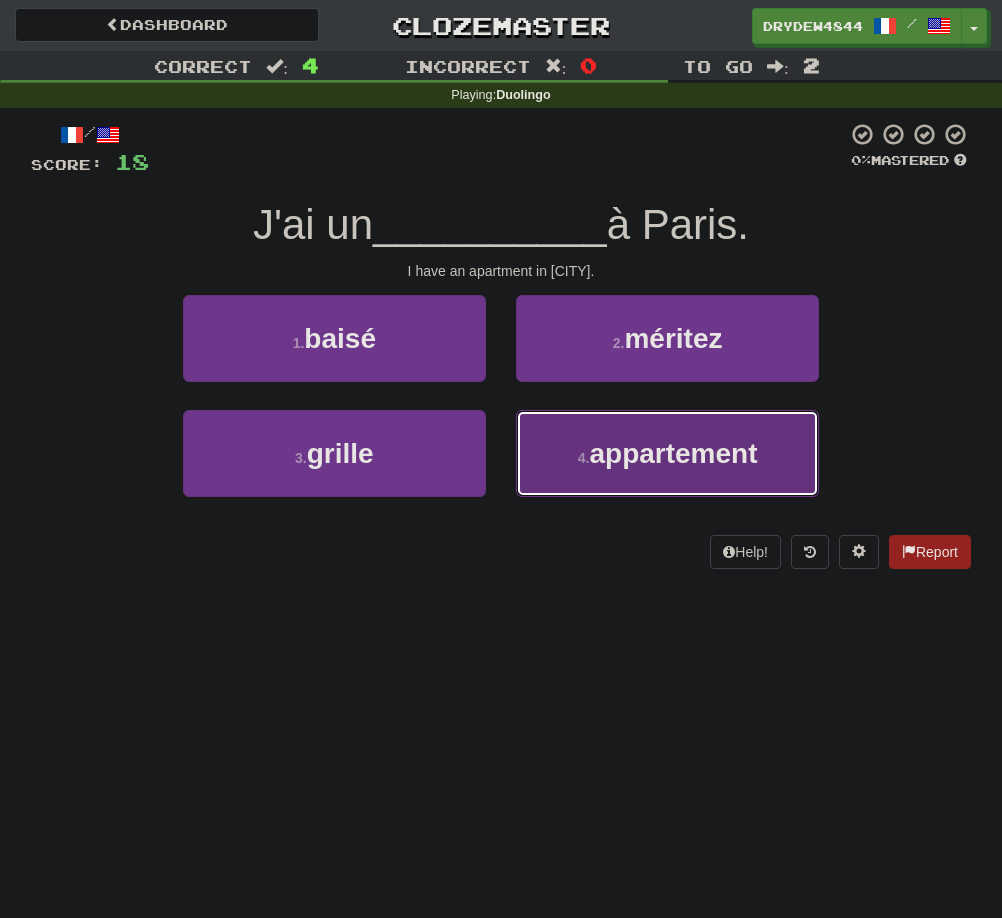 click on "4 .  appartement" at bounding box center [667, 453] 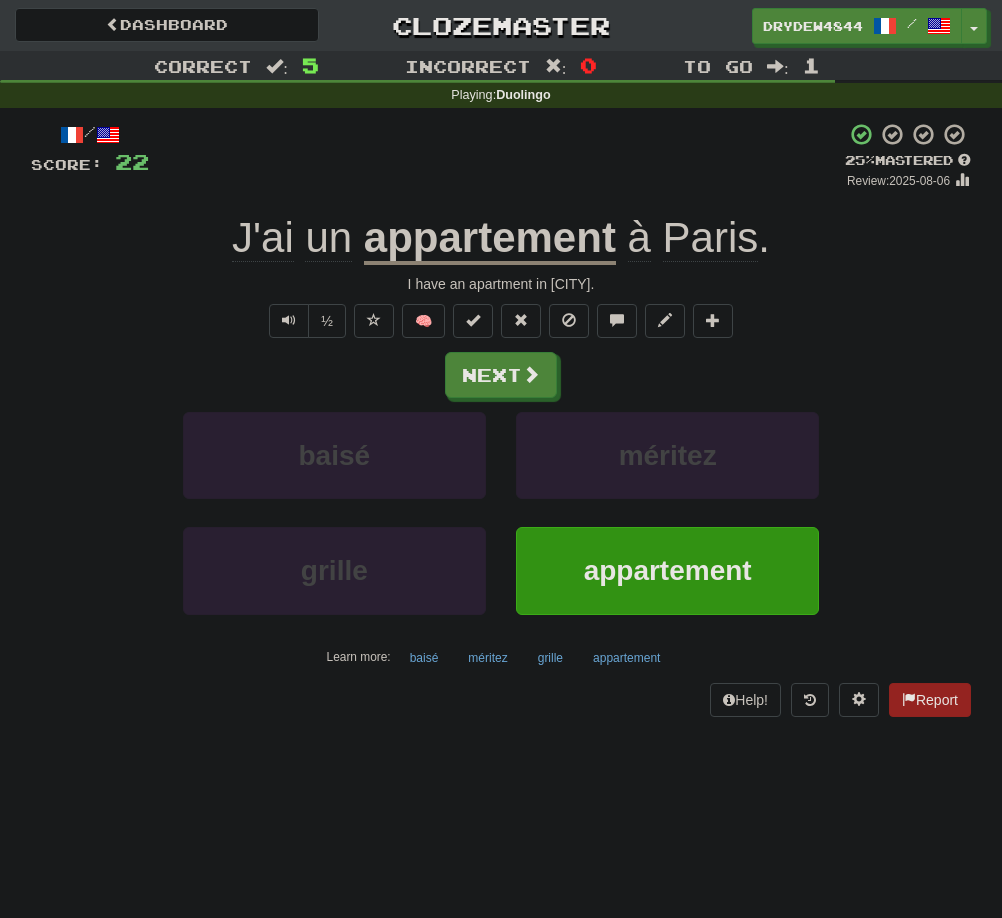 click on "J'ai" 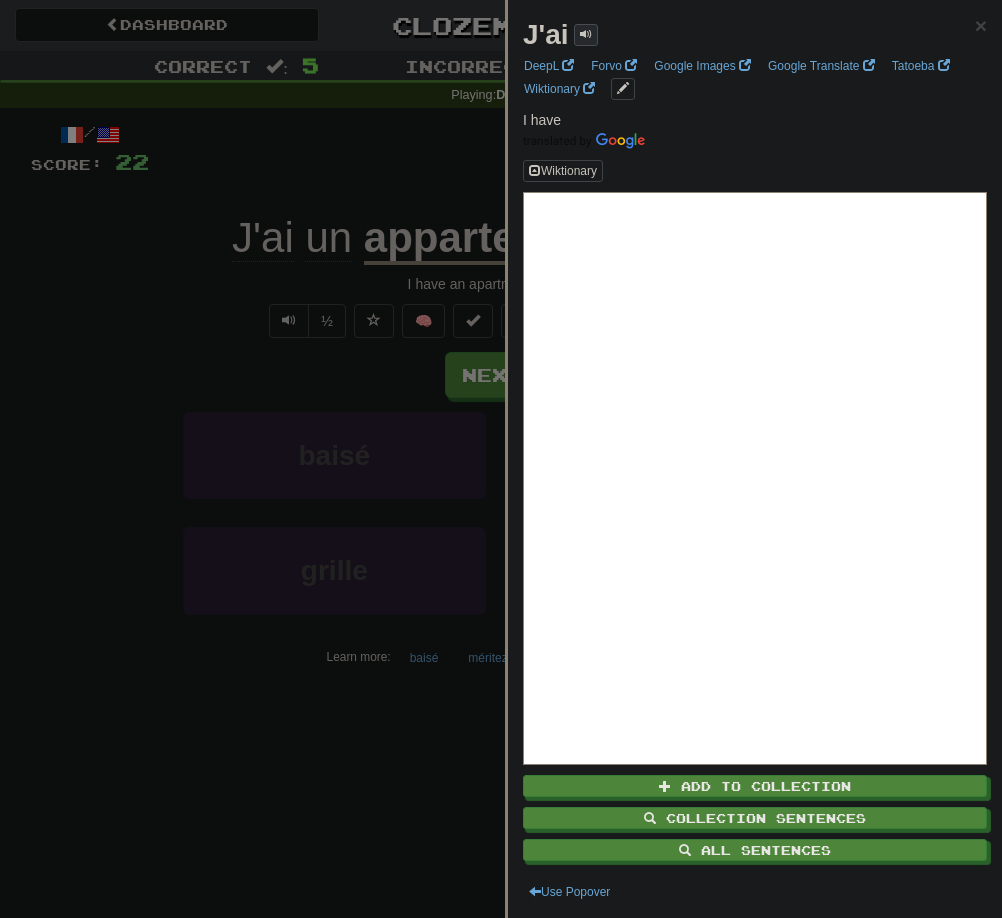 click at bounding box center (586, 34) 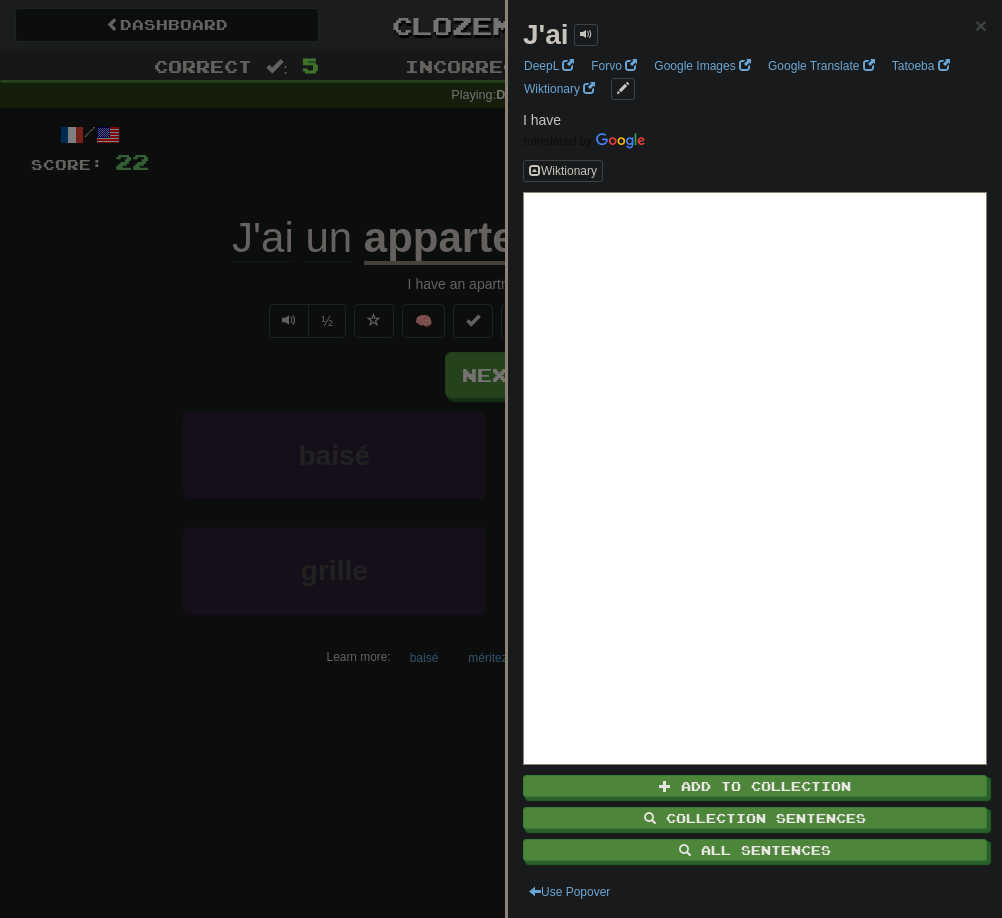 click at bounding box center [501, 459] 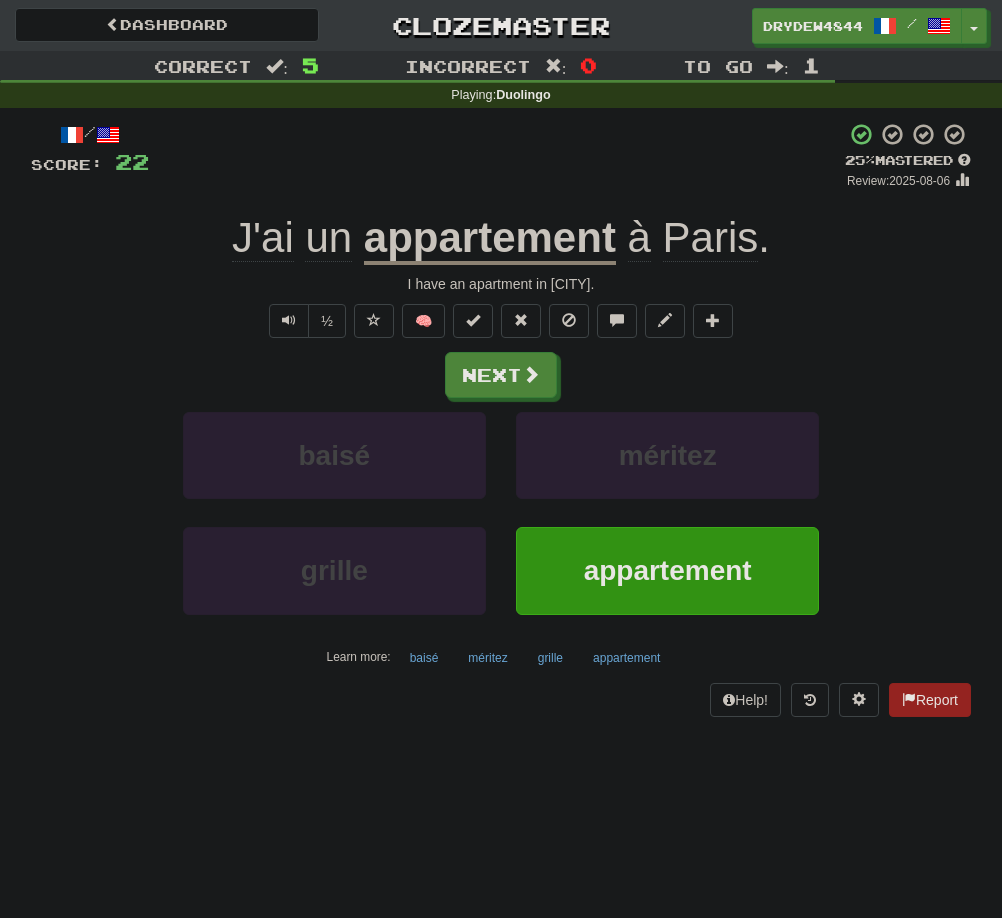 click on "un" 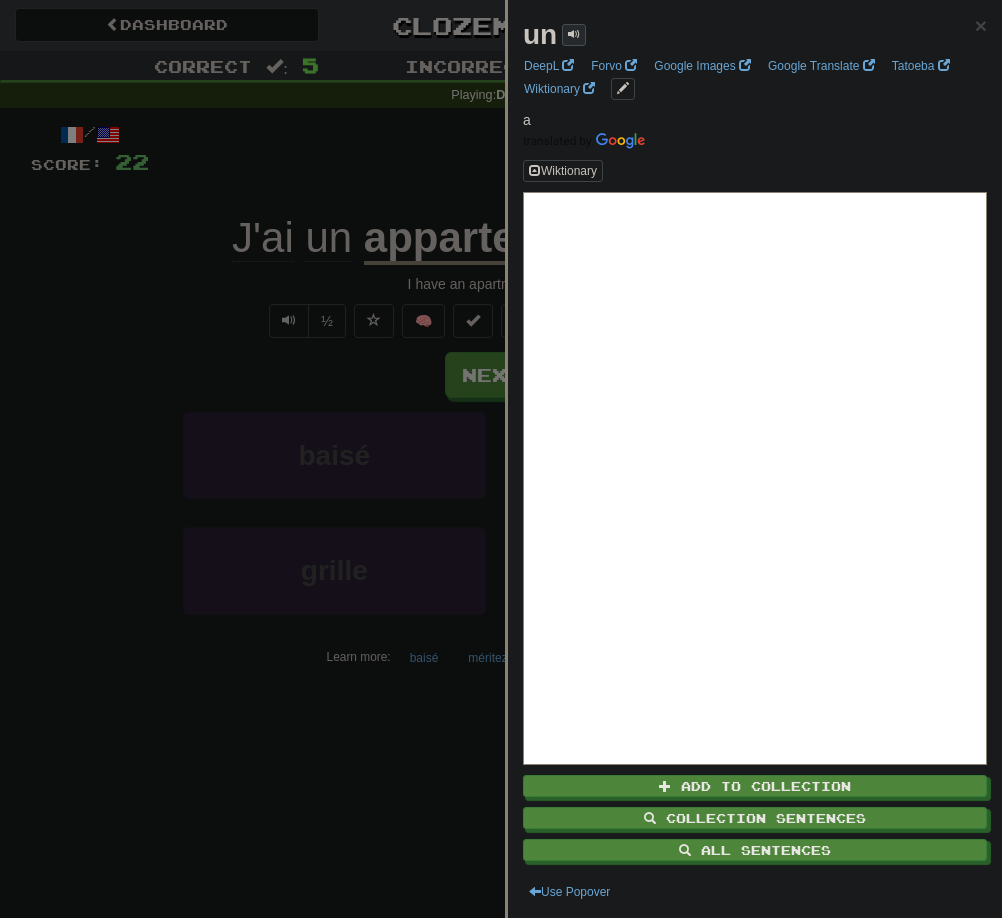 click at bounding box center [574, 34] 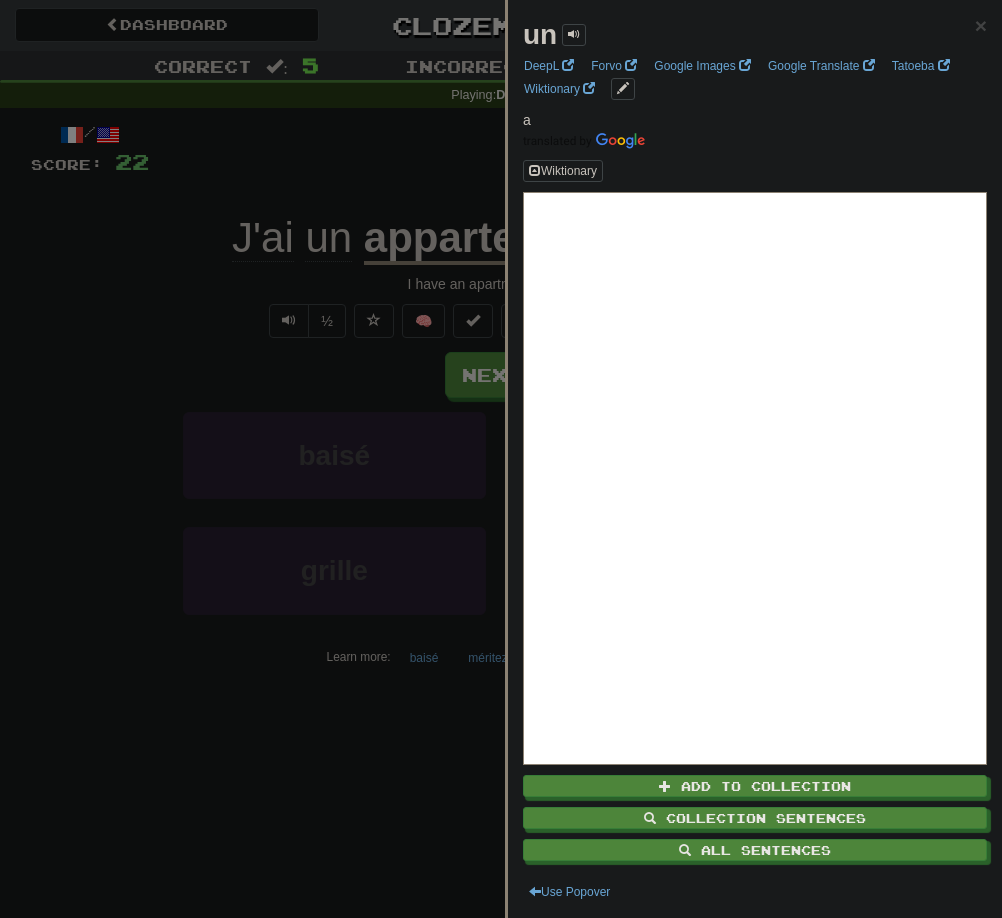 click at bounding box center (501, 459) 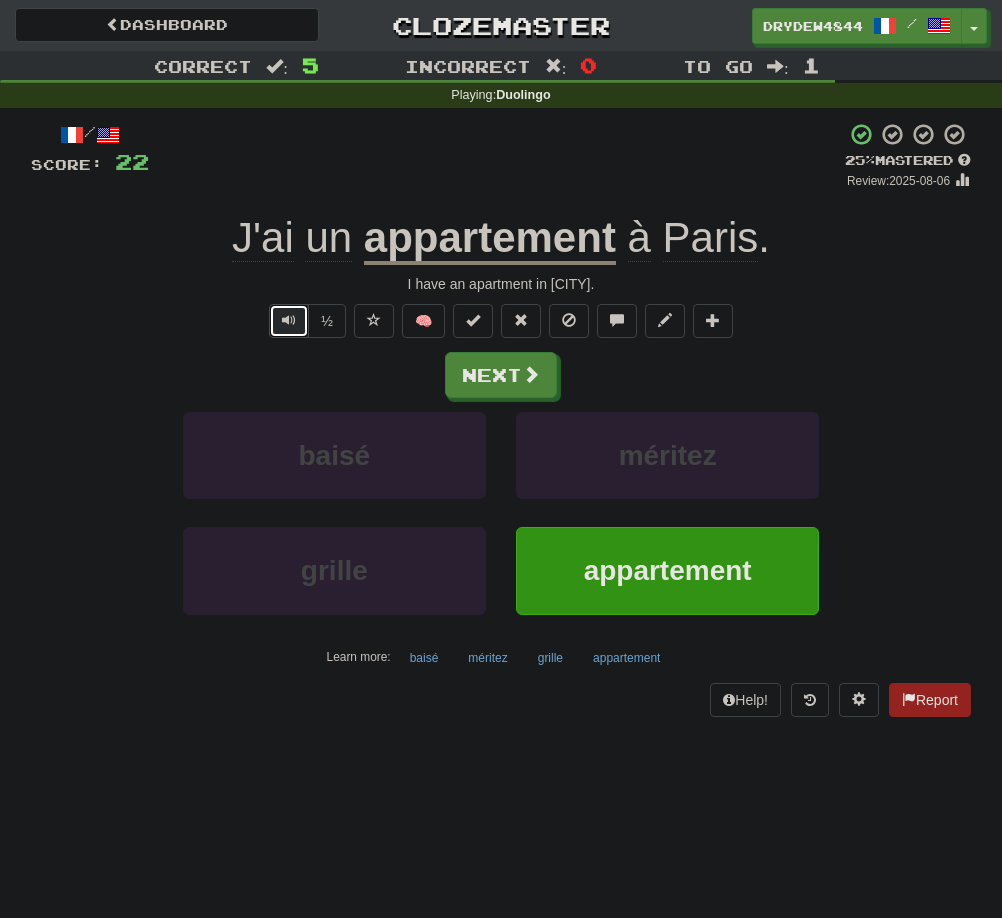 click at bounding box center (289, 321) 